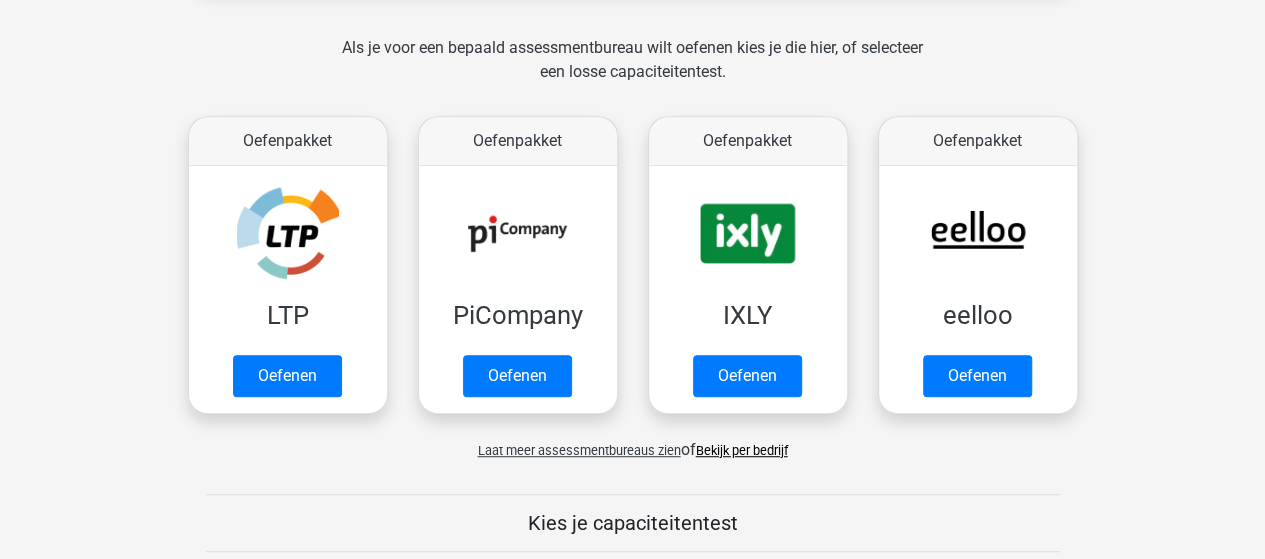 scroll, scrollTop: 700, scrollLeft: 0, axis: vertical 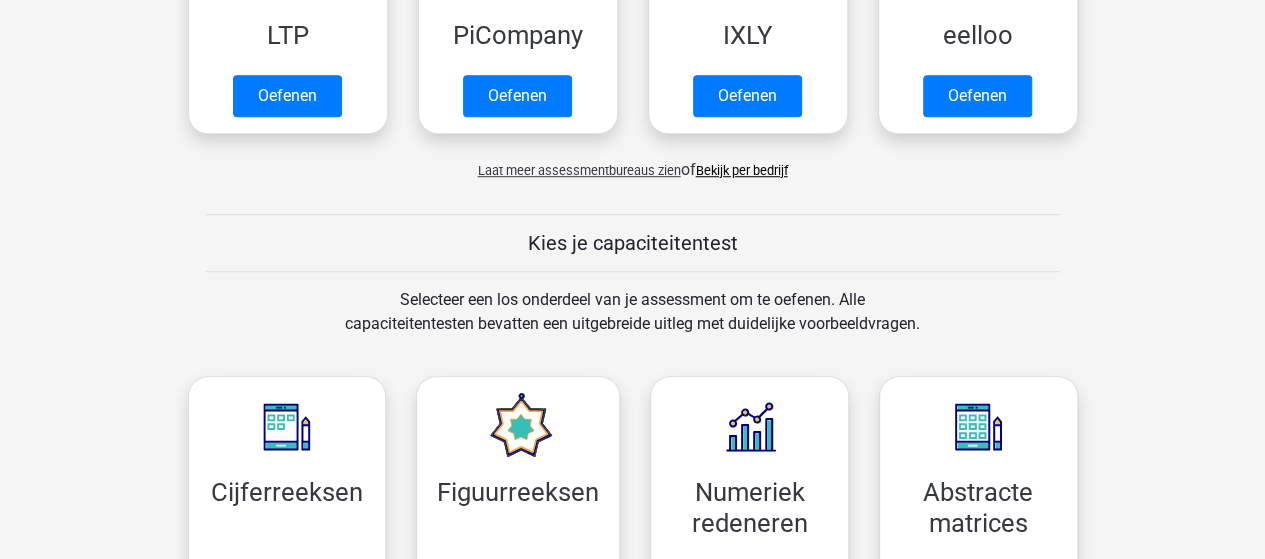 click on "Bekijk per bedrijf" at bounding box center [742, 170] 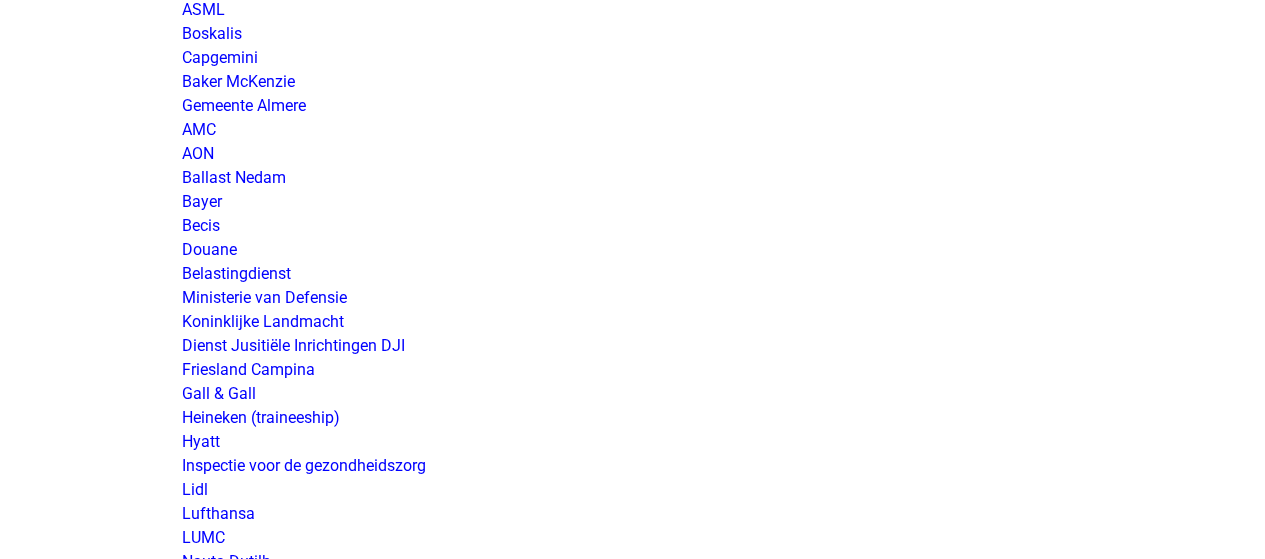scroll, scrollTop: 3200, scrollLeft: 0, axis: vertical 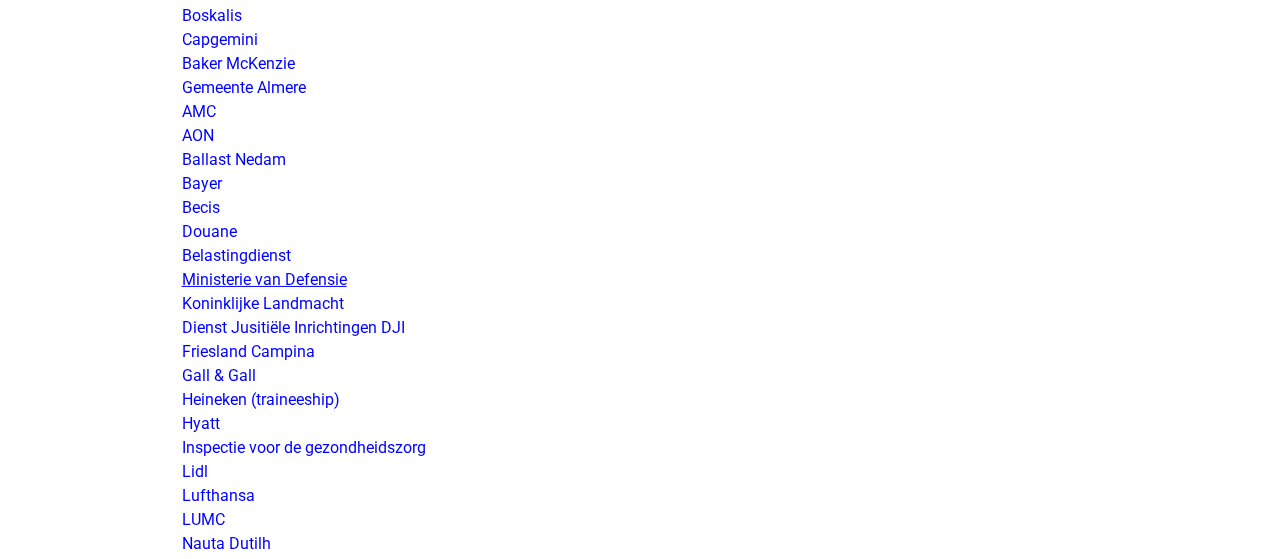 click on "Ministerie van Defensie" at bounding box center [264, 279] 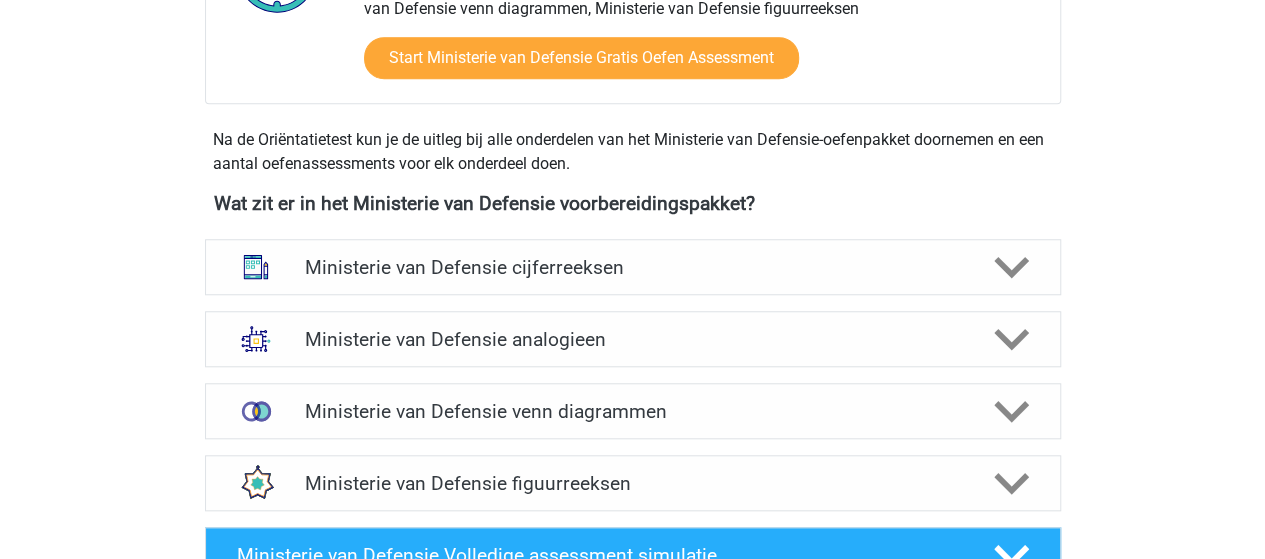 scroll, scrollTop: 900, scrollLeft: 0, axis: vertical 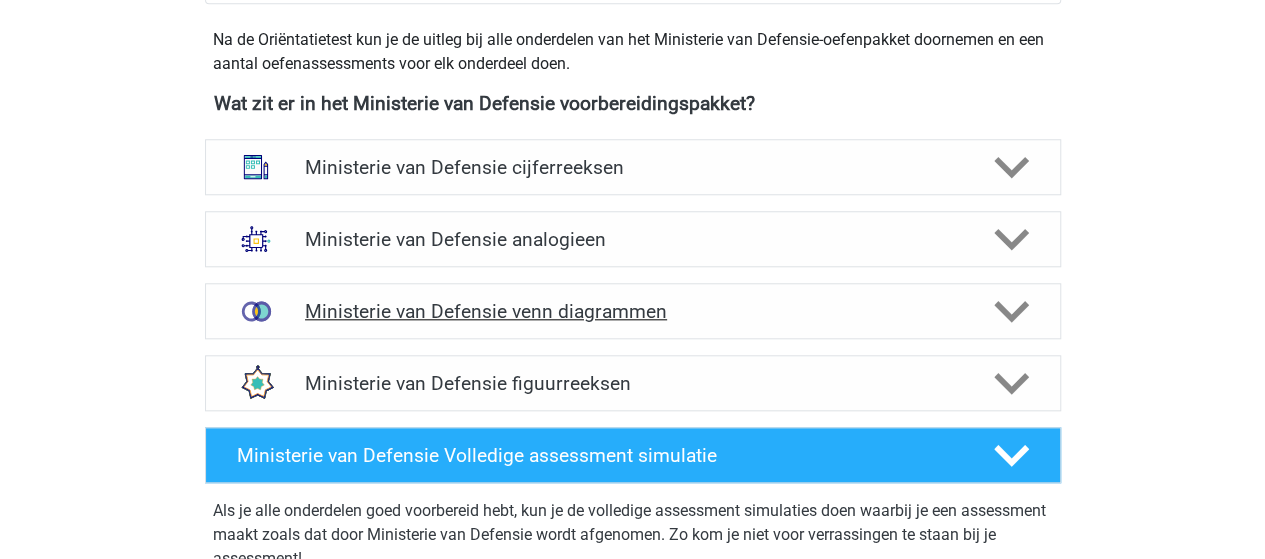 click on "Ministerie van Defensie venn diagrammen" at bounding box center (632, 311) 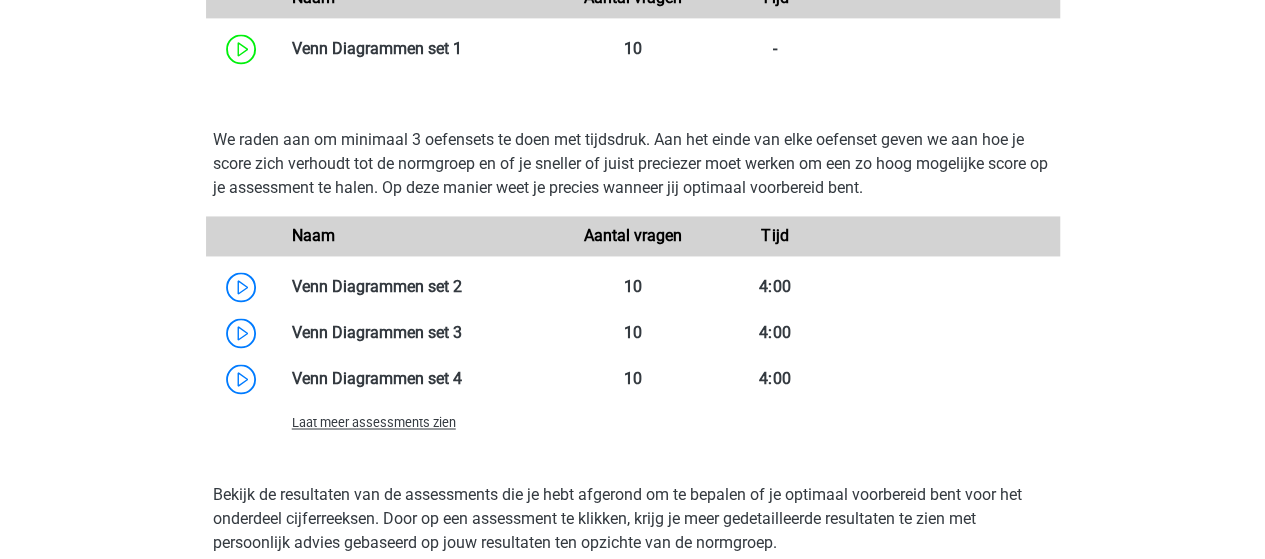 scroll, scrollTop: 1500, scrollLeft: 0, axis: vertical 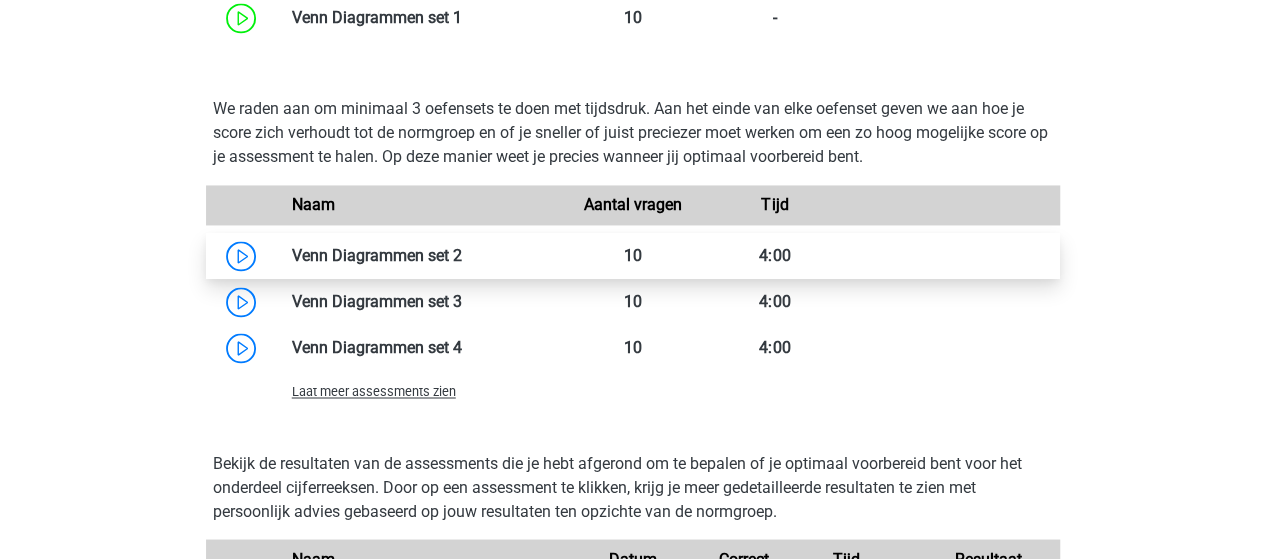 drag, startPoint x: 395, startPoint y: 251, endPoint x: 414, endPoint y: 251, distance: 19 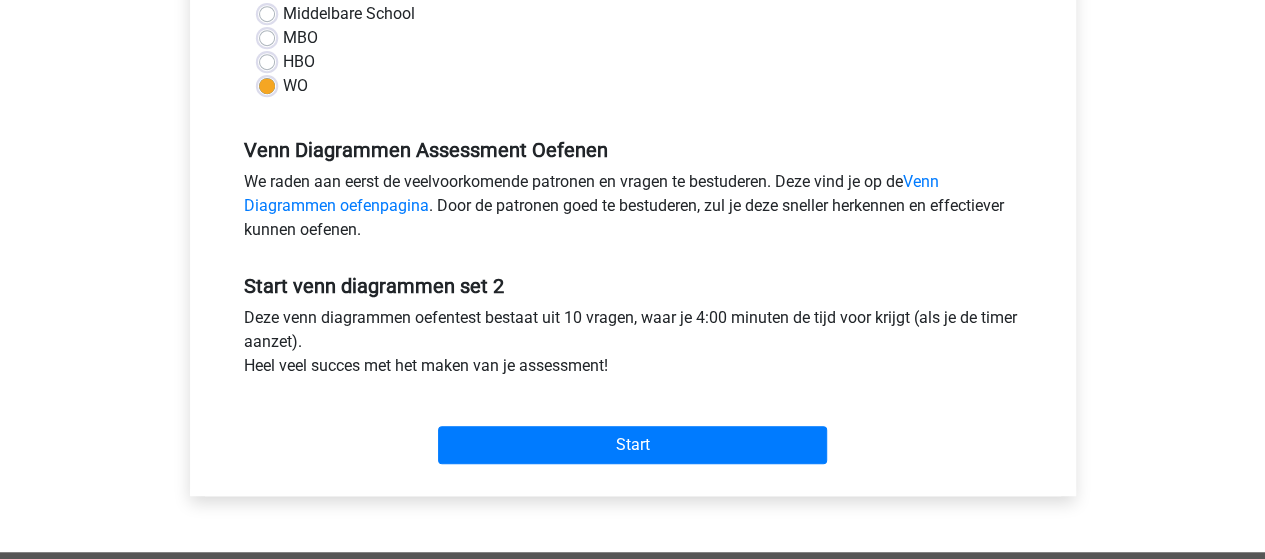 scroll, scrollTop: 600, scrollLeft: 0, axis: vertical 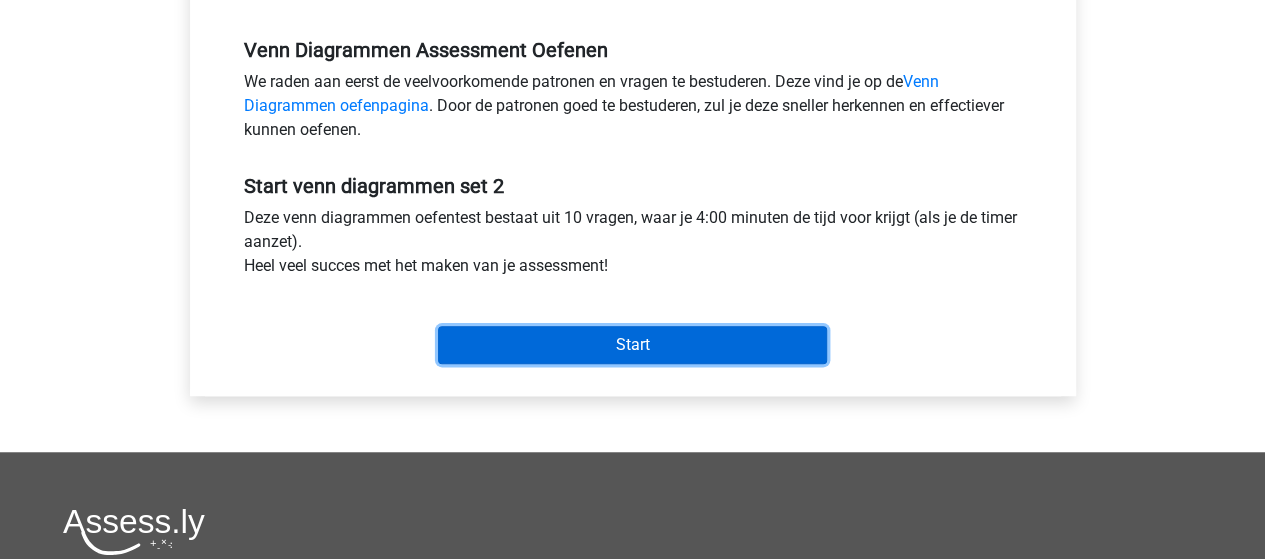 click on "Start" at bounding box center [632, 345] 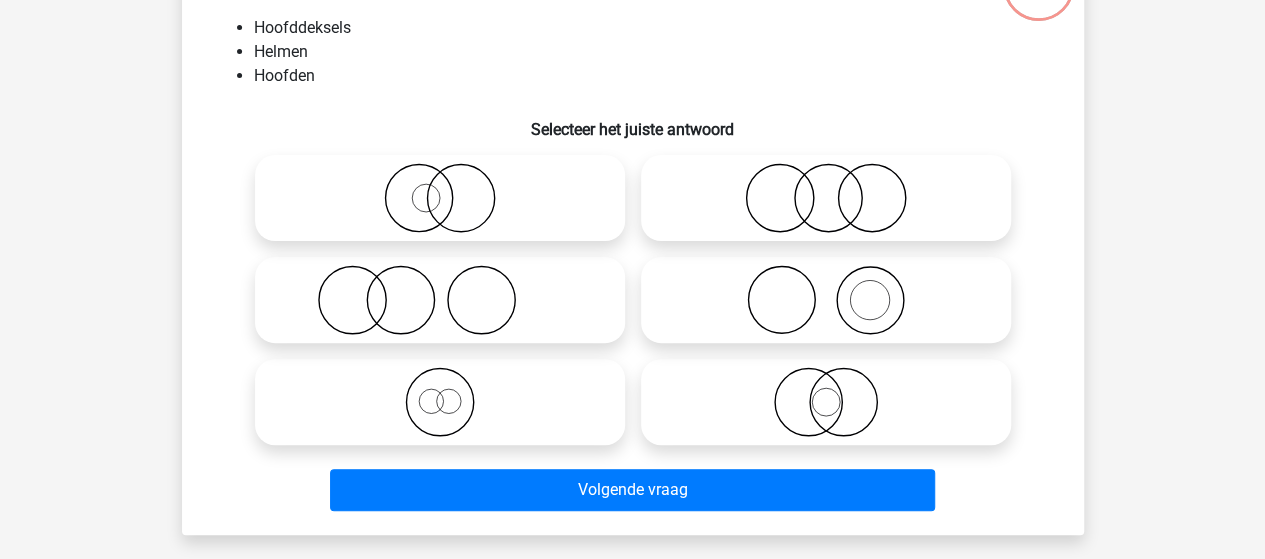 scroll, scrollTop: 200, scrollLeft: 0, axis: vertical 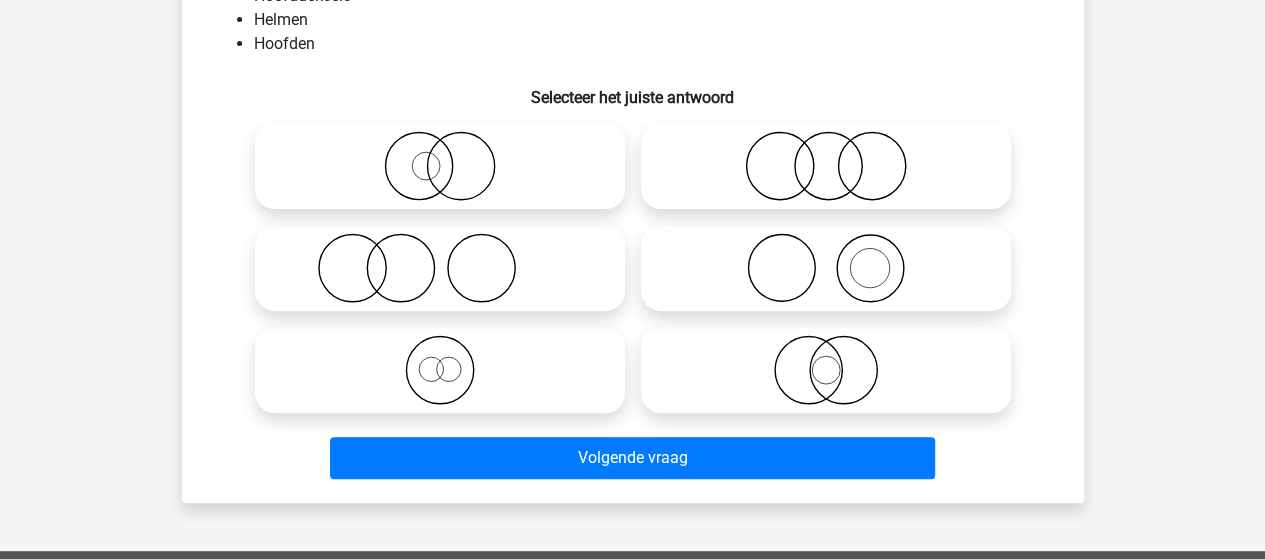 click 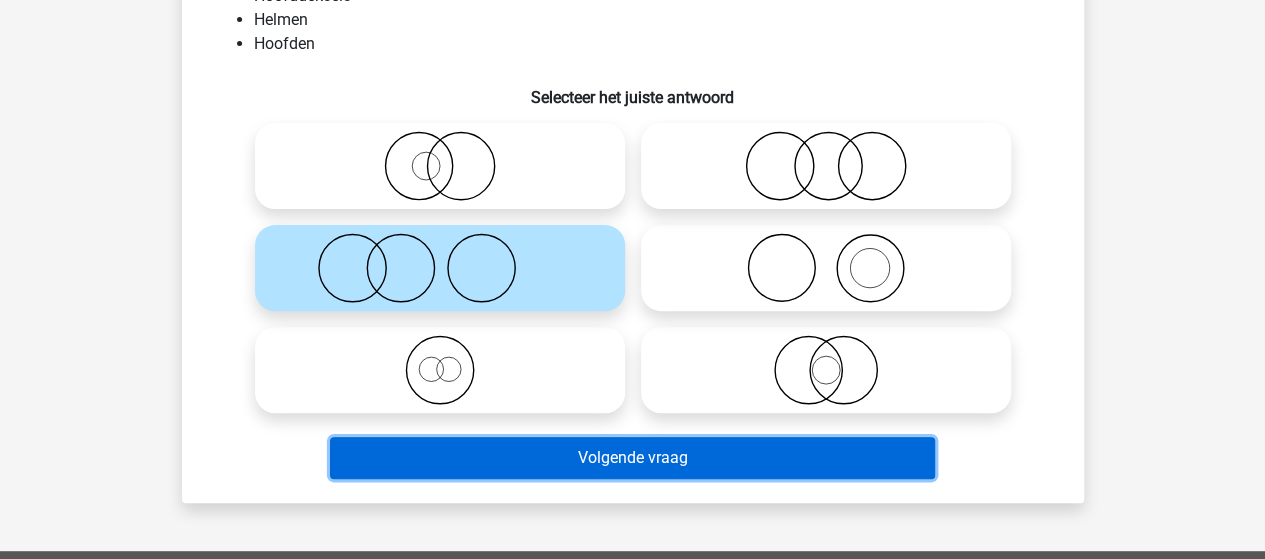 click on "Volgende vraag" at bounding box center (632, 458) 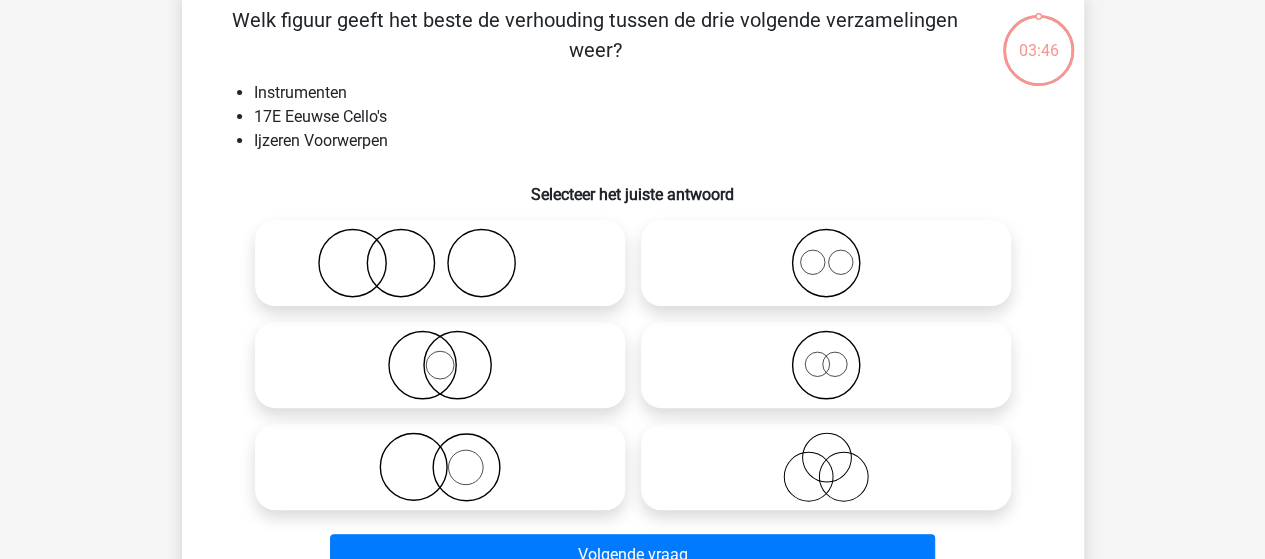 scroll, scrollTop: 92, scrollLeft: 0, axis: vertical 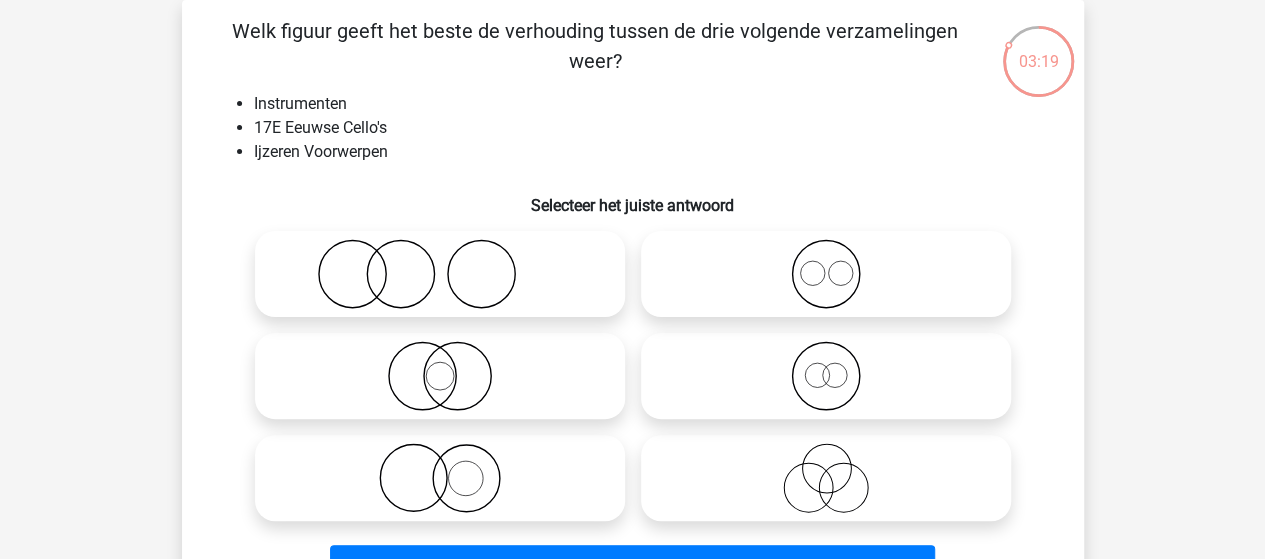 click 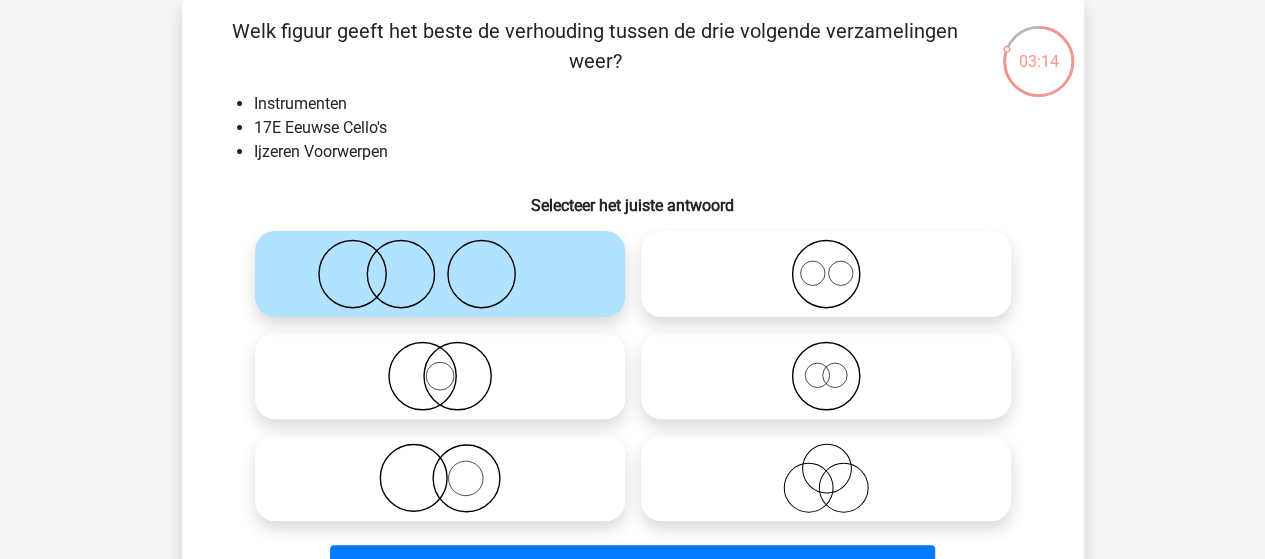 click at bounding box center [633, 376] 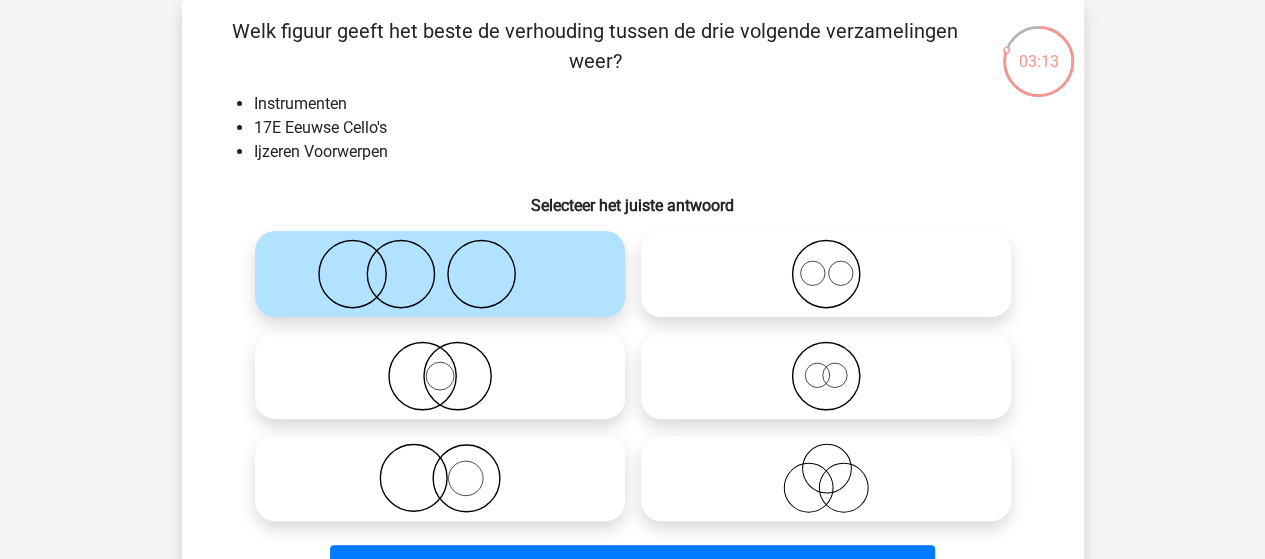 click 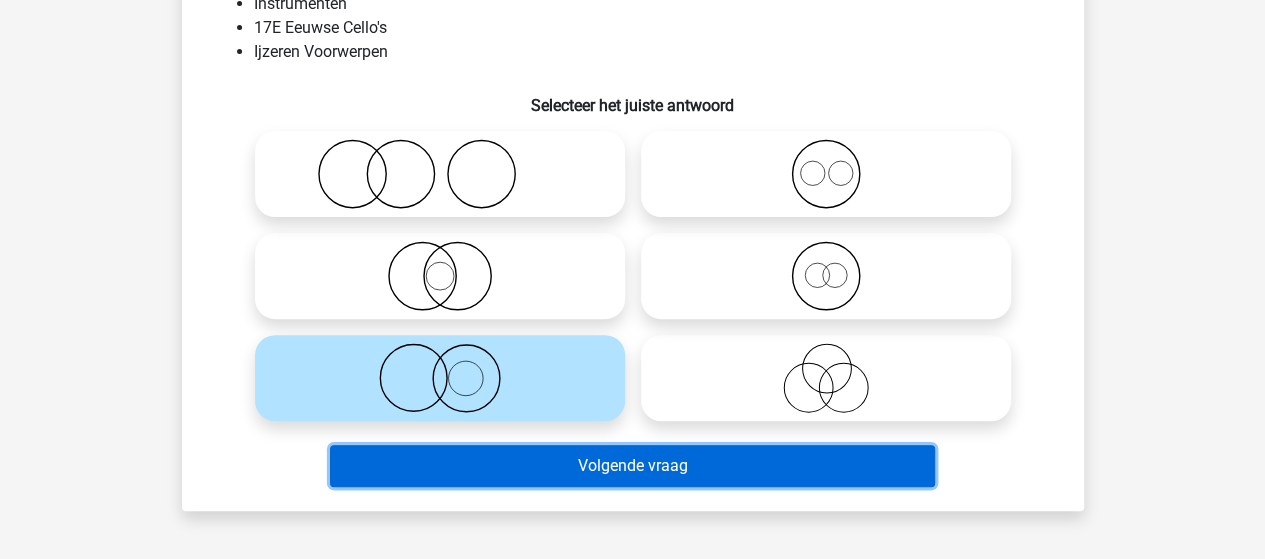 click on "Volgende vraag" at bounding box center (632, 466) 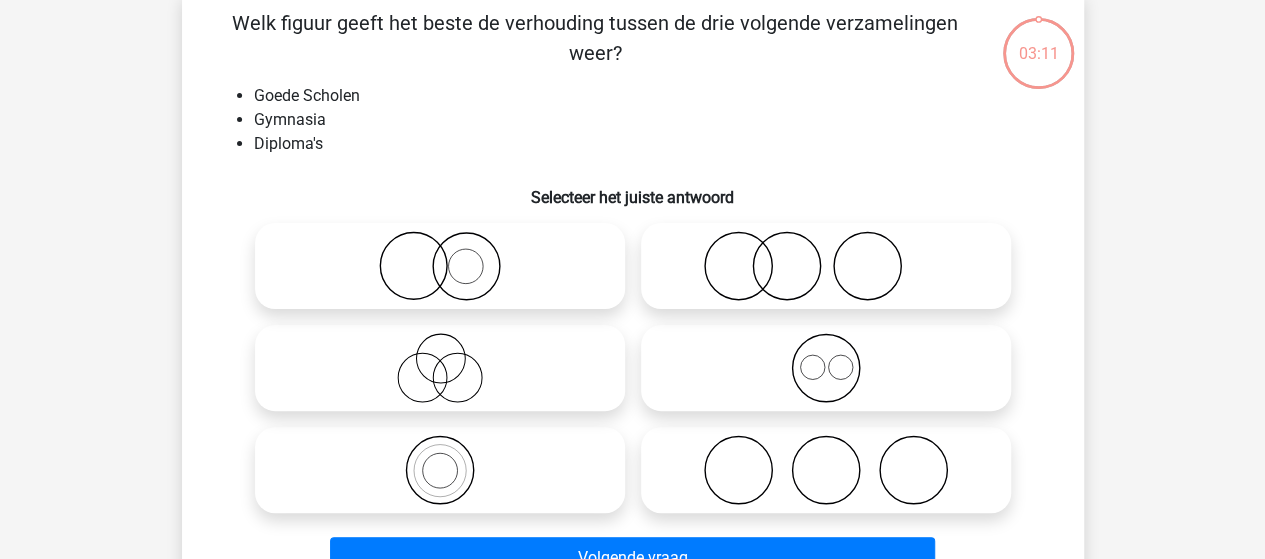 scroll, scrollTop: 92, scrollLeft: 0, axis: vertical 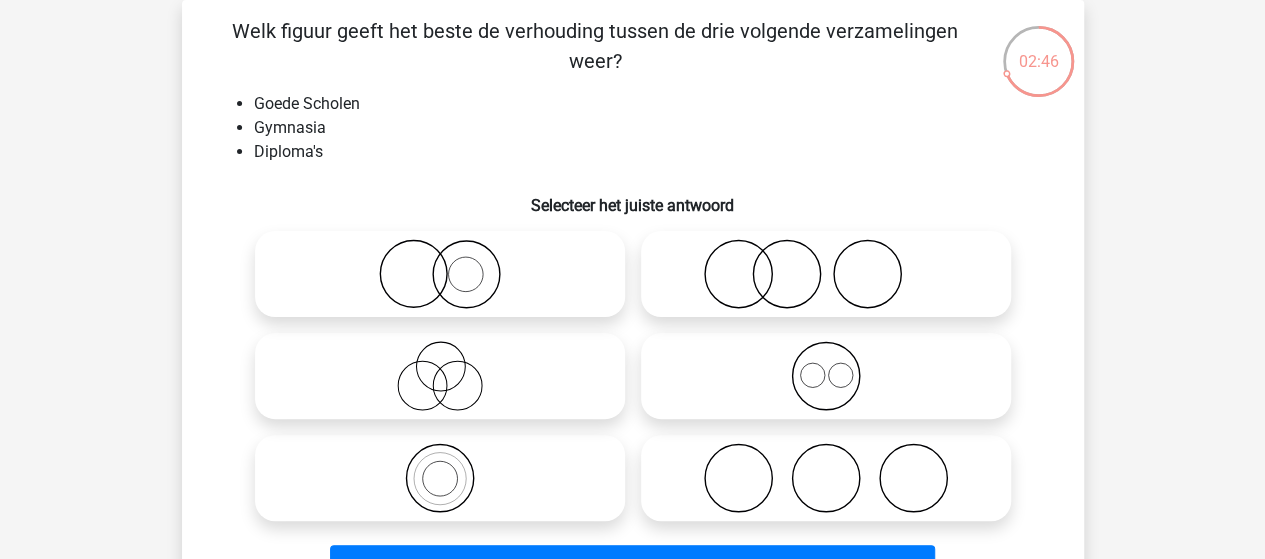 click 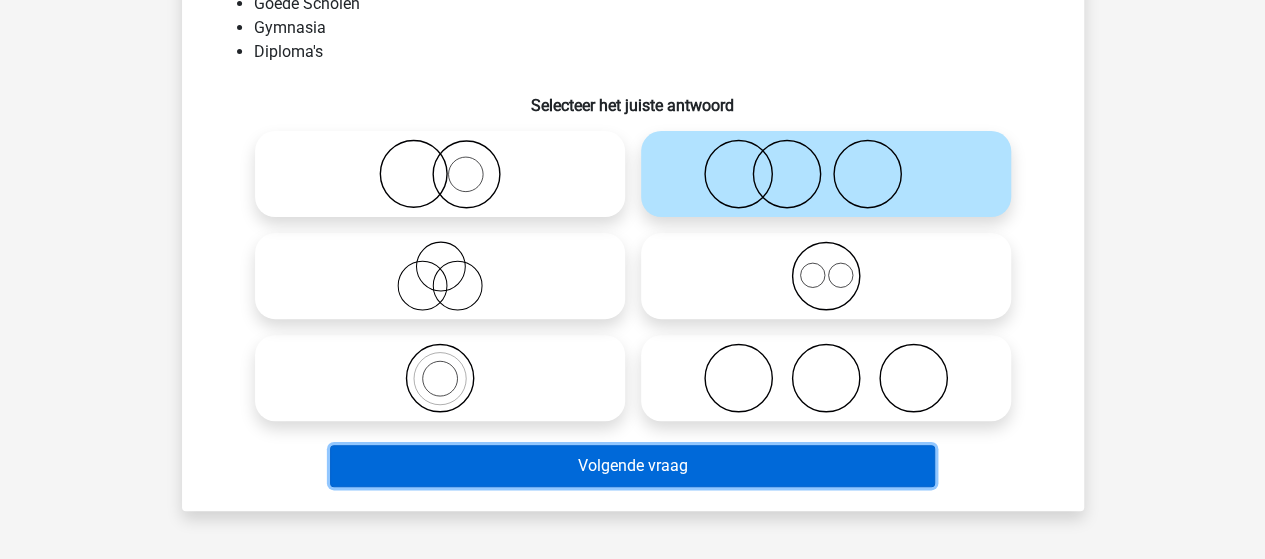 click on "Volgende vraag" at bounding box center (632, 466) 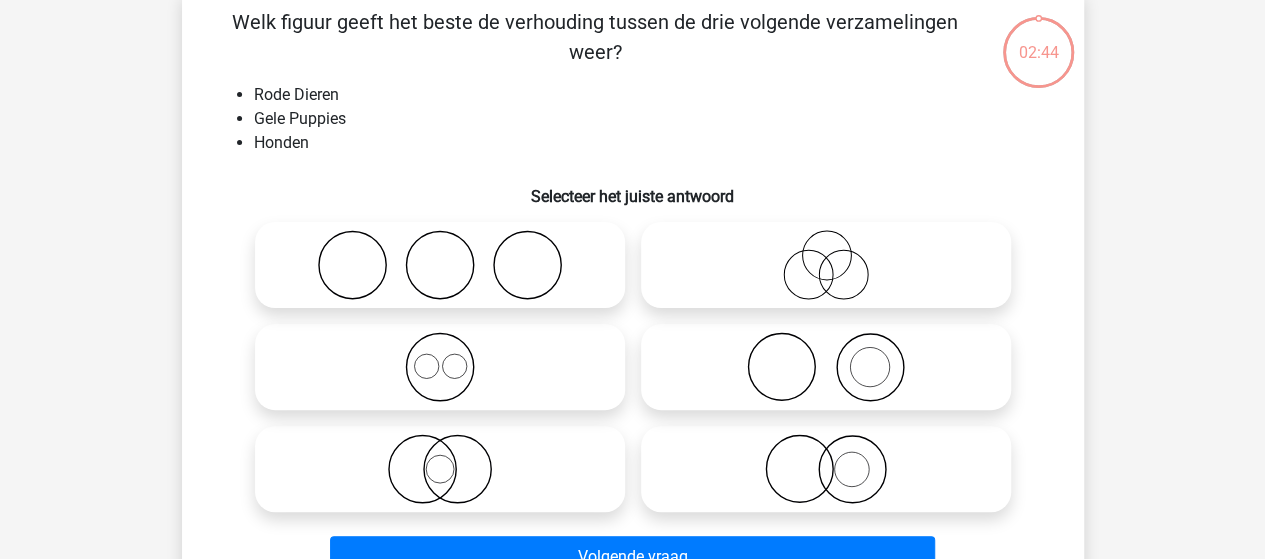 scroll, scrollTop: 92, scrollLeft: 0, axis: vertical 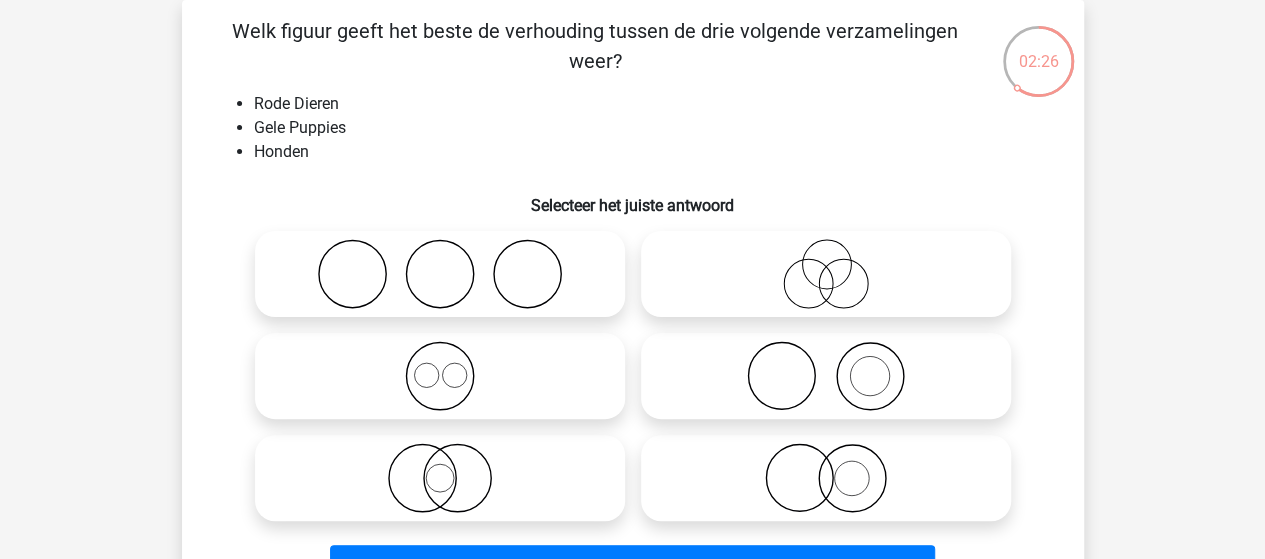 click 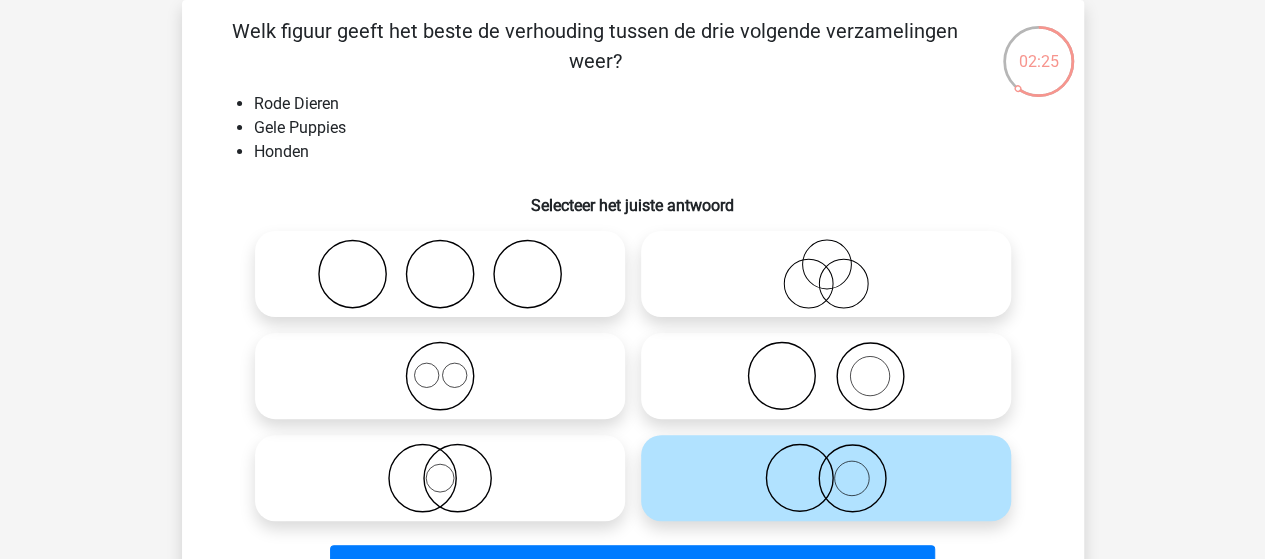 scroll, scrollTop: 292, scrollLeft: 0, axis: vertical 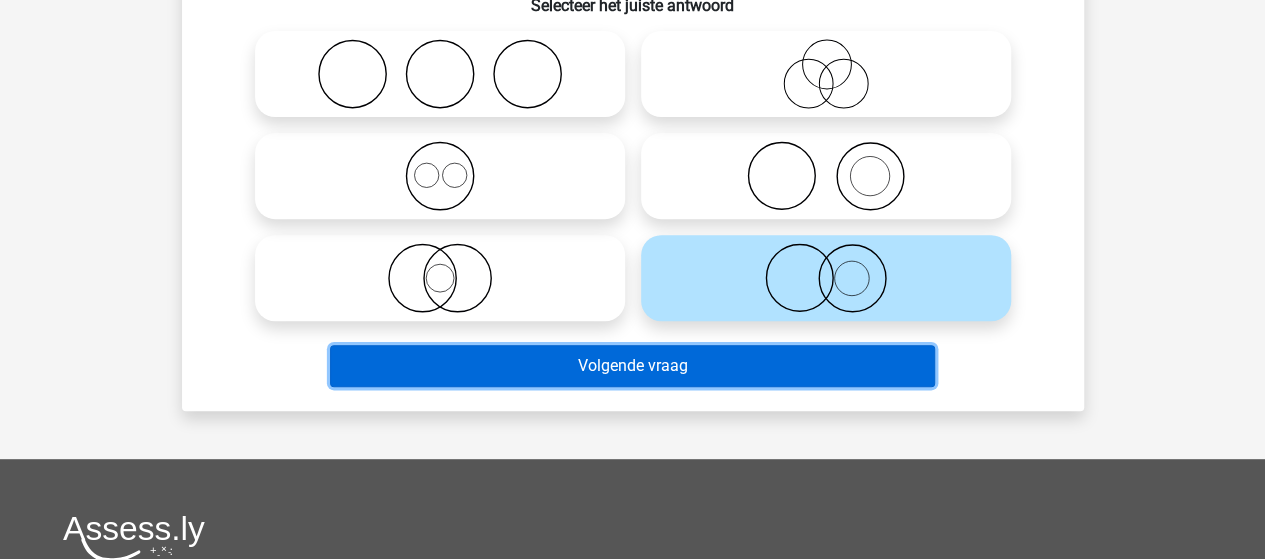 click on "Volgende vraag" at bounding box center [632, 366] 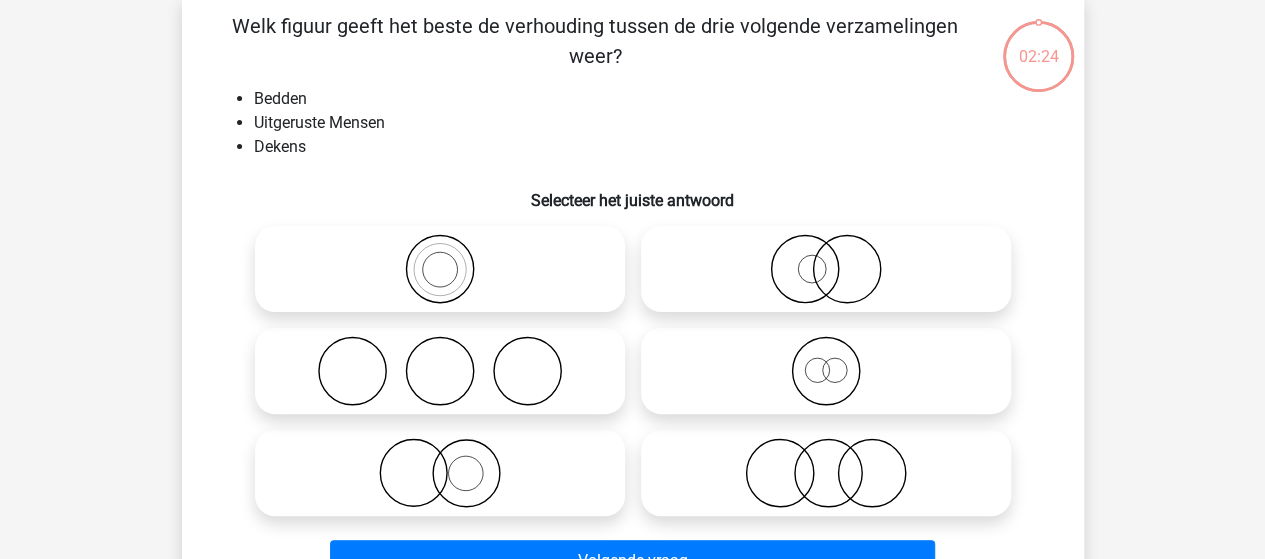 scroll, scrollTop: 92, scrollLeft: 0, axis: vertical 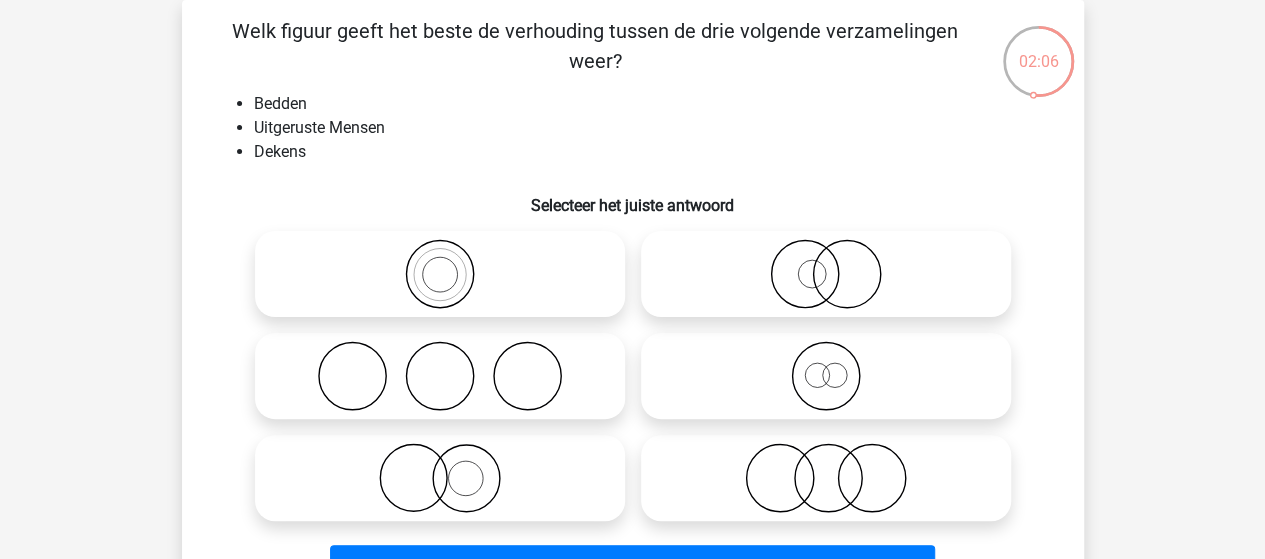 click 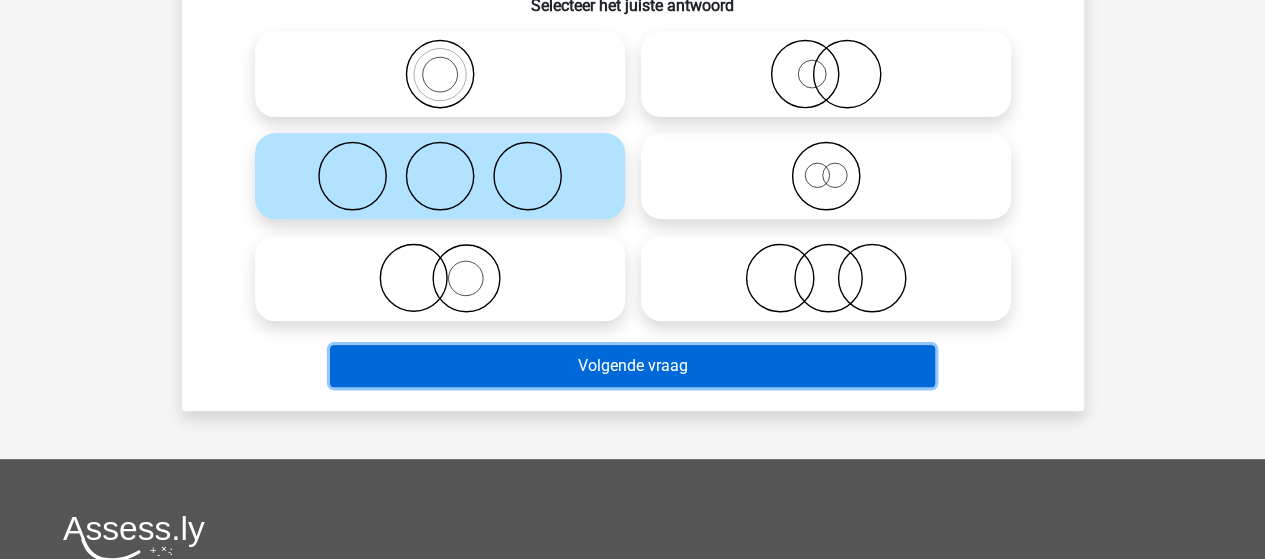 click on "Volgende vraag" at bounding box center [632, 366] 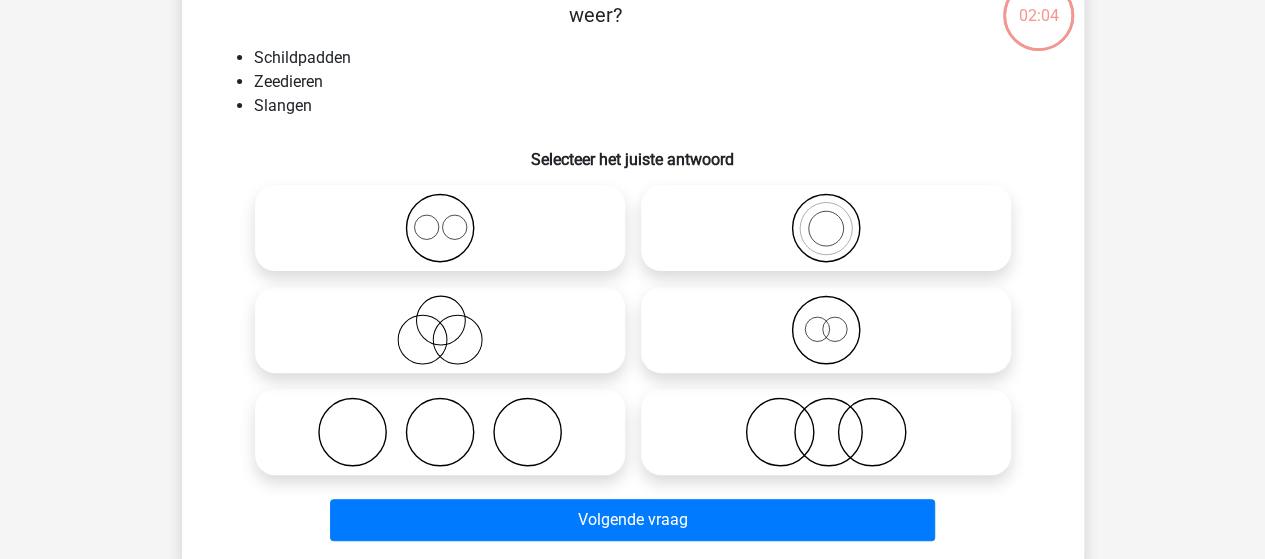 scroll, scrollTop: 92, scrollLeft: 0, axis: vertical 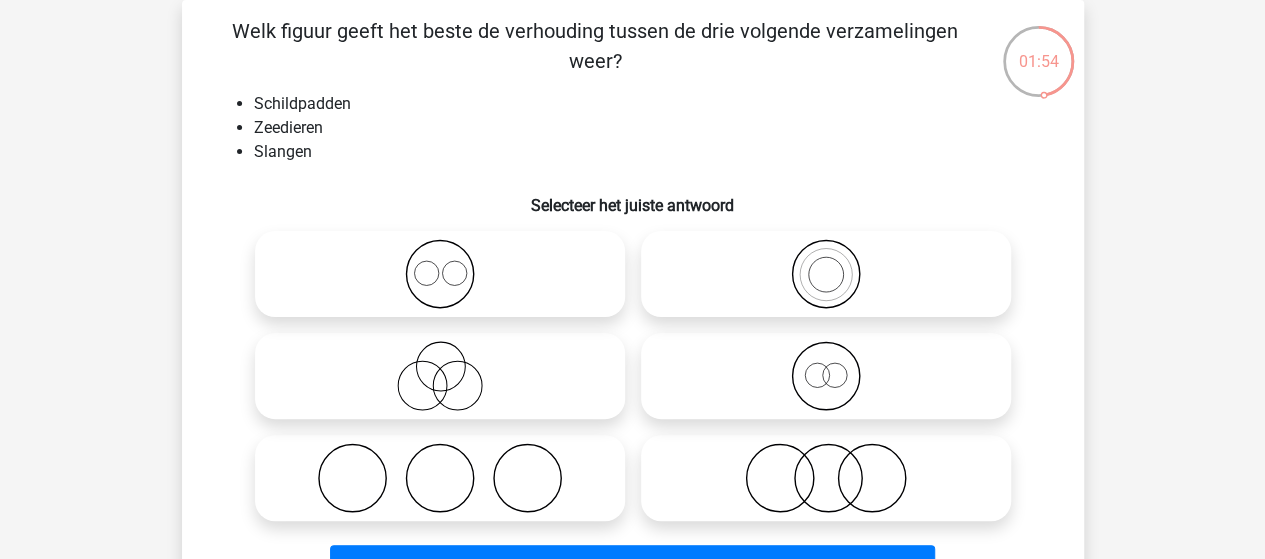 click 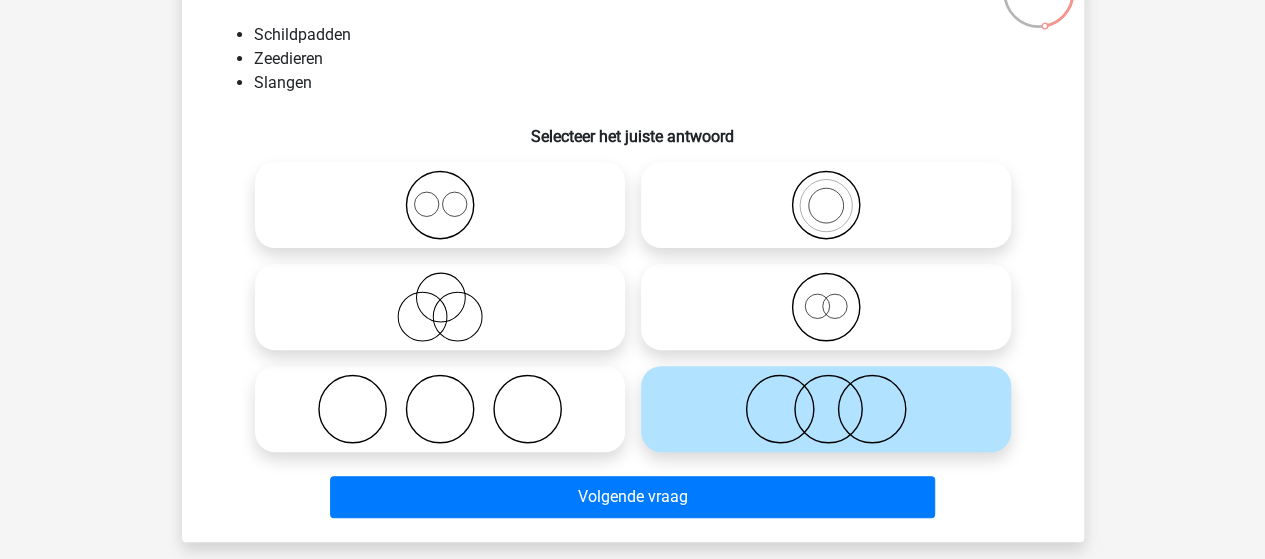 scroll, scrollTop: 192, scrollLeft: 0, axis: vertical 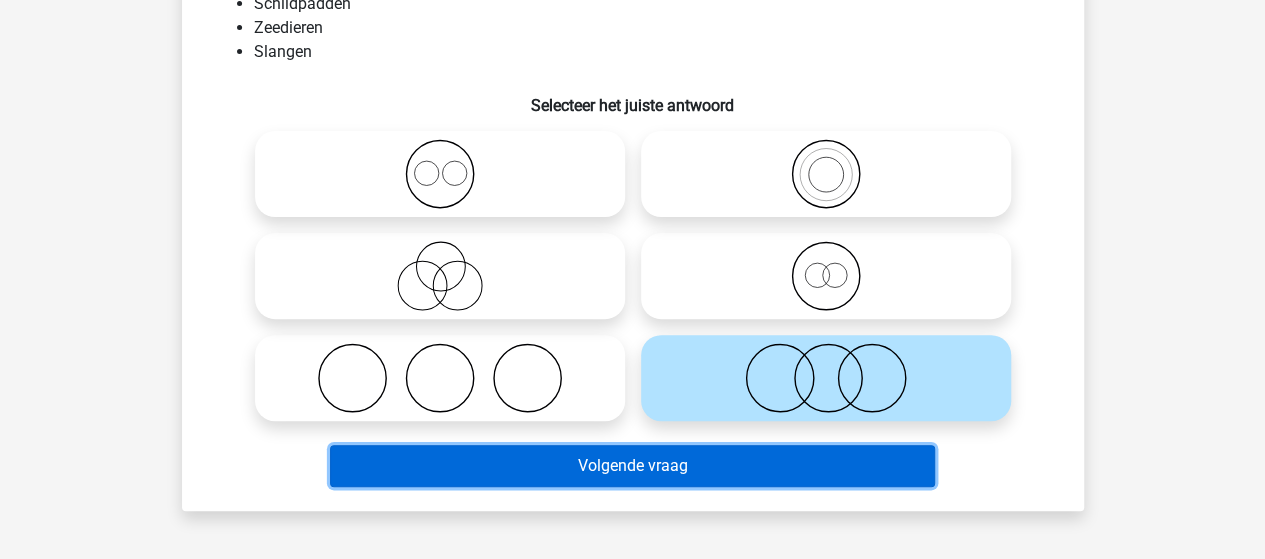 click on "Volgende vraag" at bounding box center [632, 466] 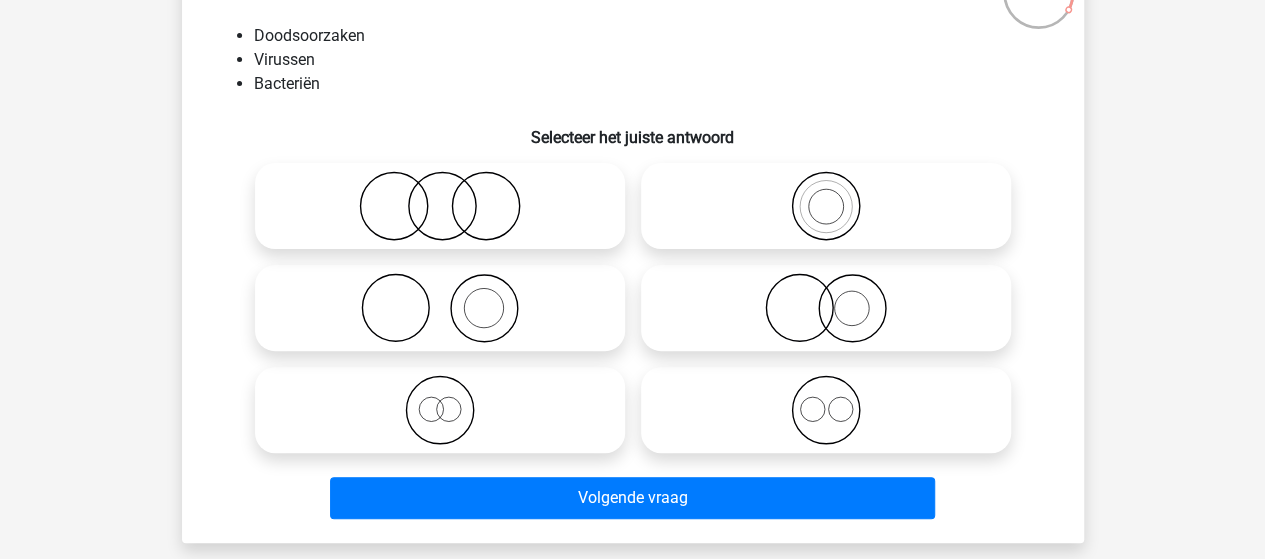 scroll, scrollTop: 192, scrollLeft: 0, axis: vertical 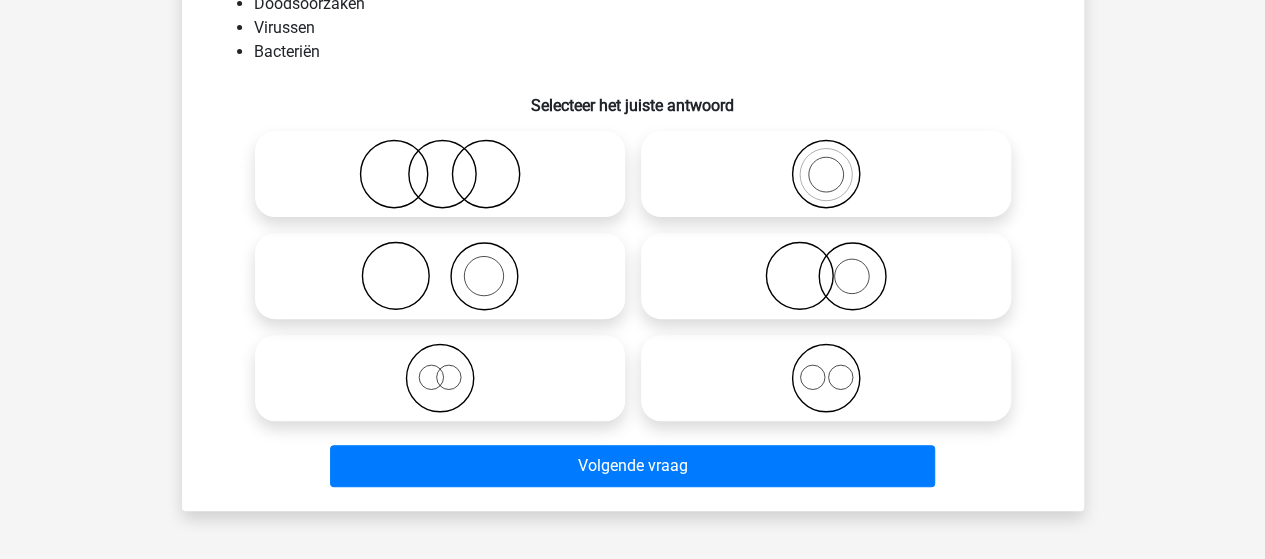 click 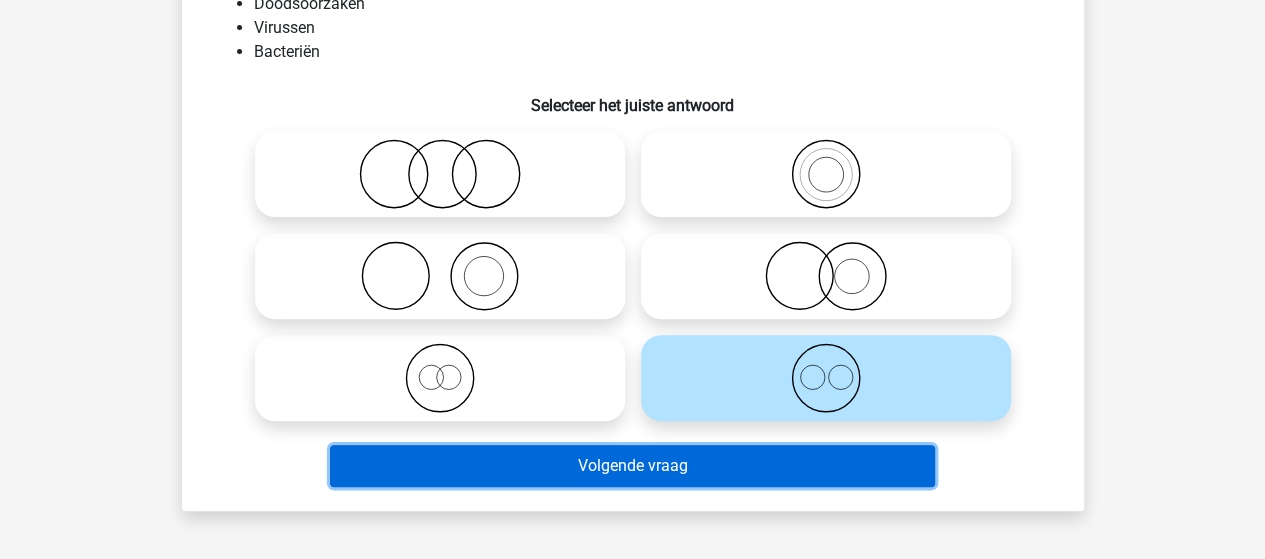 click on "Volgende vraag" at bounding box center (632, 466) 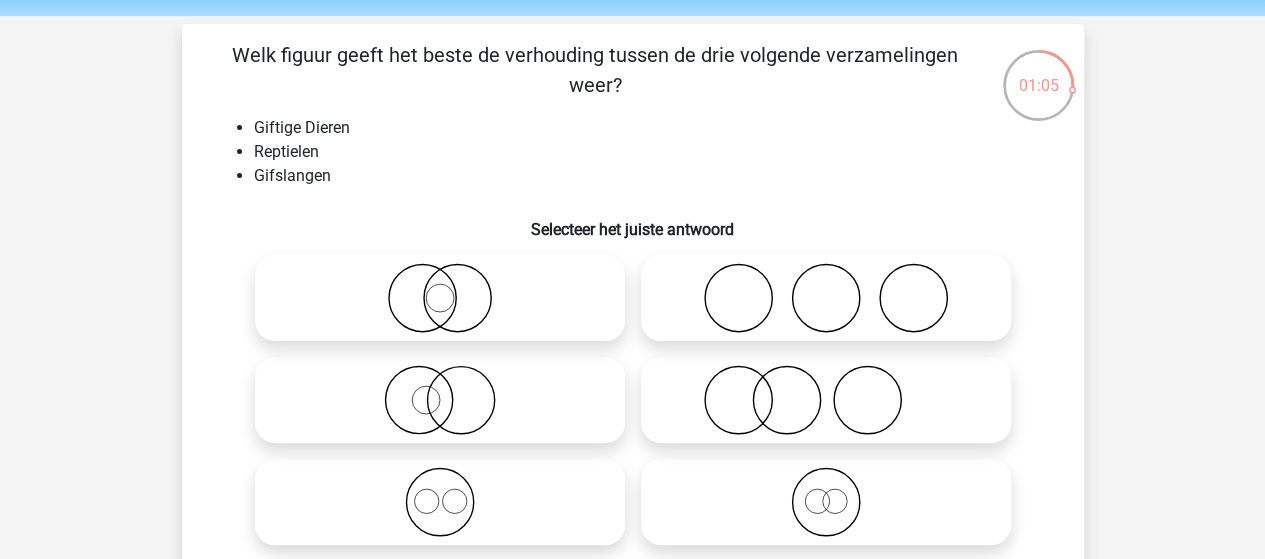 scroll, scrollTop: 100, scrollLeft: 0, axis: vertical 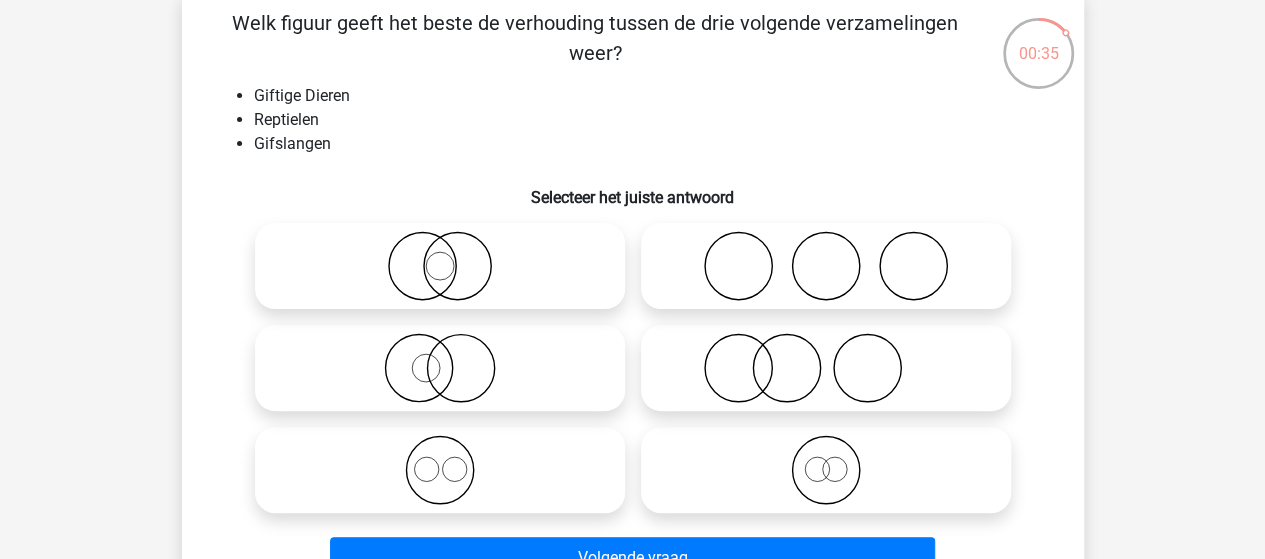 click 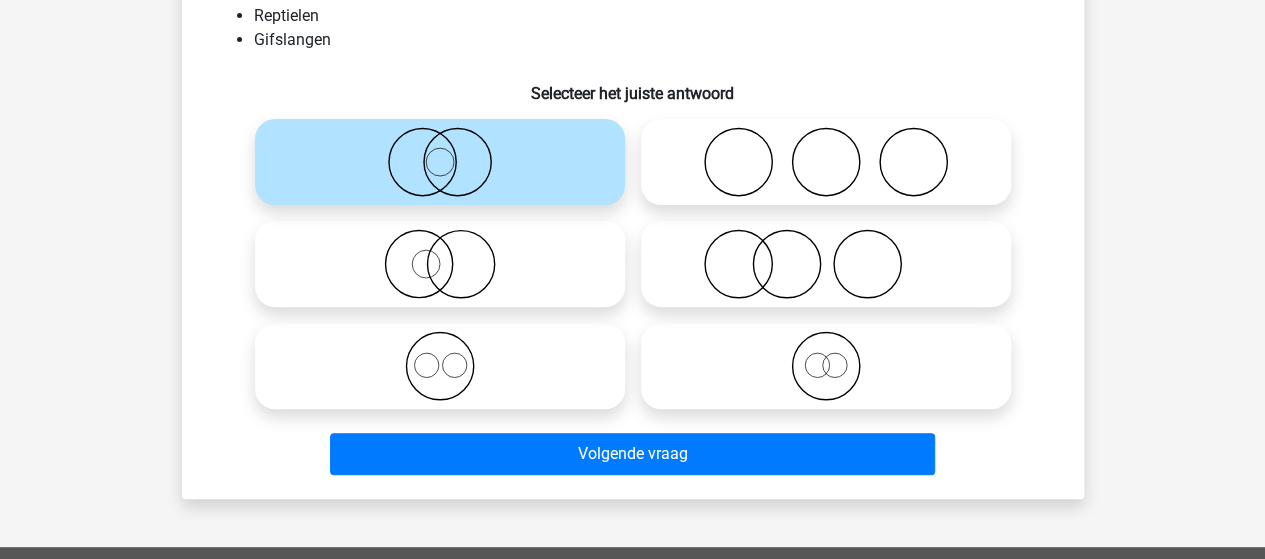 scroll, scrollTop: 300, scrollLeft: 0, axis: vertical 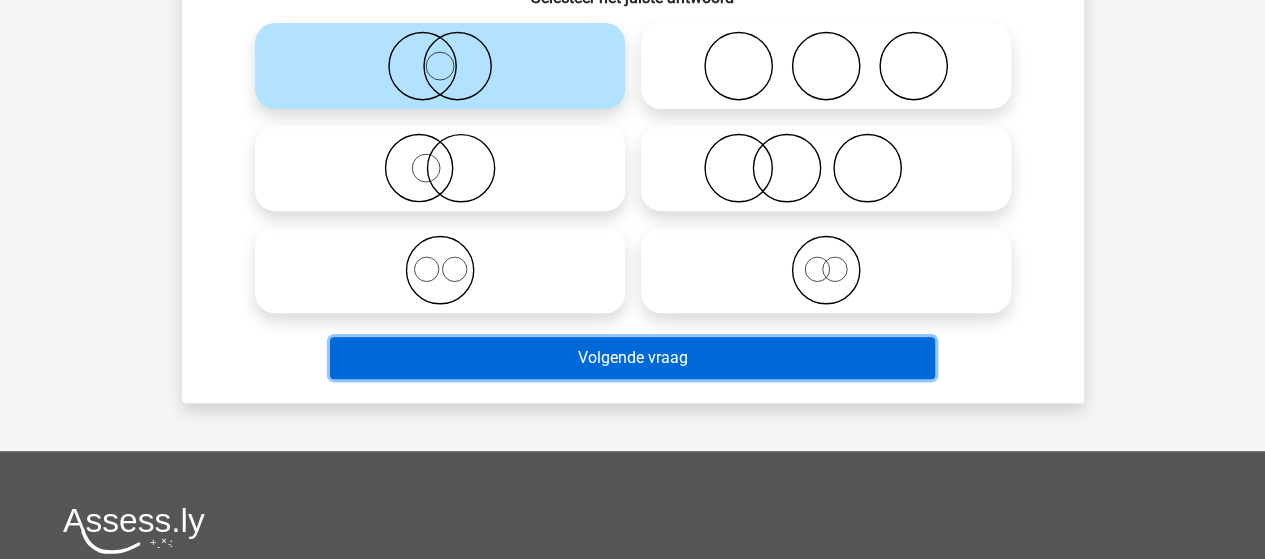 click on "Volgende vraag" at bounding box center [632, 358] 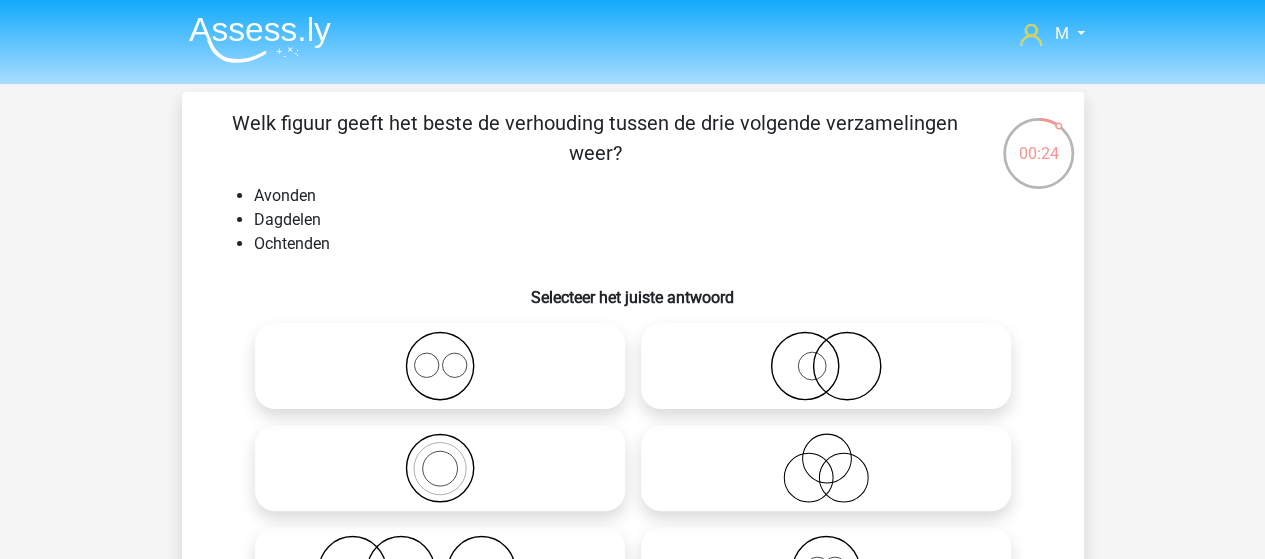 scroll, scrollTop: 100, scrollLeft: 0, axis: vertical 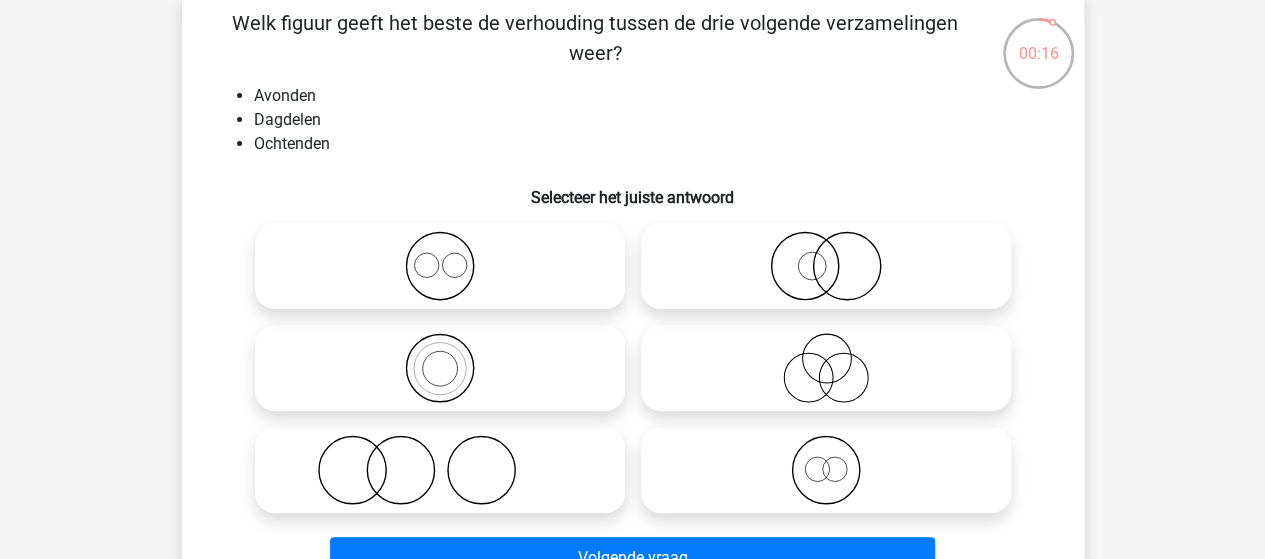 click 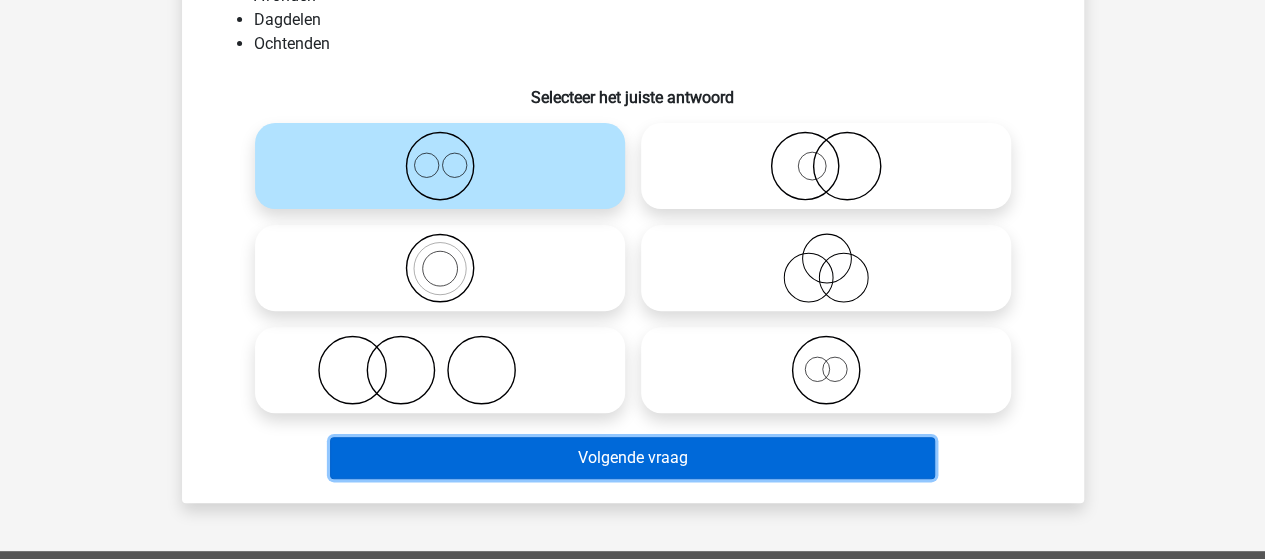 click on "Volgende vraag" at bounding box center [632, 458] 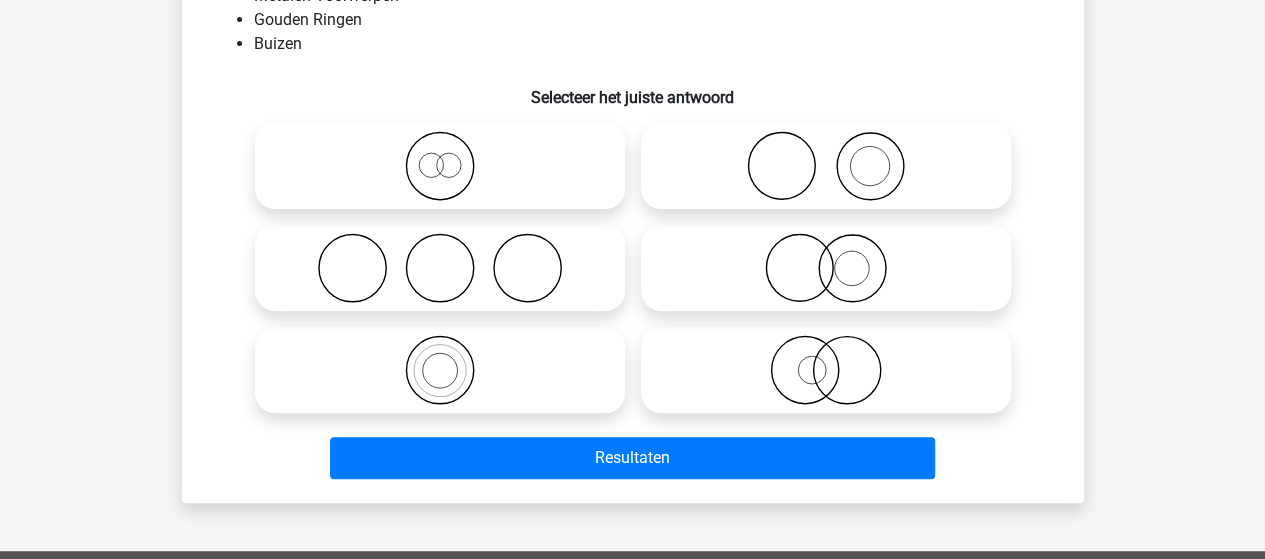 scroll, scrollTop: 92, scrollLeft: 0, axis: vertical 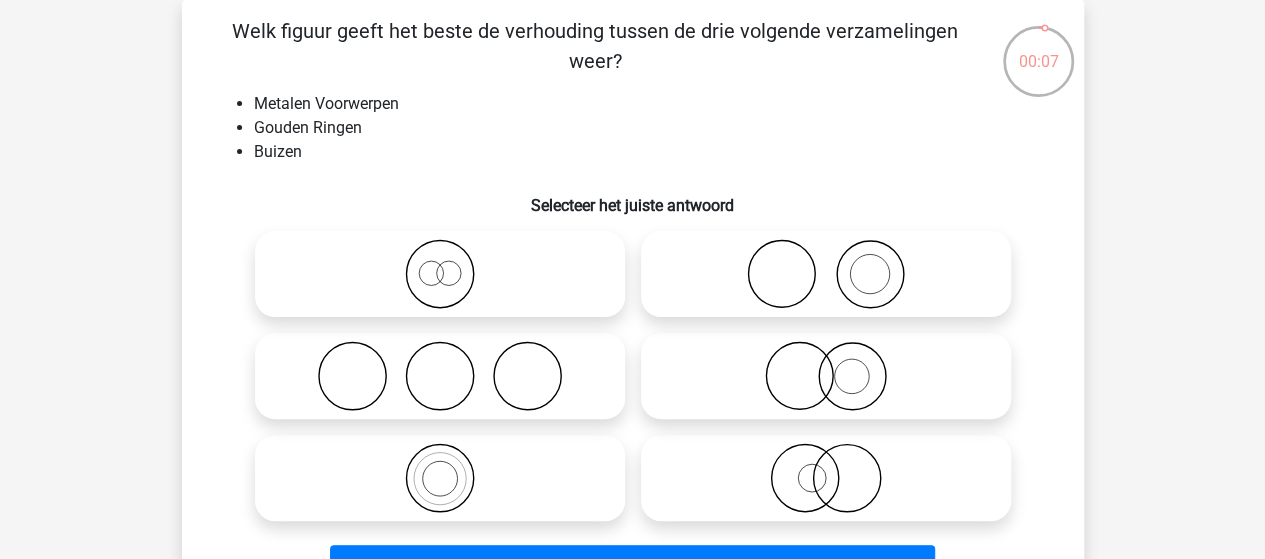click 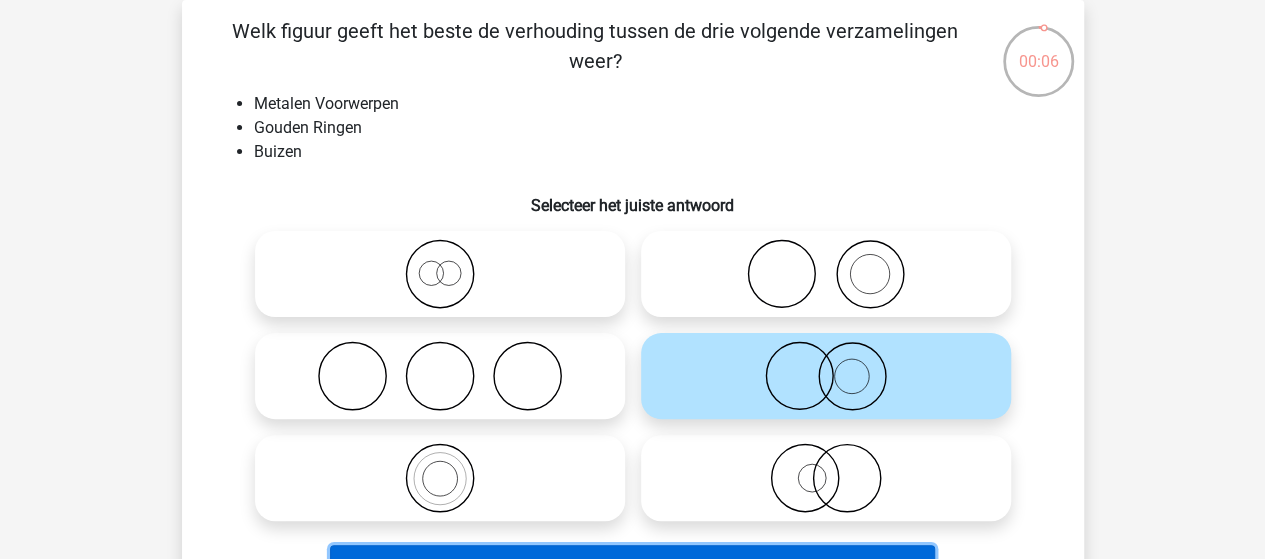 click on "Resultaten" at bounding box center [632, 566] 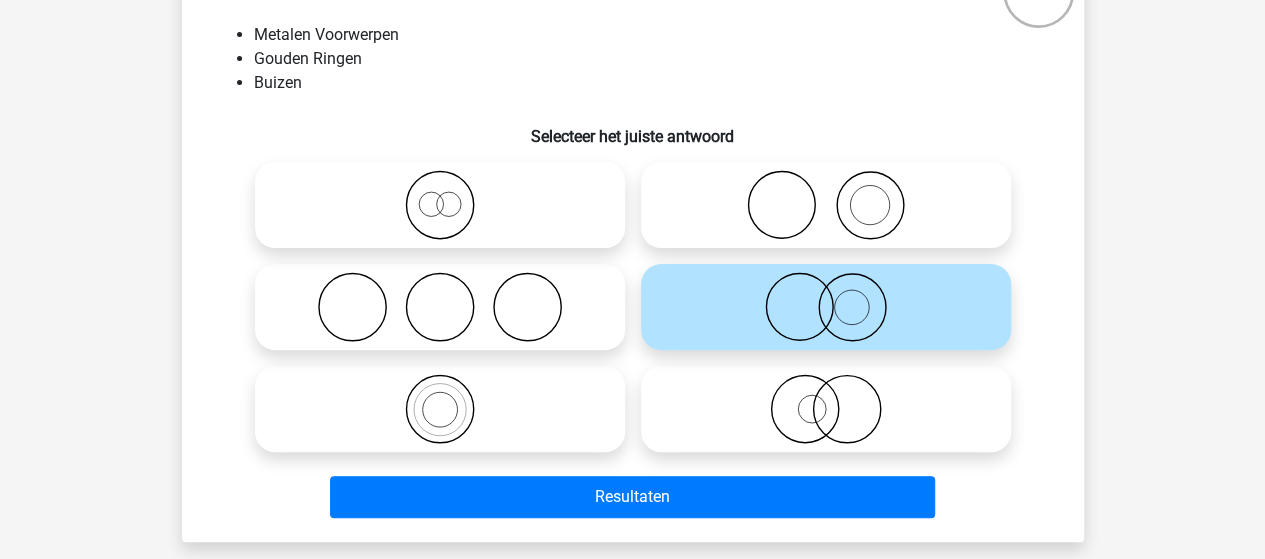 scroll, scrollTop: 192, scrollLeft: 0, axis: vertical 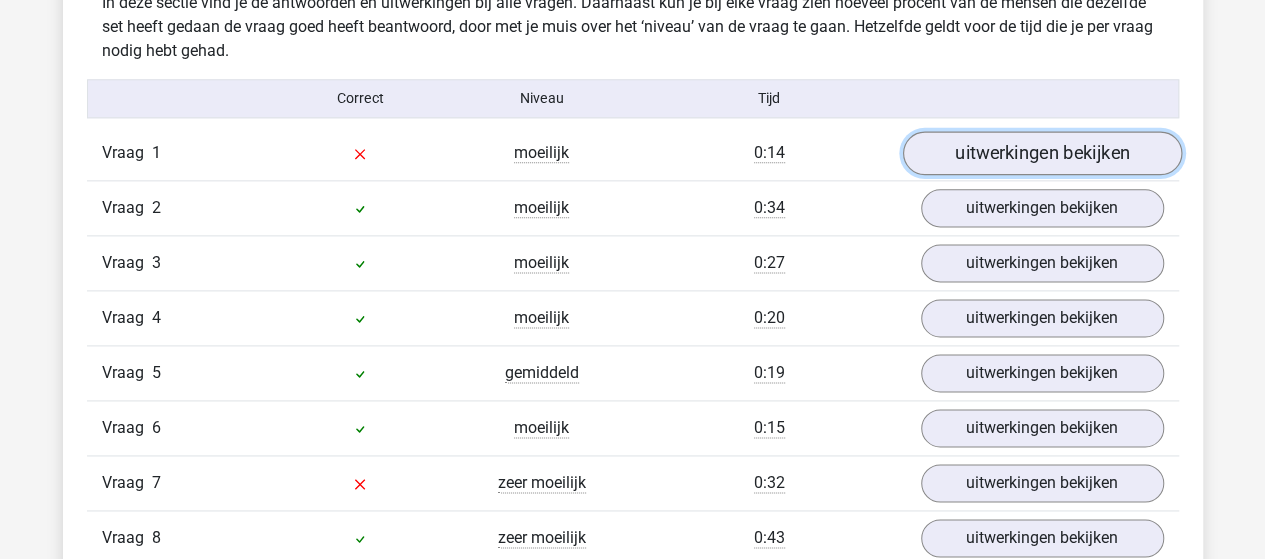 click on "uitwerkingen bekijken" at bounding box center [1041, 153] 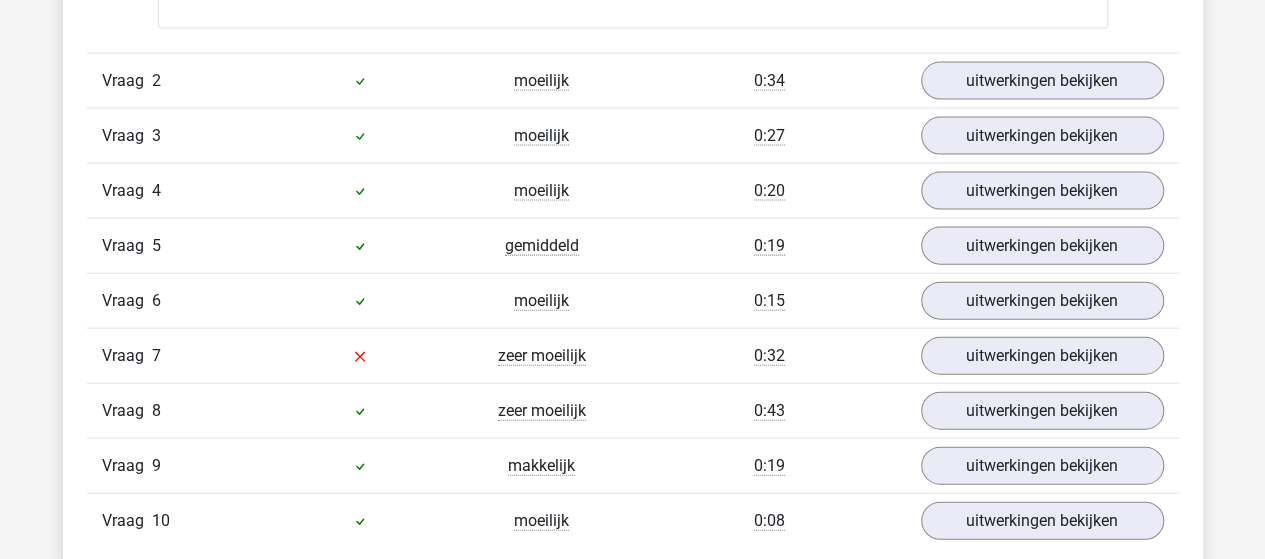 scroll, scrollTop: 2200, scrollLeft: 0, axis: vertical 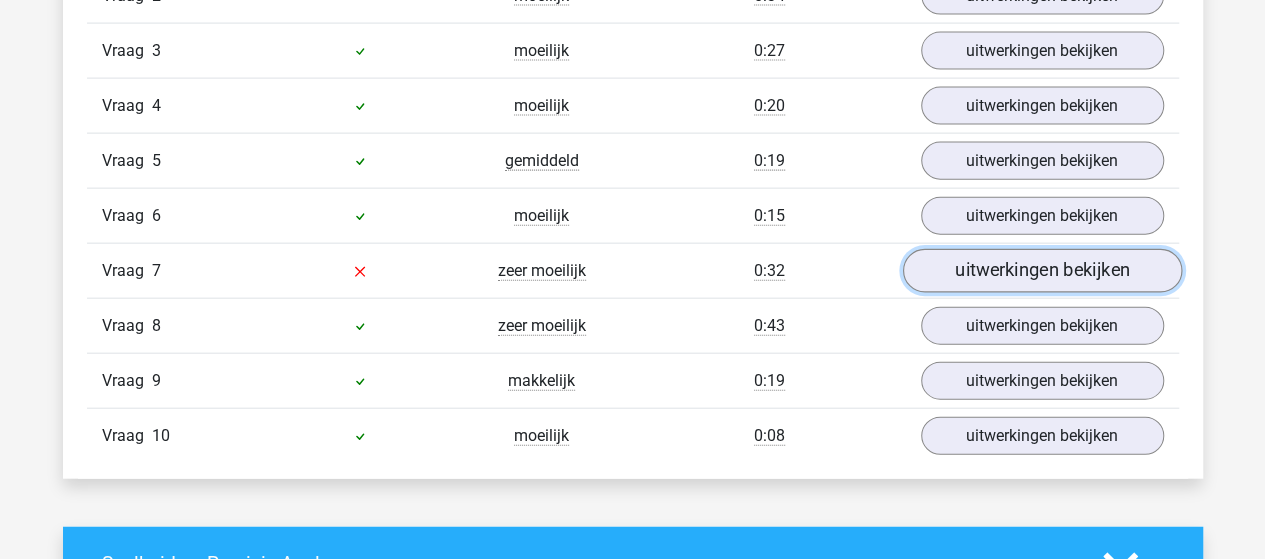 click on "uitwerkingen bekijken" at bounding box center [1041, 271] 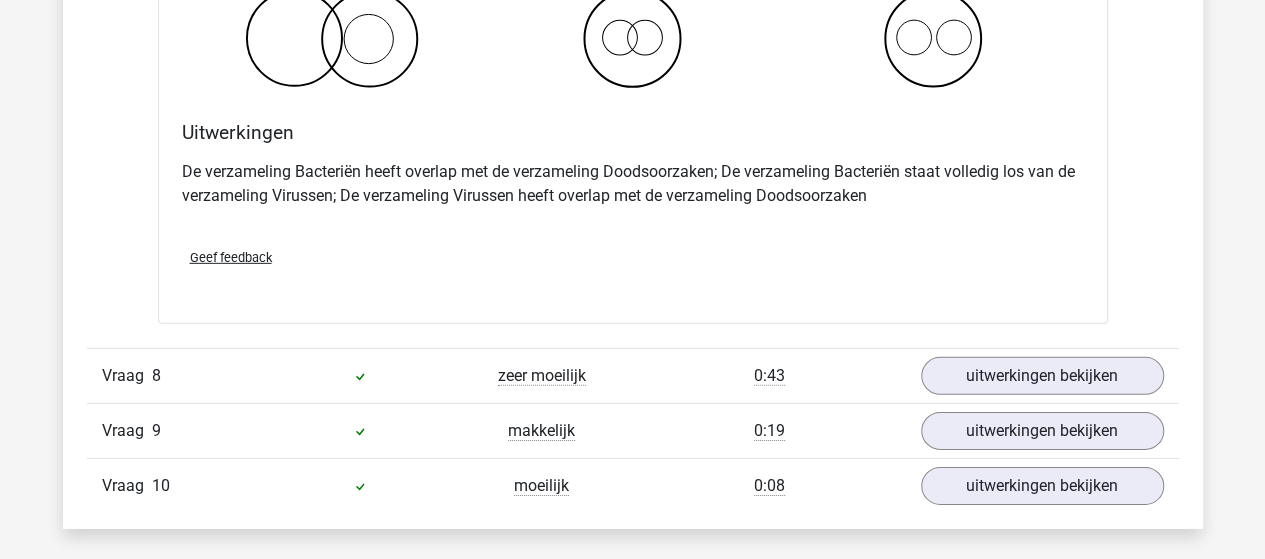 scroll, scrollTop: 3000, scrollLeft: 0, axis: vertical 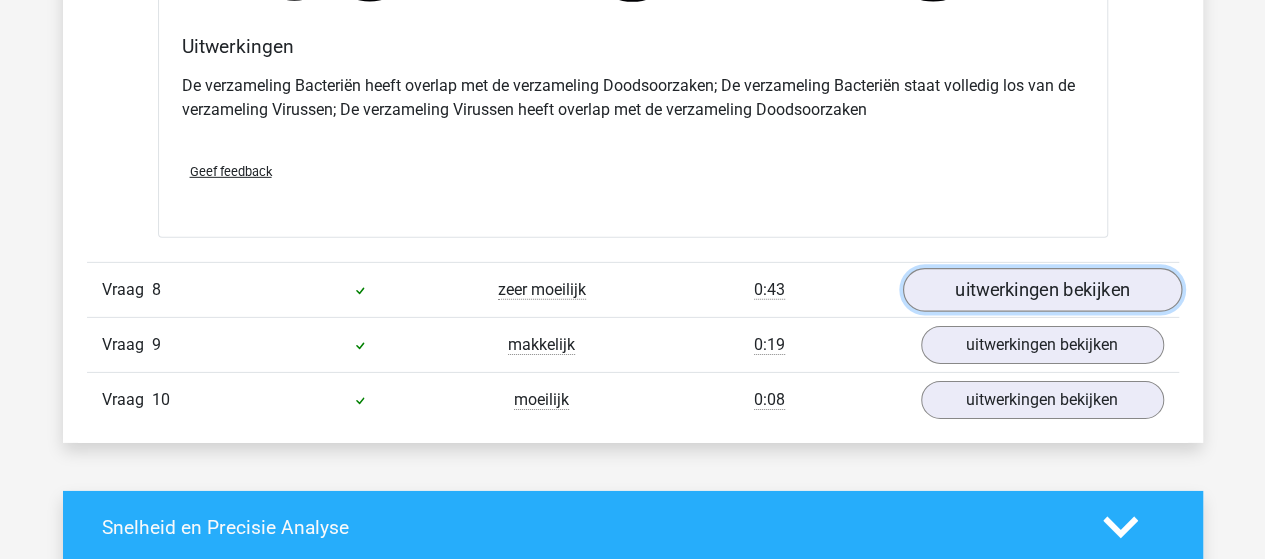 click on "uitwerkingen bekijken" at bounding box center (1041, 291) 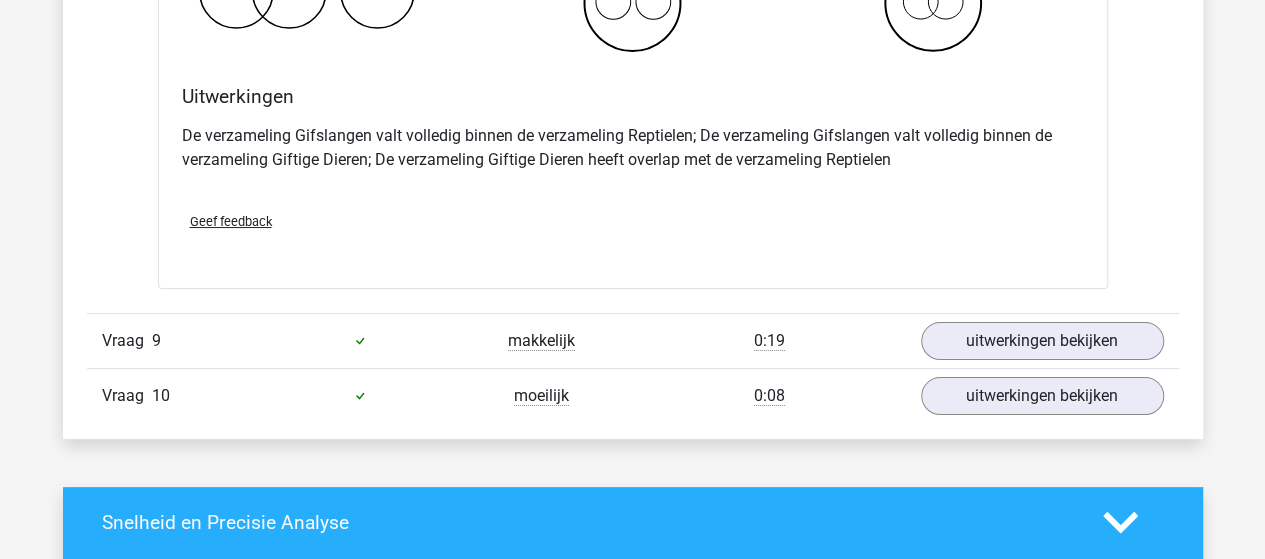 scroll, scrollTop: 3800, scrollLeft: 0, axis: vertical 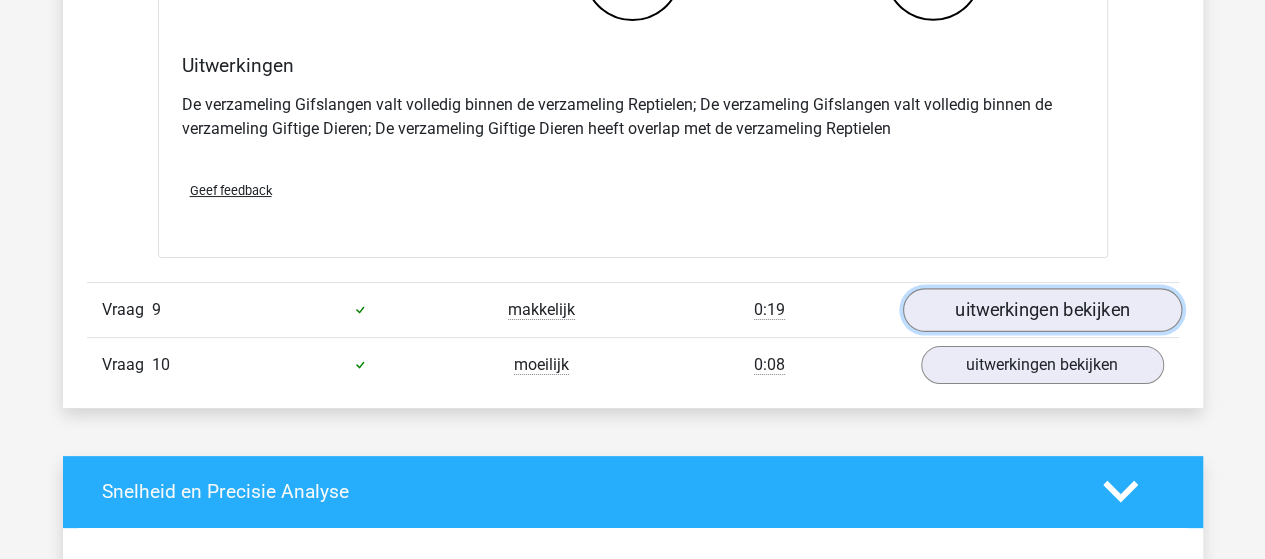 click on "uitwerkingen bekijken" at bounding box center (1041, 310) 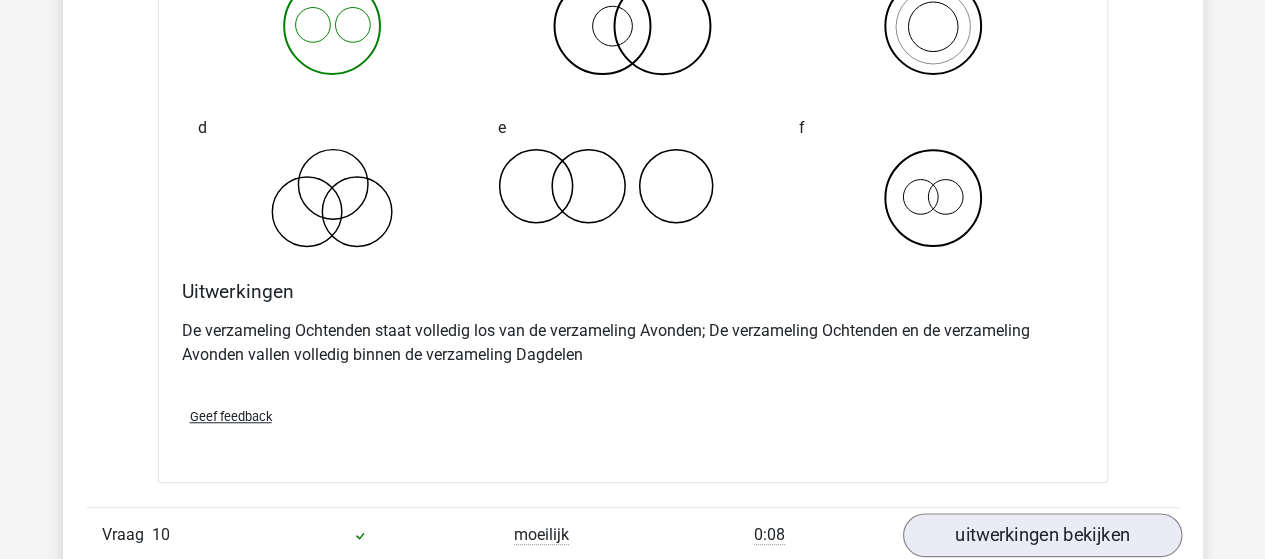 scroll, scrollTop: 4500, scrollLeft: 0, axis: vertical 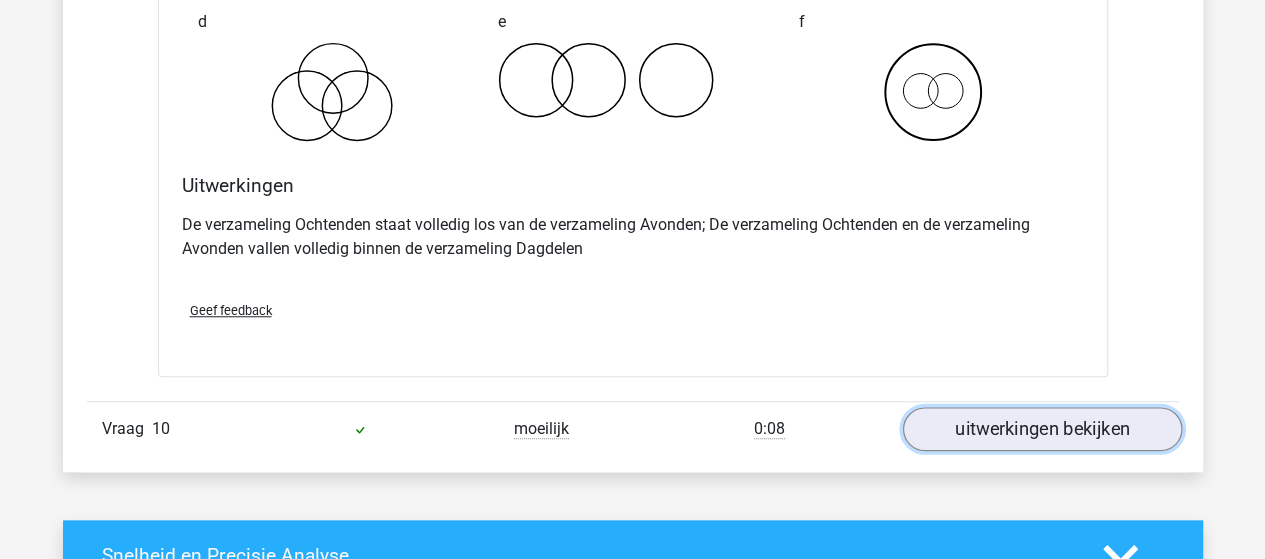 click on "uitwerkingen bekijken" at bounding box center (1041, 429) 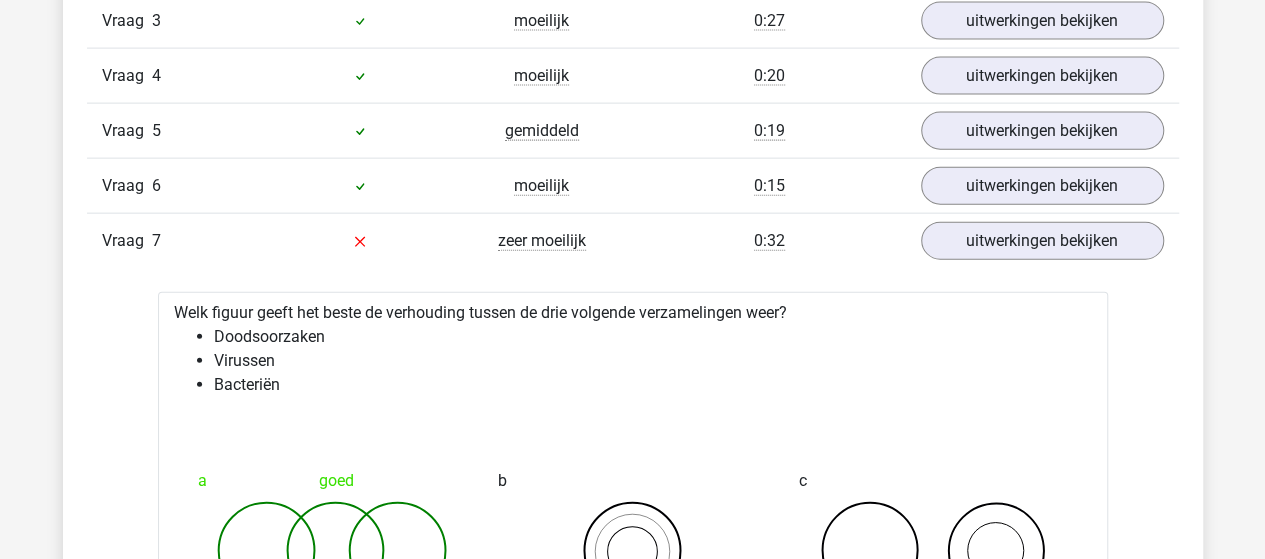 scroll, scrollTop: 2200, scrollLeft: 0, axis: vertical 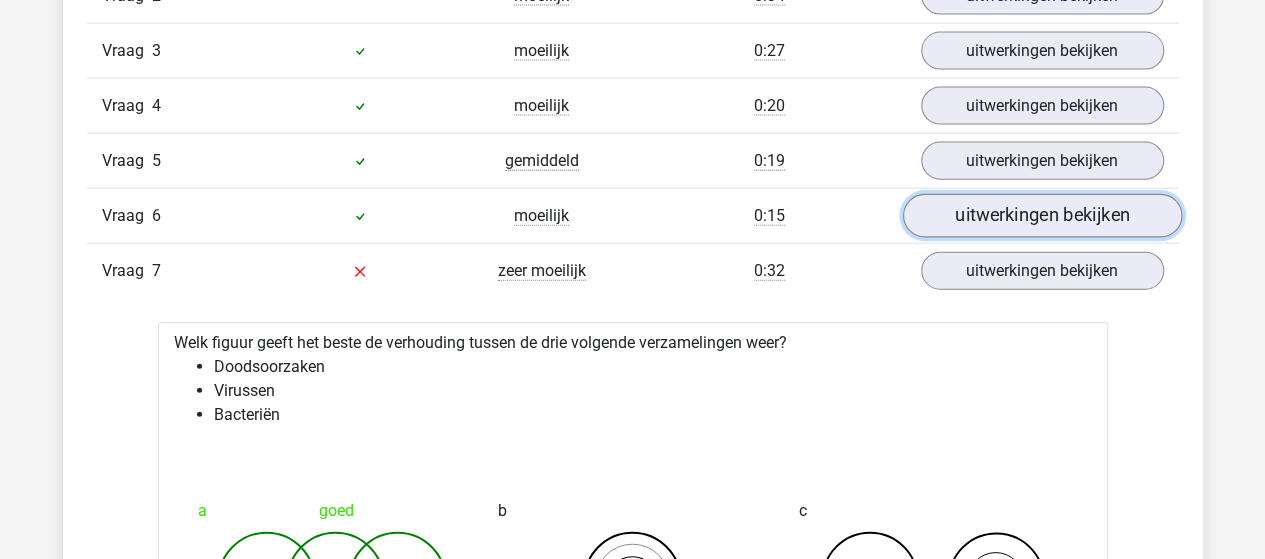 click on "uitwerkingen bekijken" at bounding box center [1041, 216] 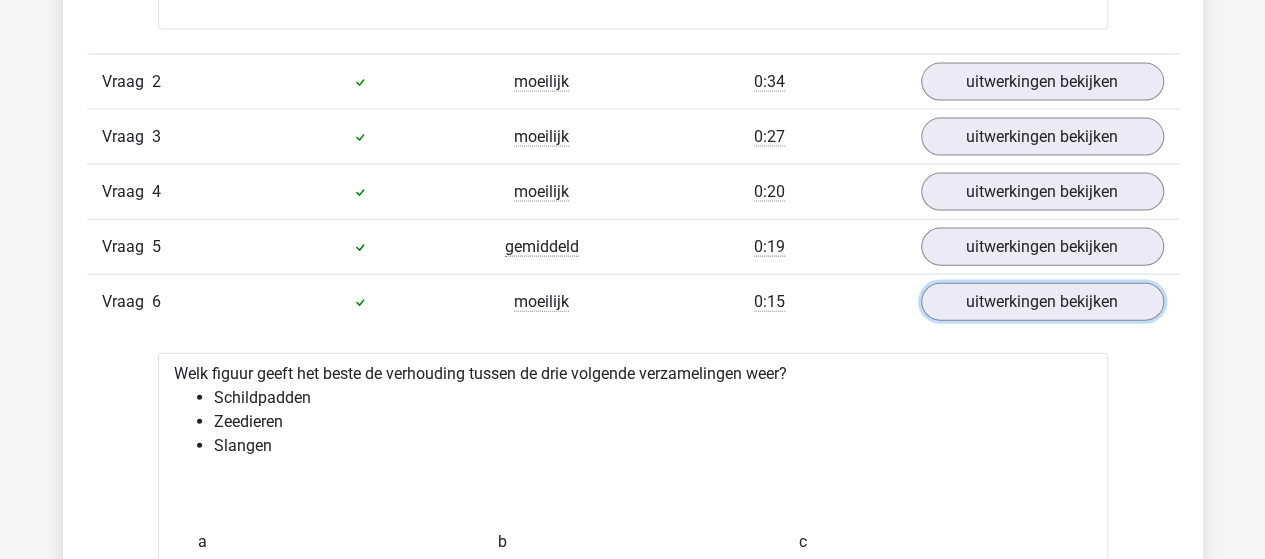 scroll, scrollTop: 2100, scrollLeft: 0, axis: vertical 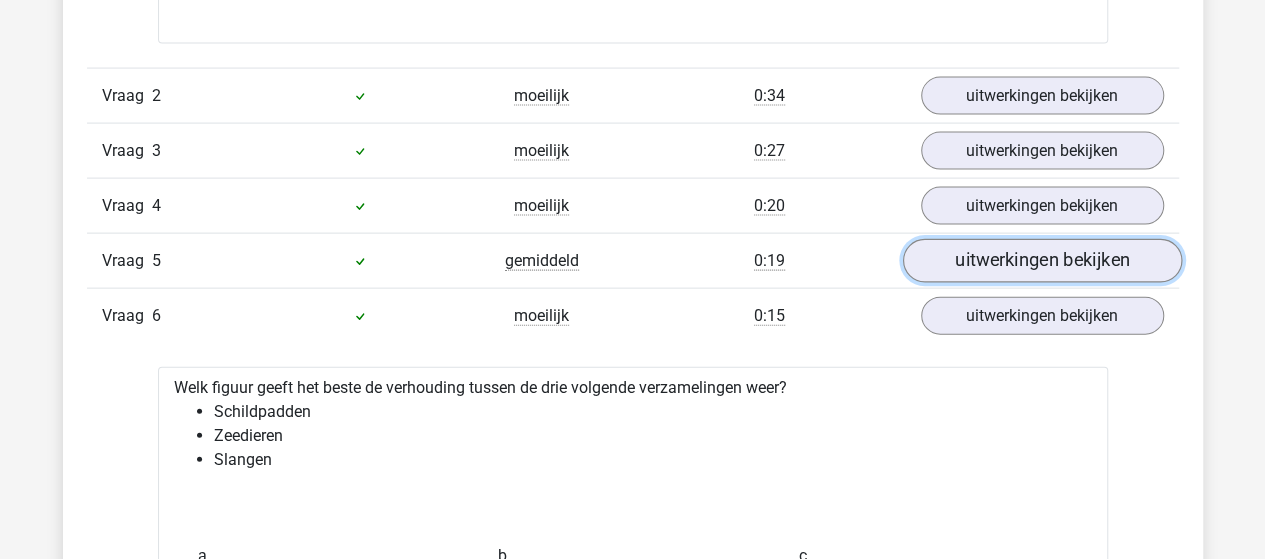 click on "uitwerkingen bekijken" at bounding box center [1041, 261] 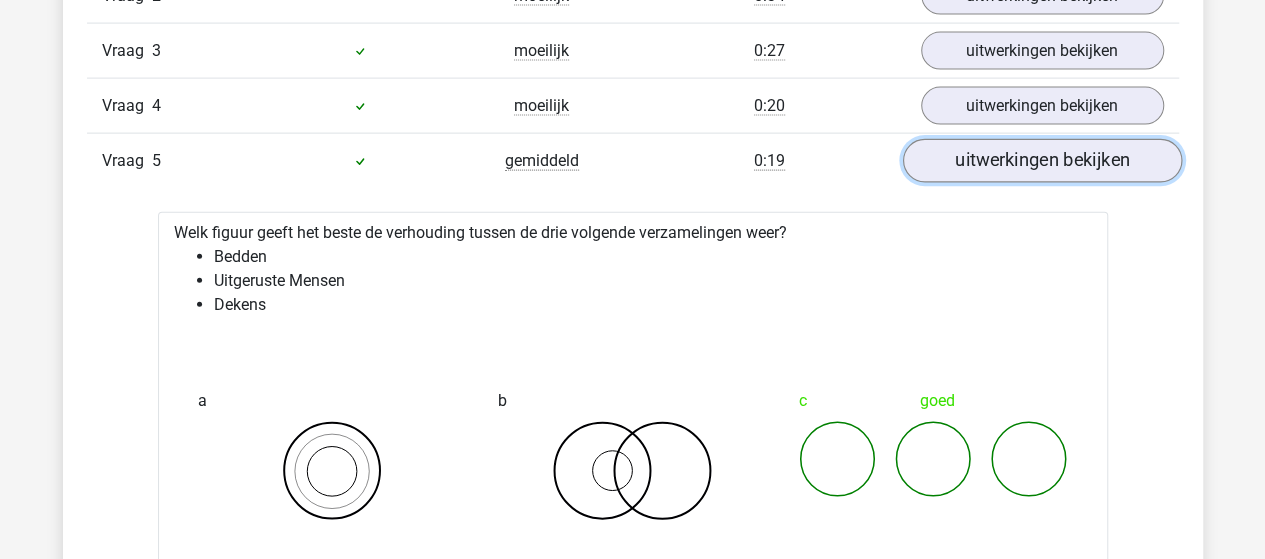 scroll, scrollTop: 2100, scrollLeft: 0, axis: vertical 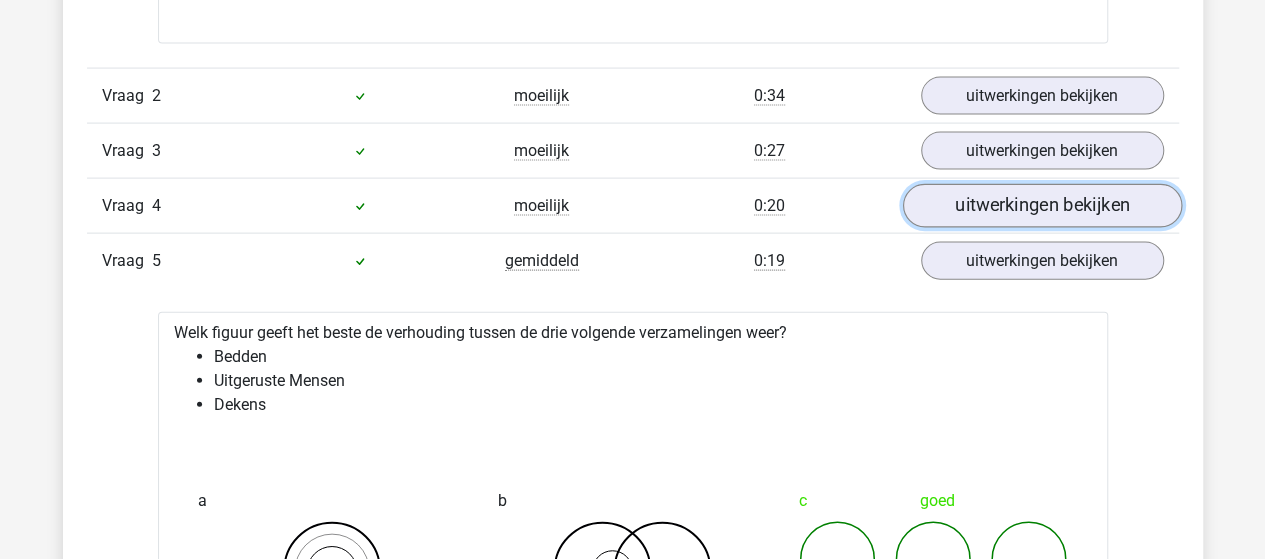 click on "uitwerkingen bekijken" at bounding box center (1041, 206) 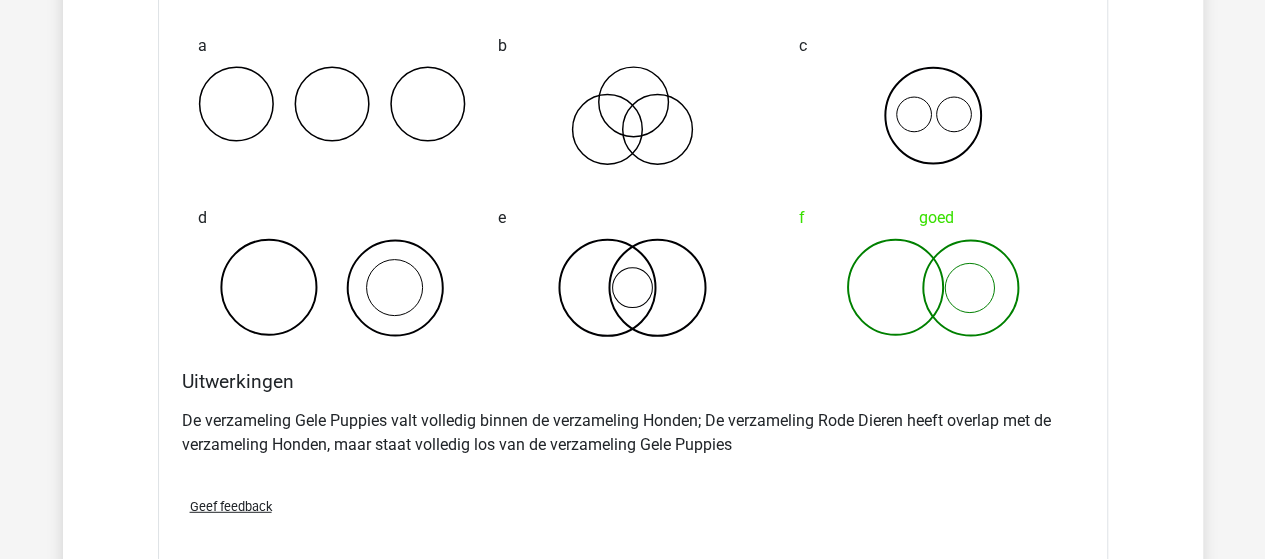 scroll, scrollTop: 2100, scrollLeft: 0, axis: vertical 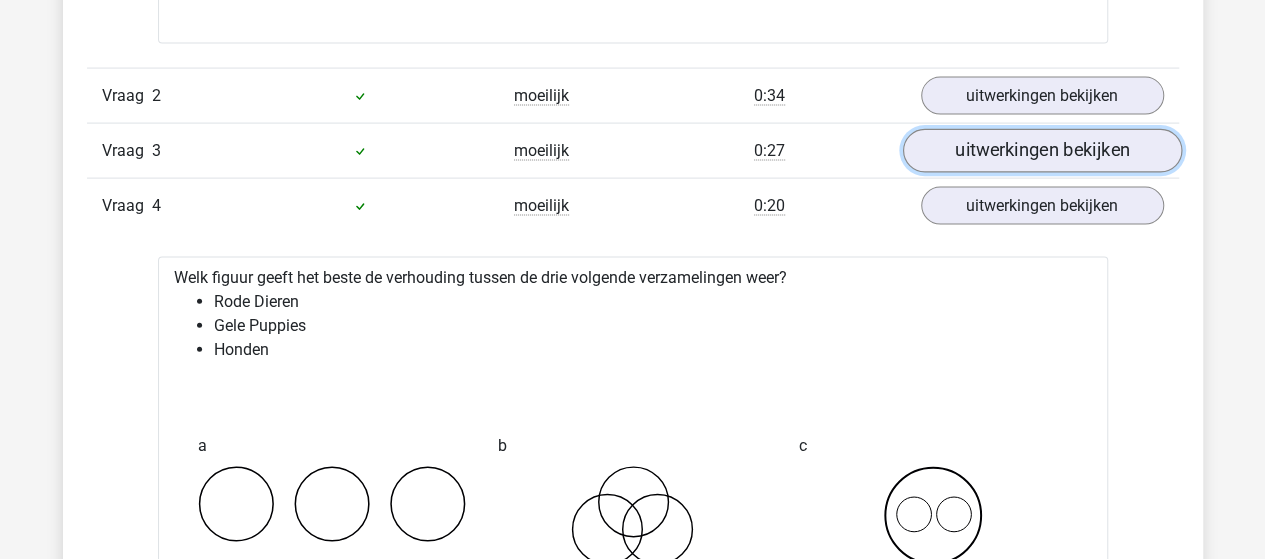 click on "uitwerkingen bekijken" at bounding box center (1041, 151) 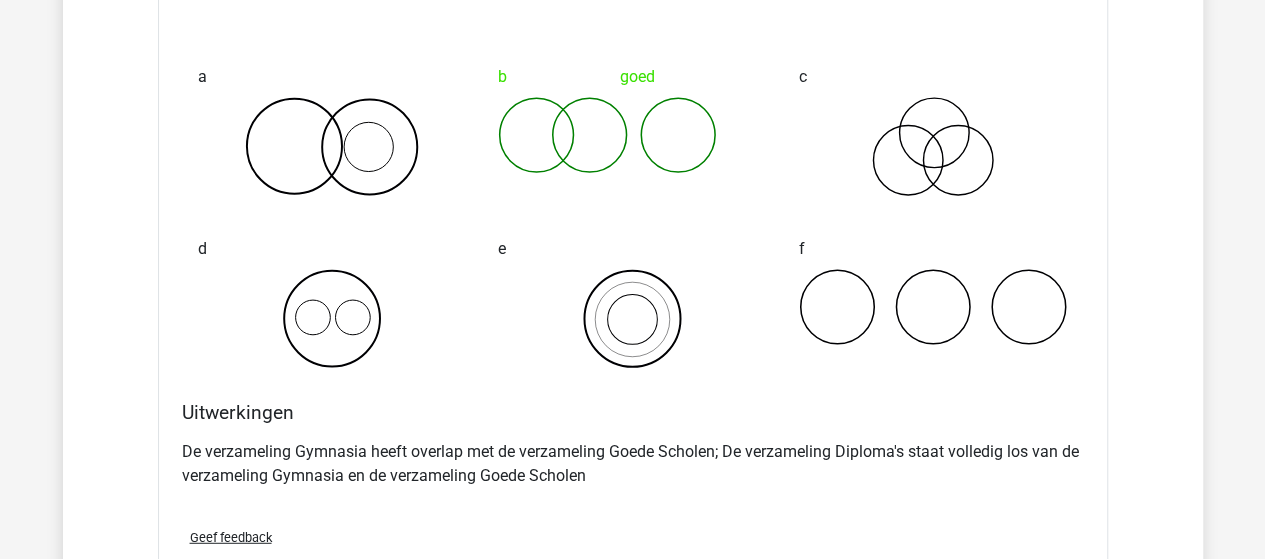scroll, scrollTop: 2500, scrollLeft: 0, axis: vertical 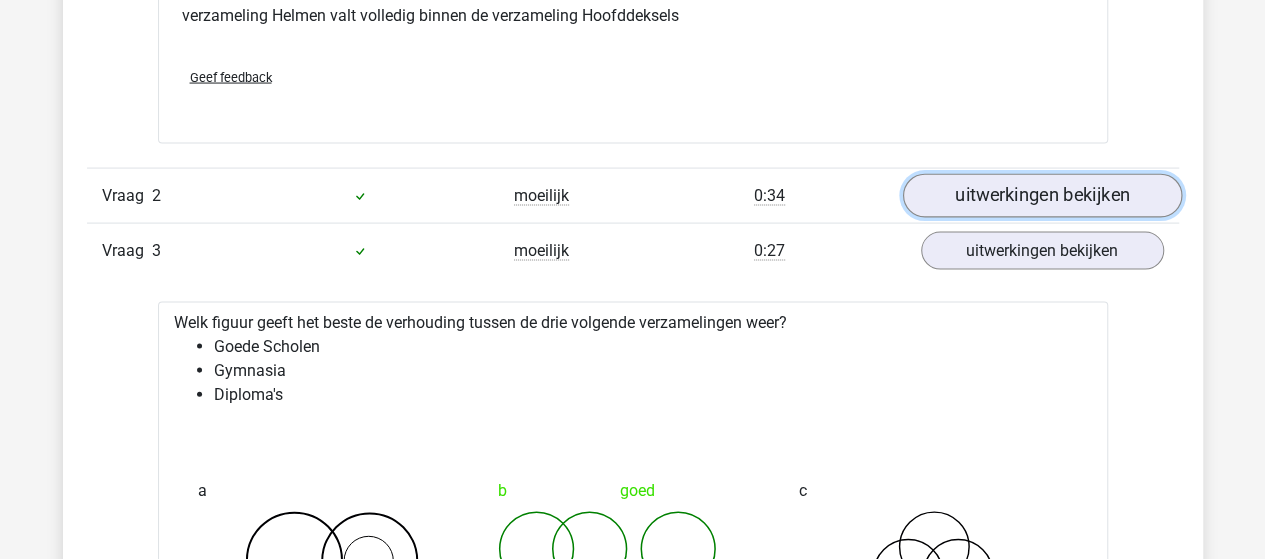 click on "uitwerkingen bekijken" at bounding box center [1041, 196] 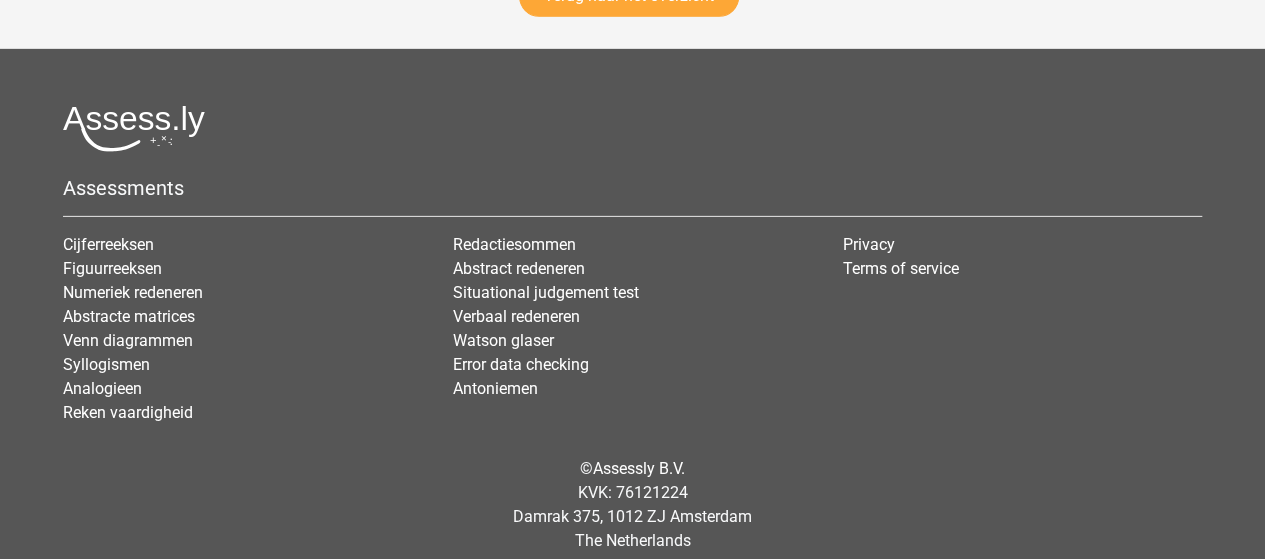 scroll, scrollTop: 10354, scrollLeft: 0, axis: vertical 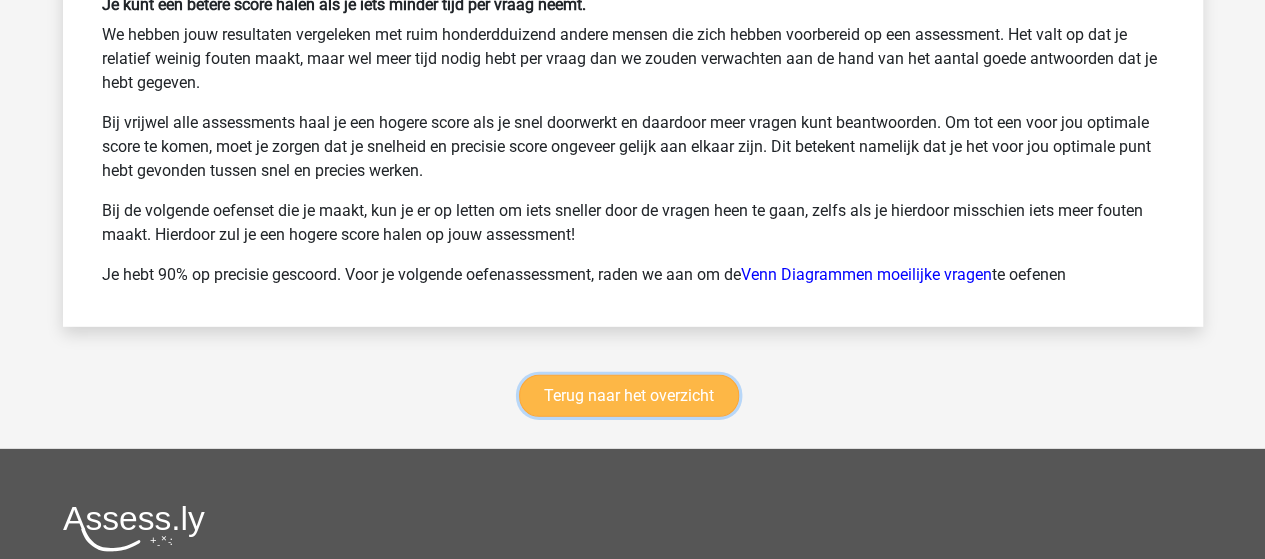 click on "Terug naar het overzicht" at bounding box center [629, 396] 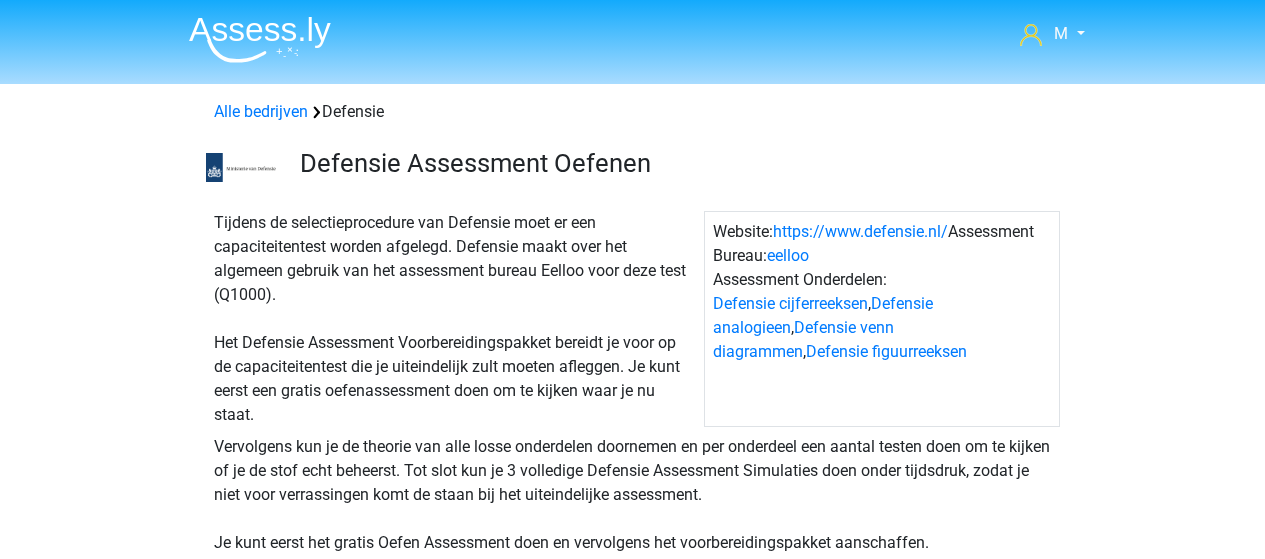 scroll, scrollTop: 0, scrollLeft: 0, axis: both 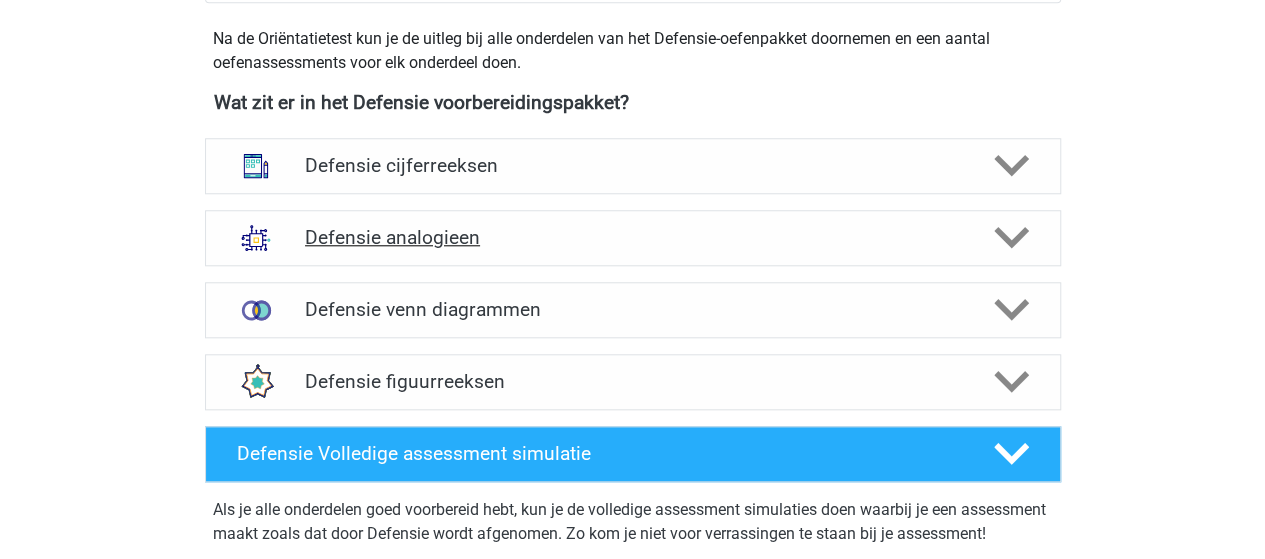 click on "Defensie analogieen" at bounding box center (632, 237) 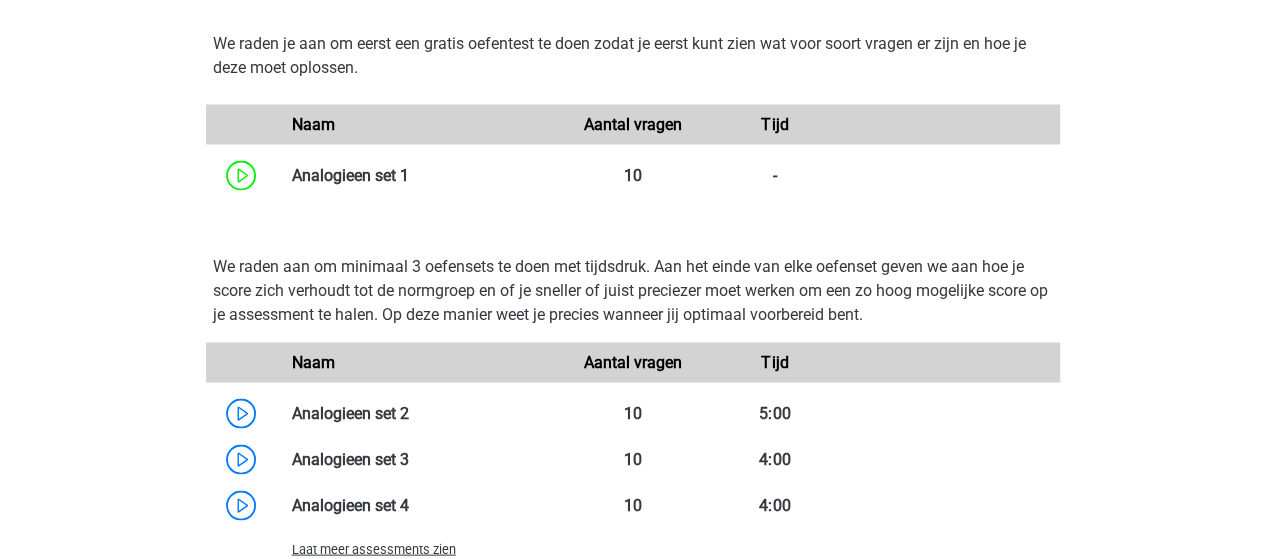 scroll, scrollTop: 1800, scrollLeft: 0, axis: vertical 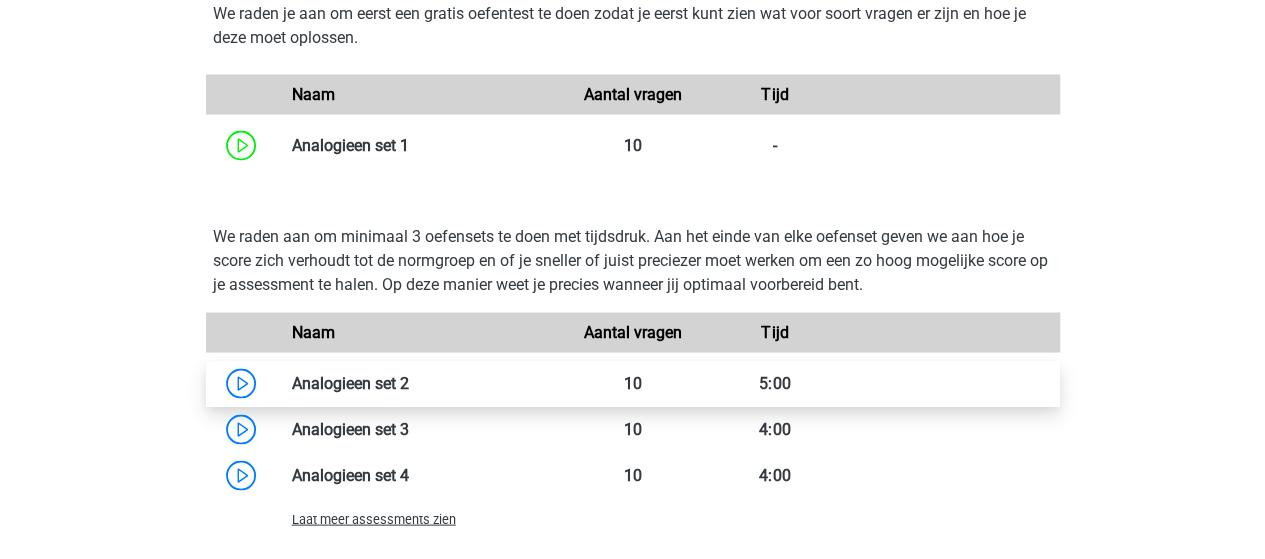 click at bounding box center [409, 382] 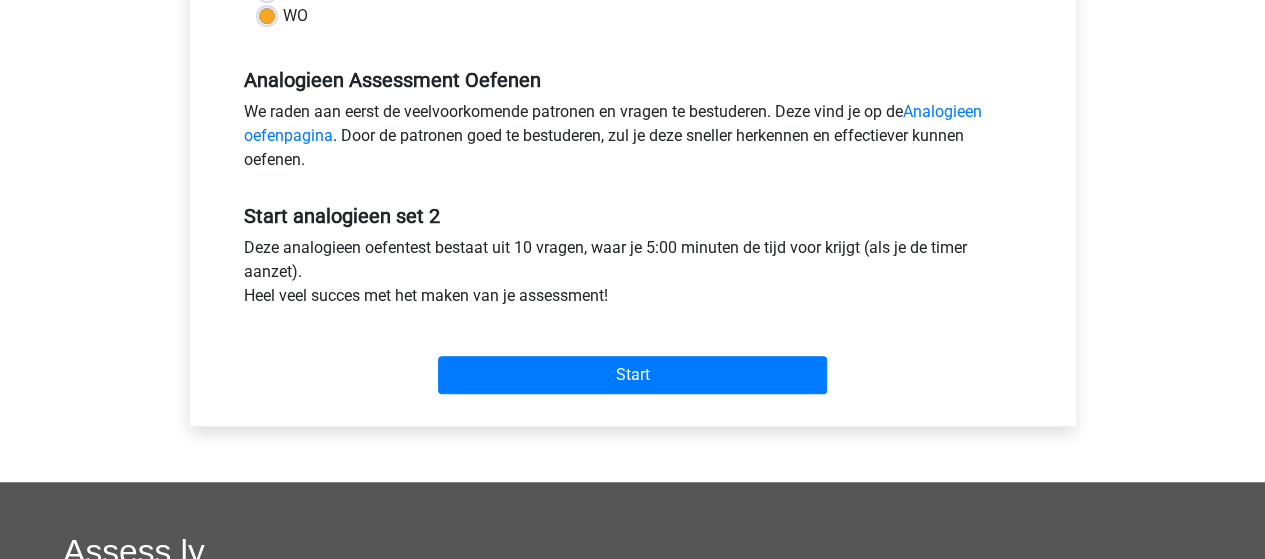 scroll, scrollTop: 600, scrollLeft: 0, axis: vertical 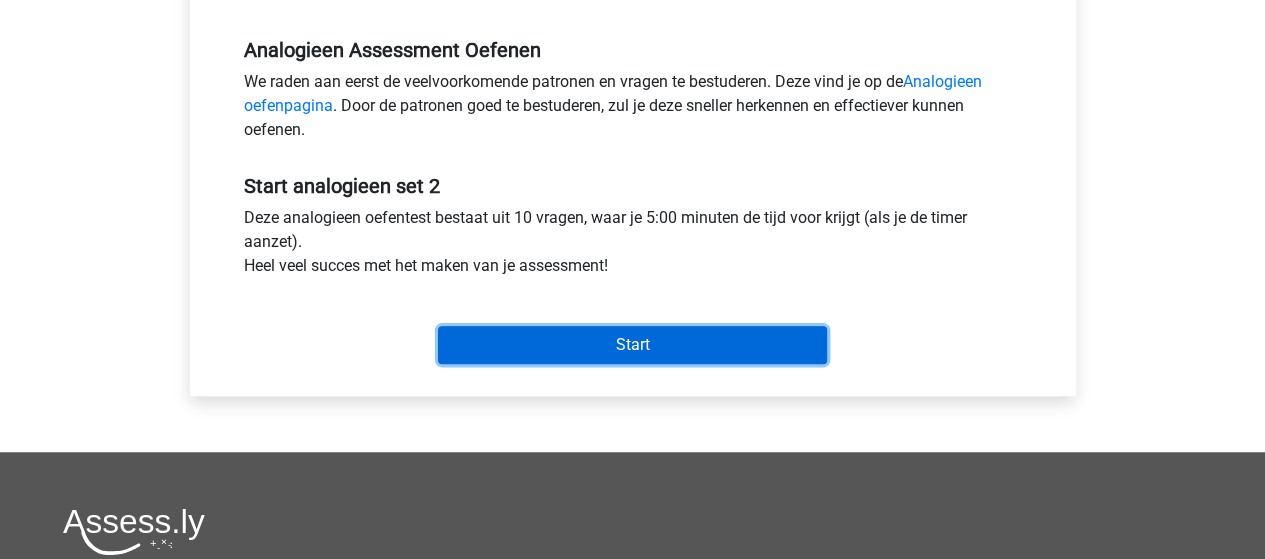 click on "Start" at bounding box center (632, 345) 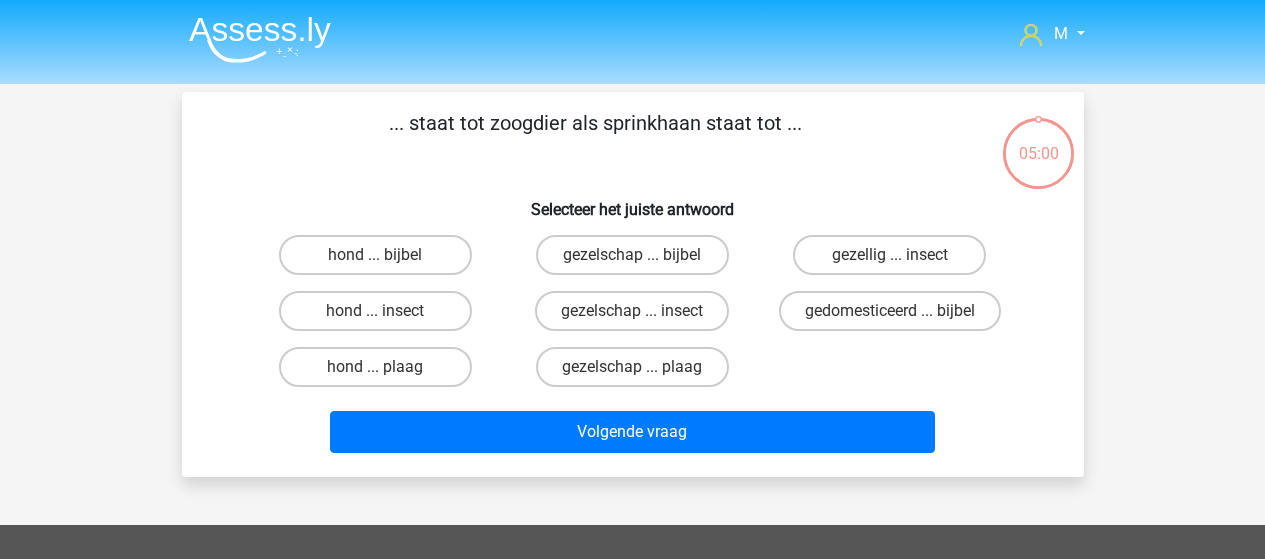 scroll, scrollTop: 0, scrollLeft: 0, axis: both 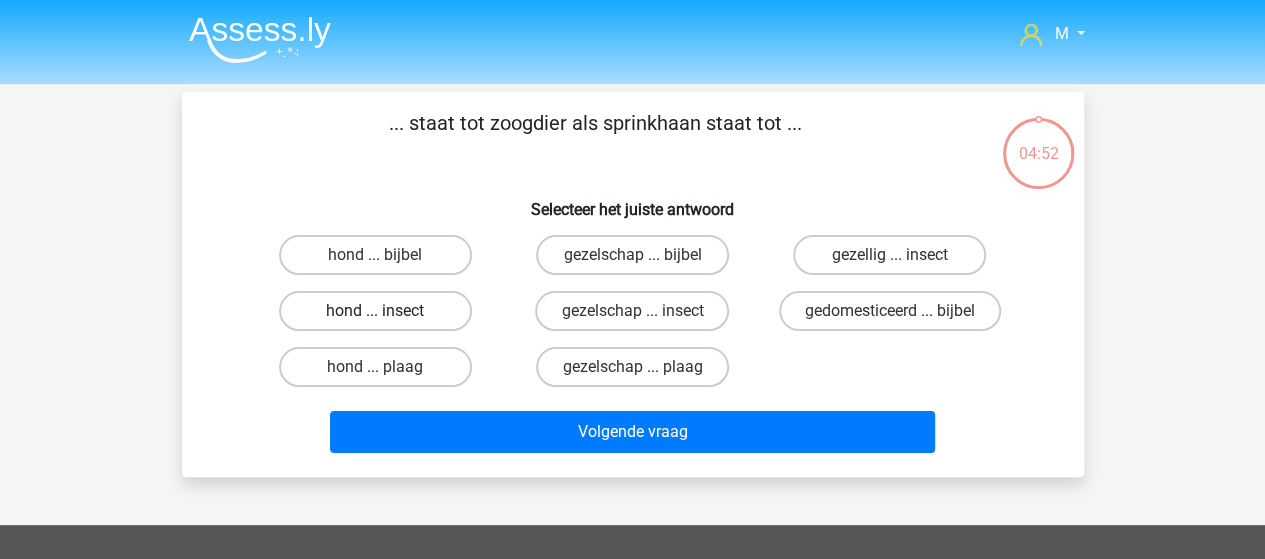 click on "hond ... insect" at bounding box center (375, 311) 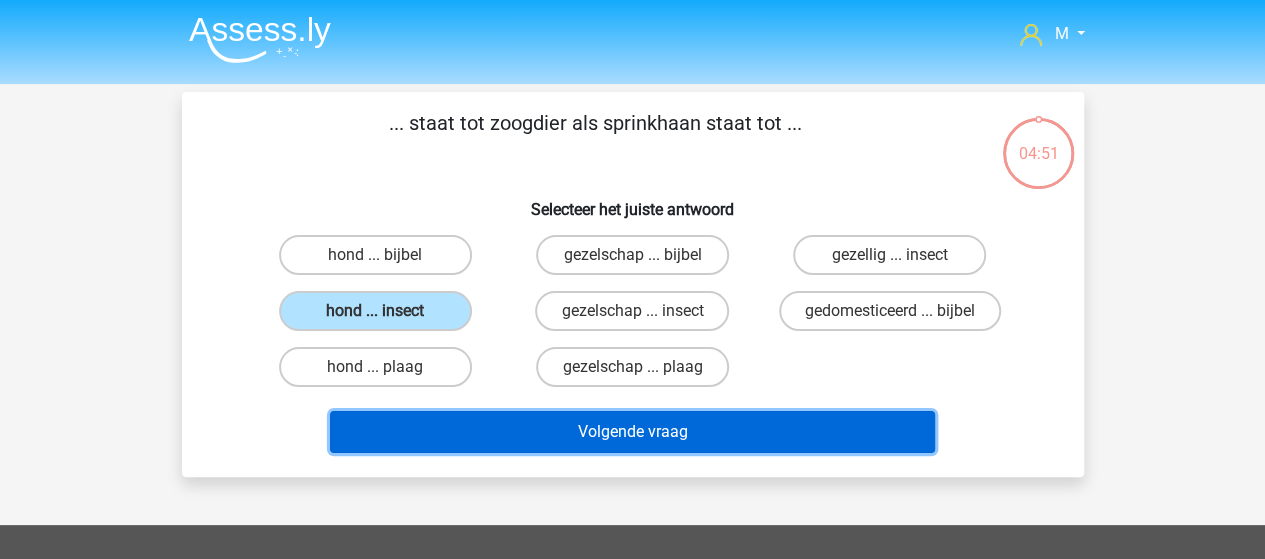 click on "Volgende vraag" at bounding box center [632, 432] 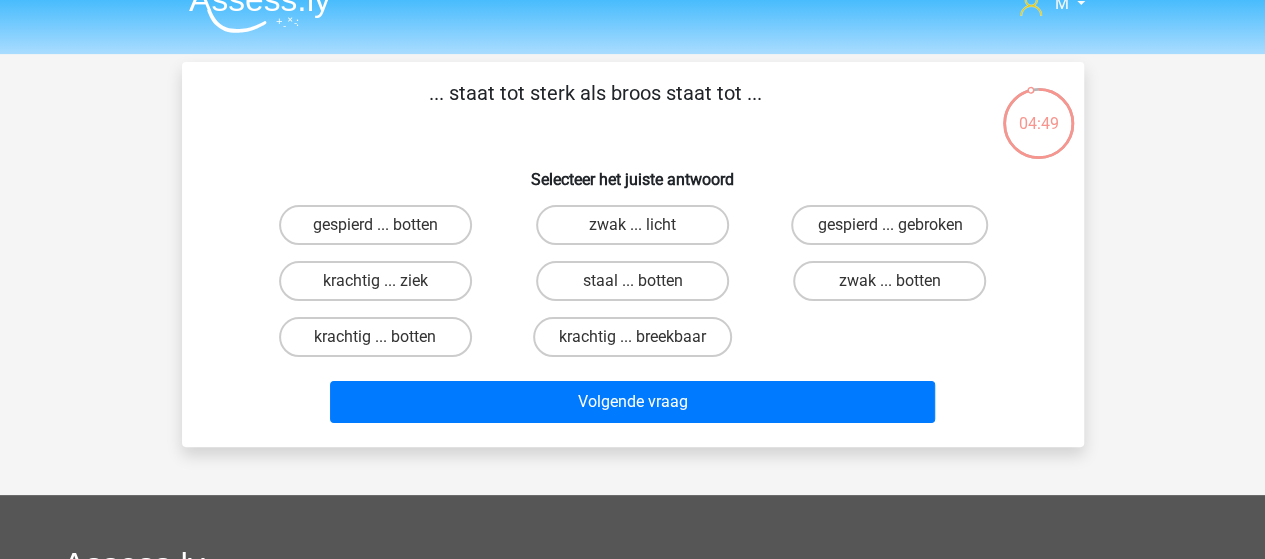 scroll, scrollTop: 0, scrollLeft: 0, axis: both 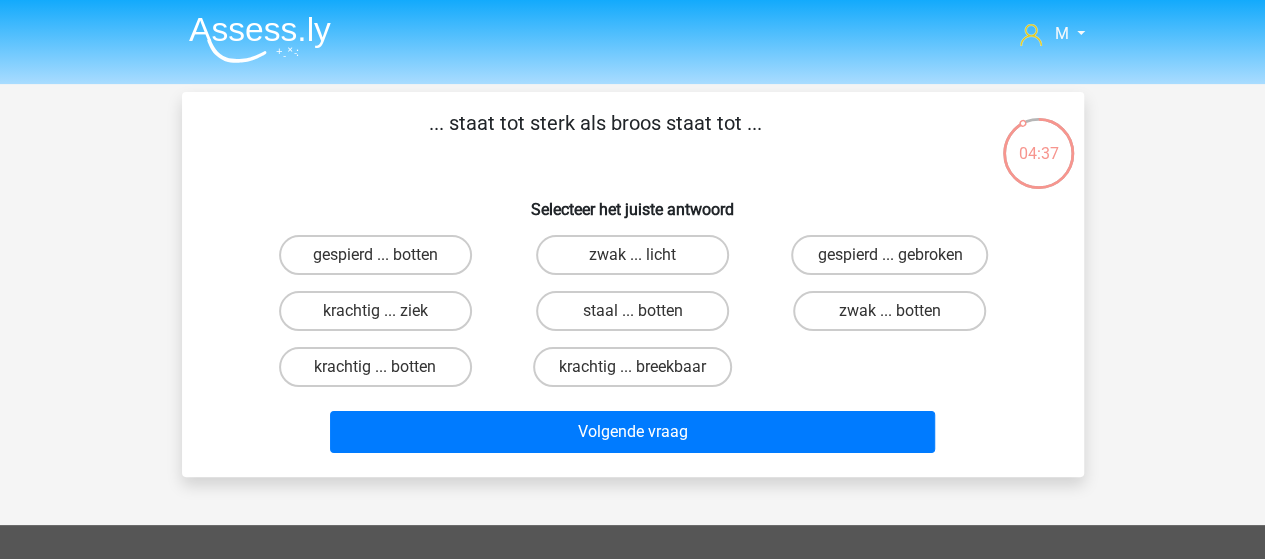 click on "krachtig ... breekbaar" at bounding box center (638, 373) 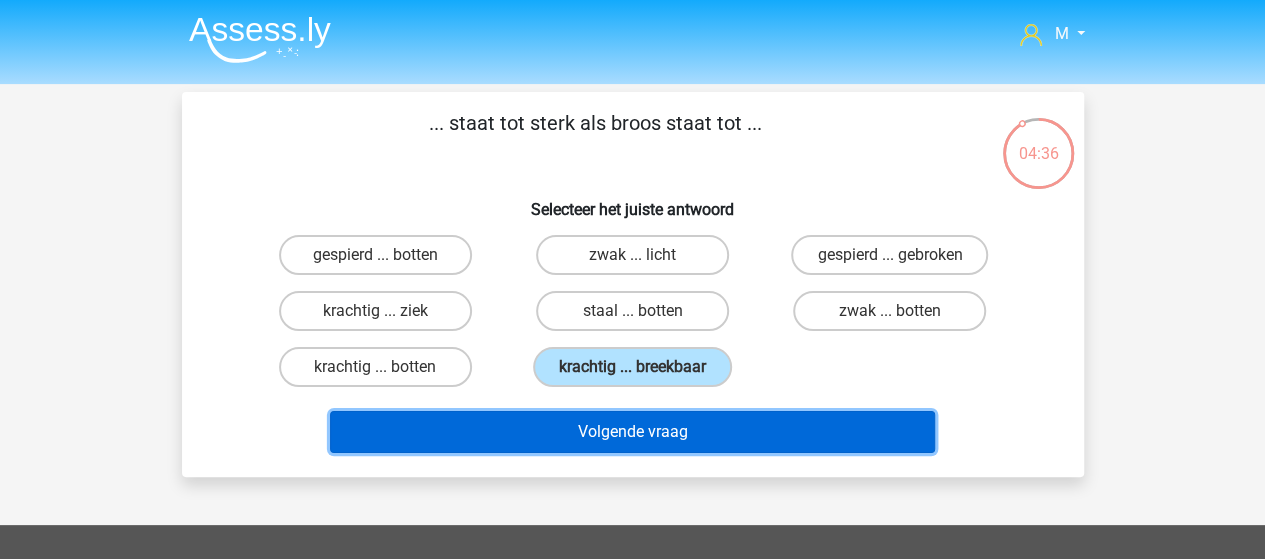 click on "Volgende vraag" at bounding box center (632, 432) 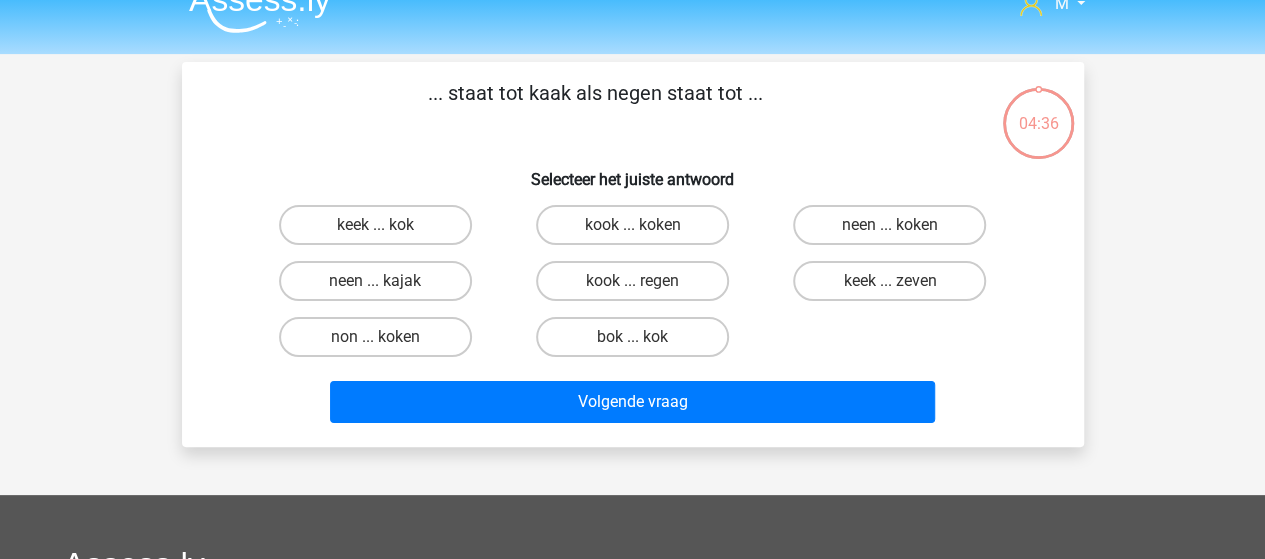 scroll, scrollTop: 0, scrollLeft: 0, axis: both 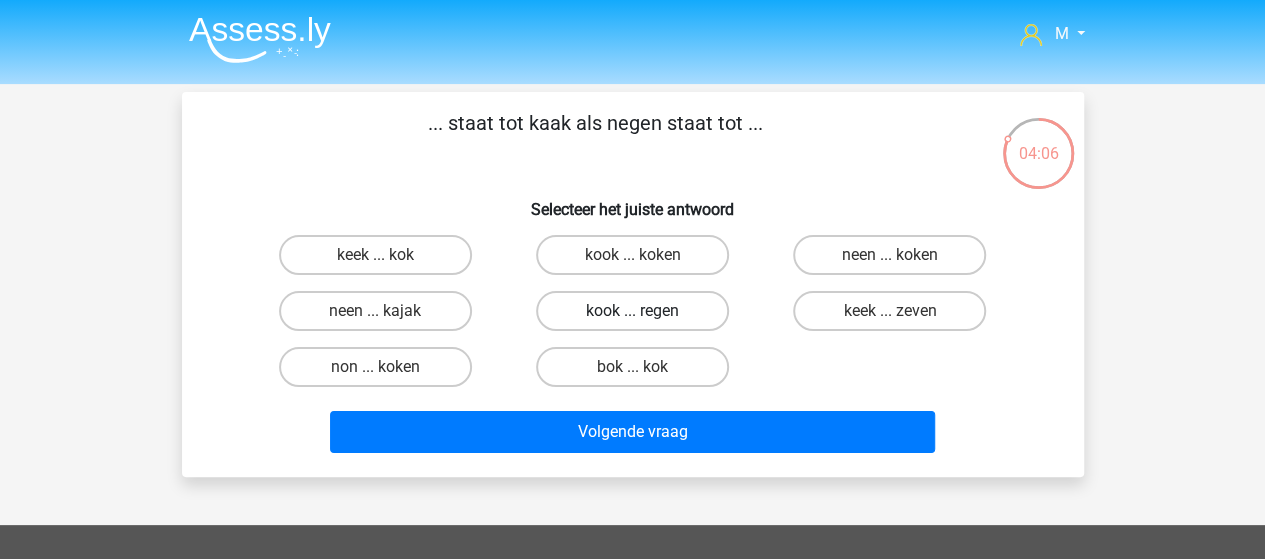 click on "kook ... regen" at bounding box center (632, 311) 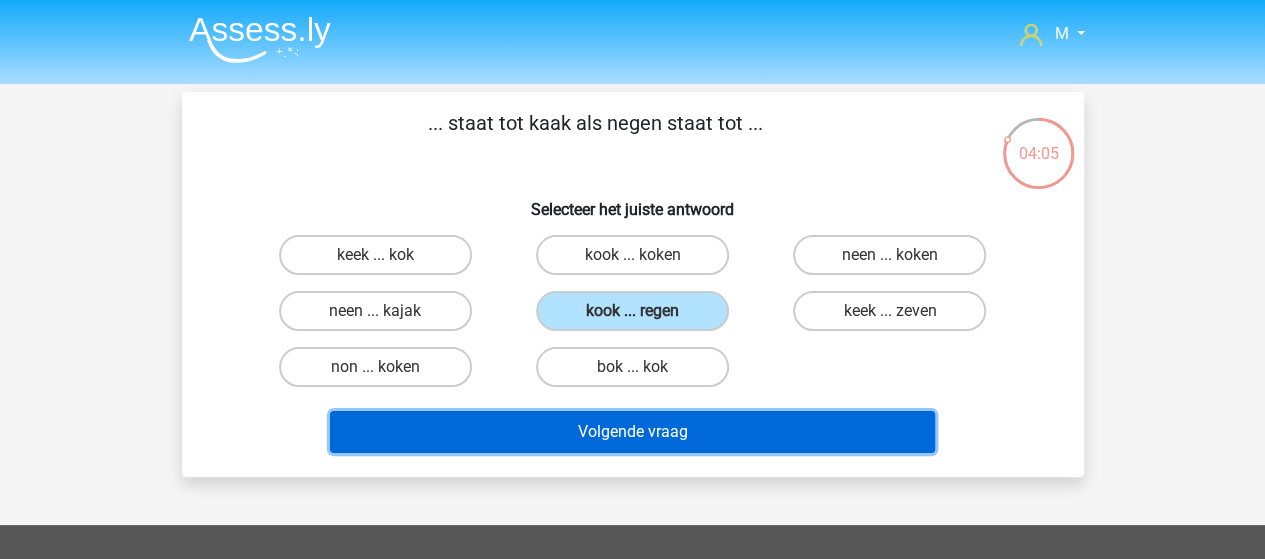 click on "Volgende vraag" at bounding box center [632, 432] 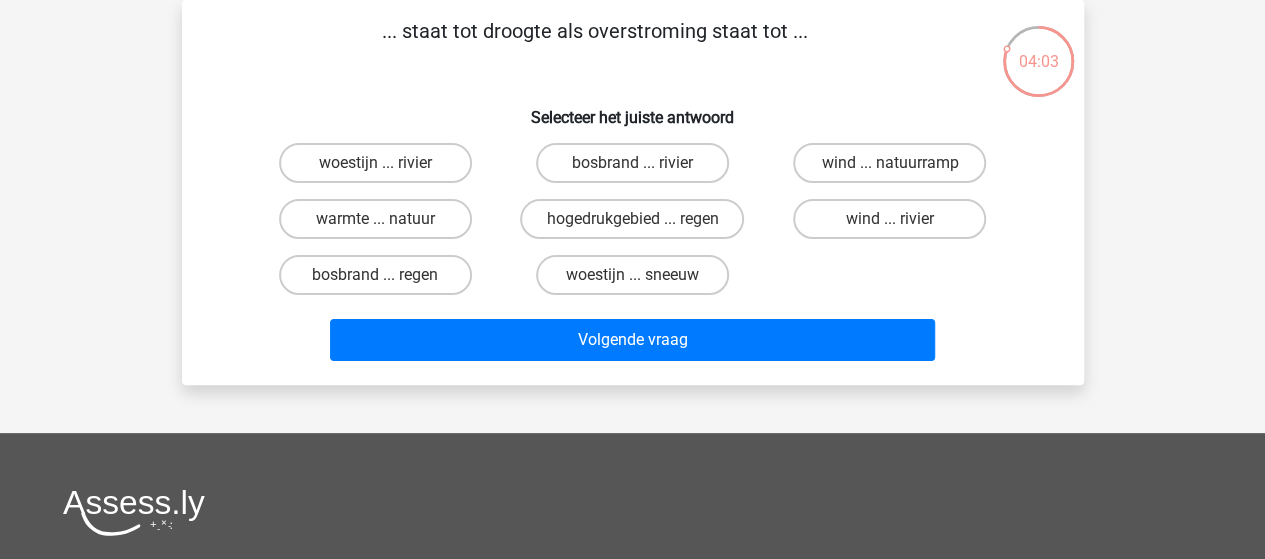 scroll, scrollTop: 0, scrollLeft: 0, axis: both 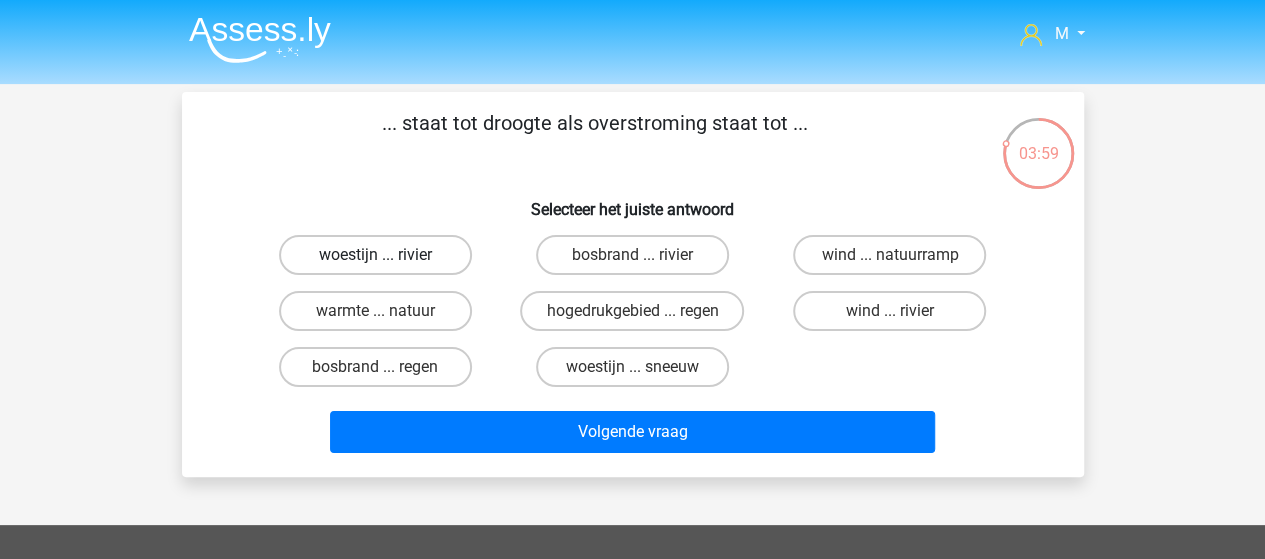 click on "woestijn ... rivier" at bounding box center (375, 255) 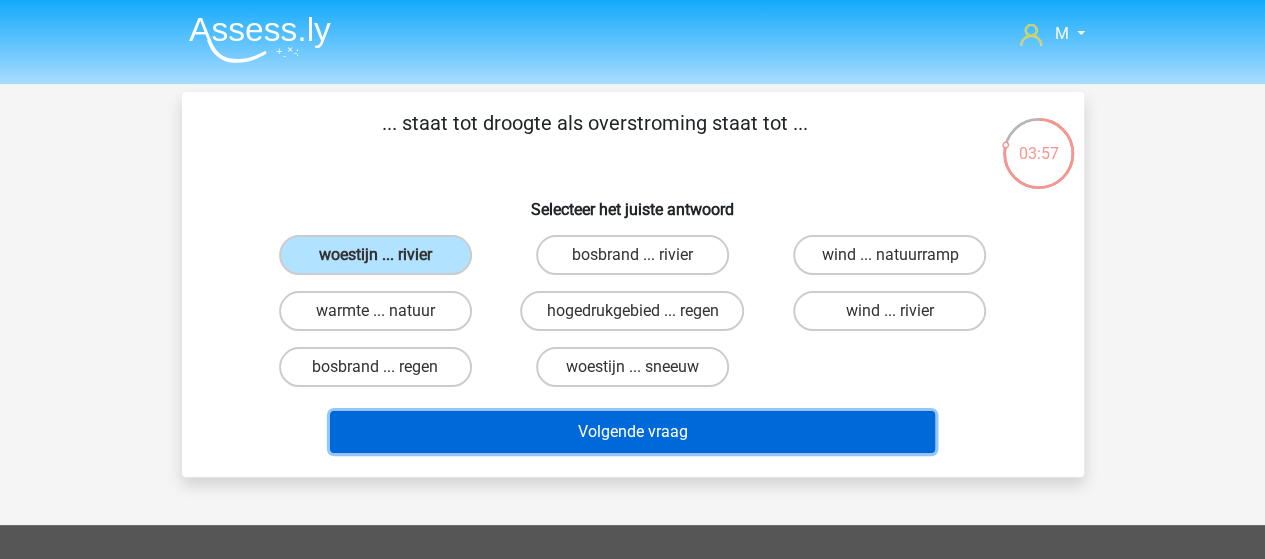 click on "Volgende vraag" at bounding box center (632, 432) 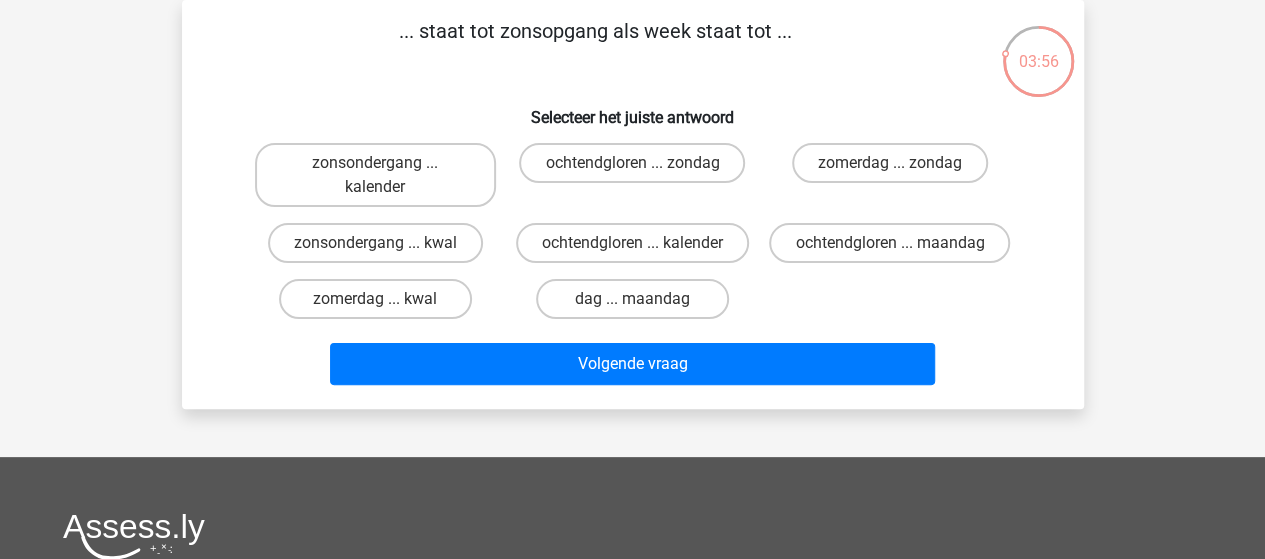 scroll, scrollTop: 0, scrollLeft: 0, axis: both 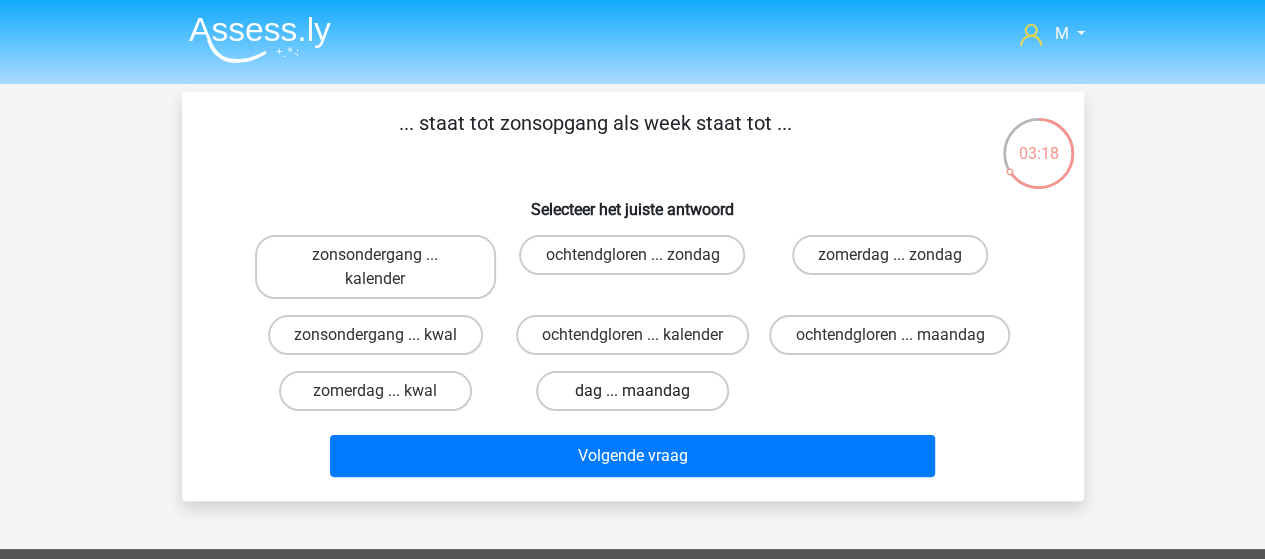 click on "dag ... maandag" at bounding box center (632, 391) 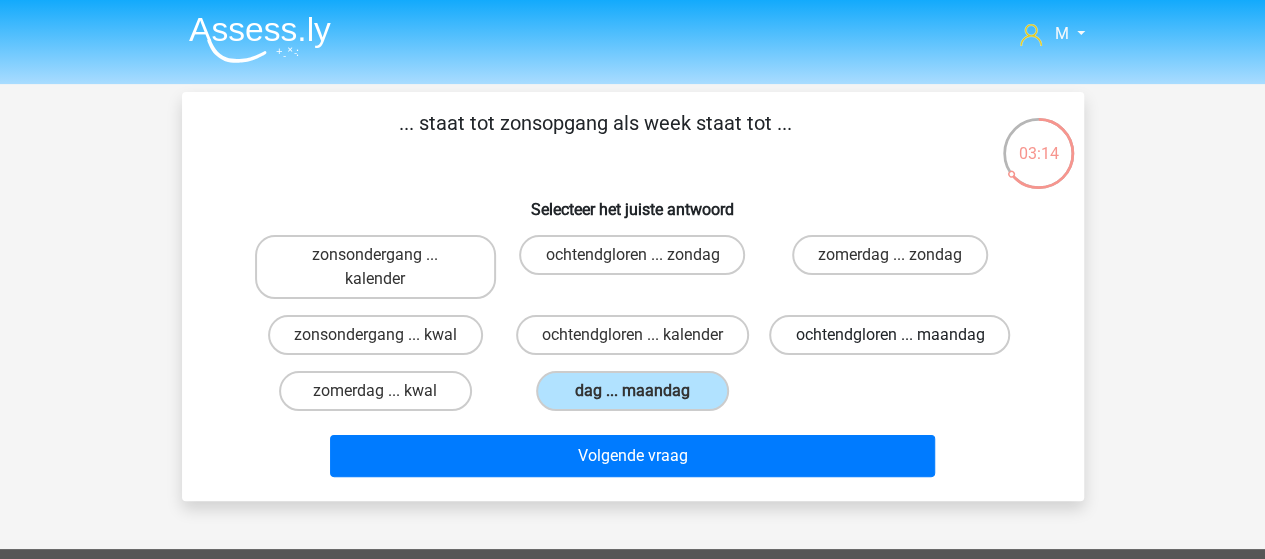 click on "ochtendgloren ... maandag" at bounding box center [889, 335] 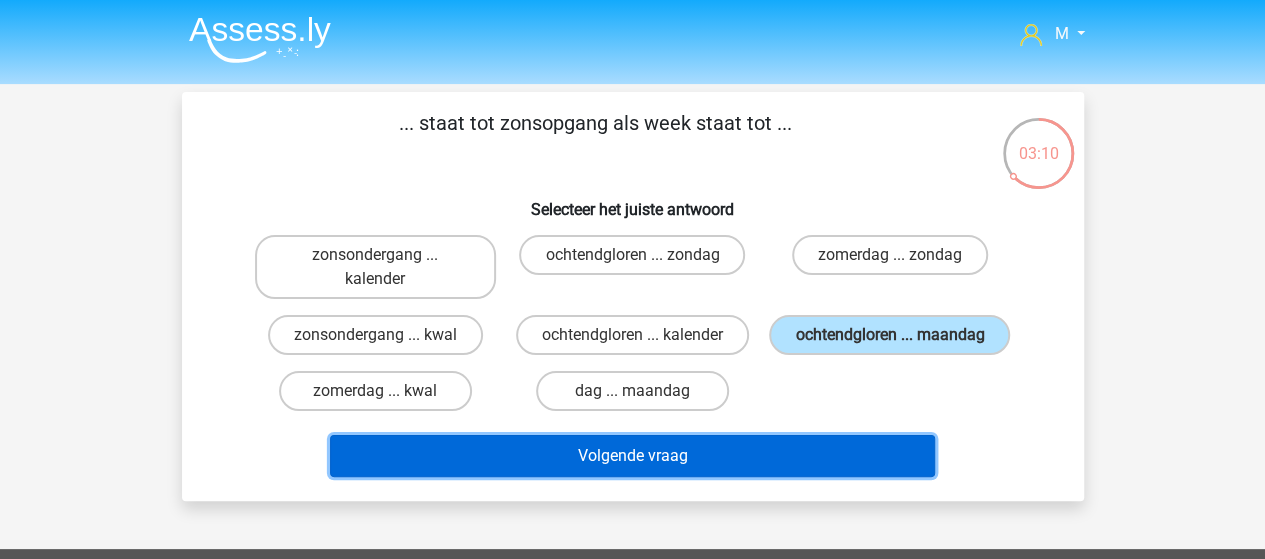 click on "Volgende vraag" at bounding box center (632, 456) 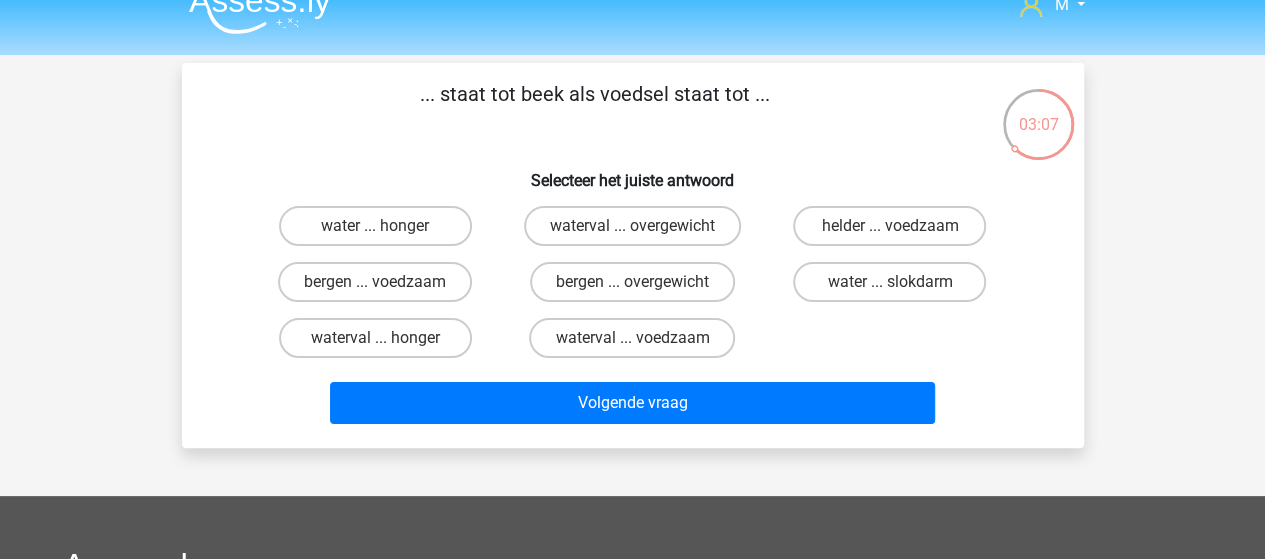 scroll, scrollTop: 0, scrollLeft: 0, axis: both 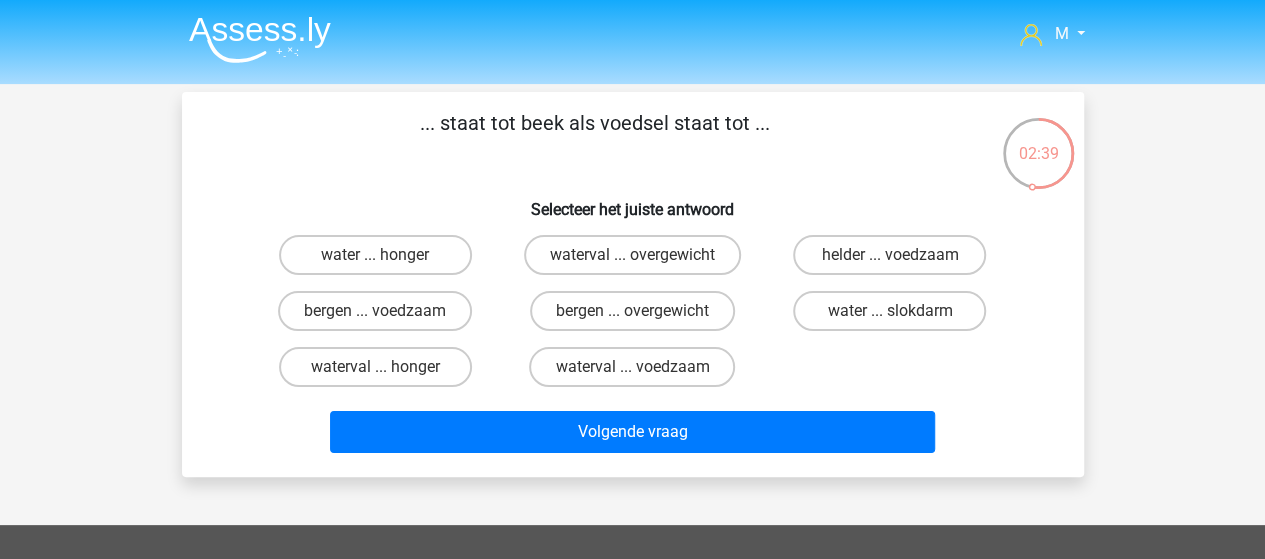 drag, startPoint x: 892, startPoint y: 307, endPoint x: 779, endPoint y: 337, distance: 116.9145 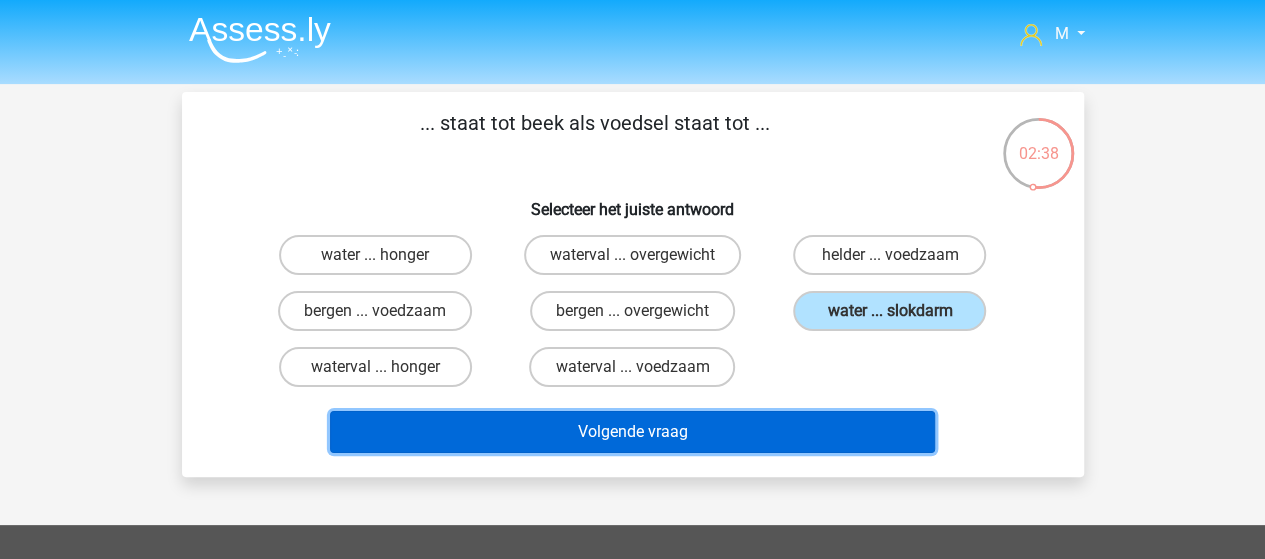 click on "Volgende vraag" at bounding box center (632, 432) 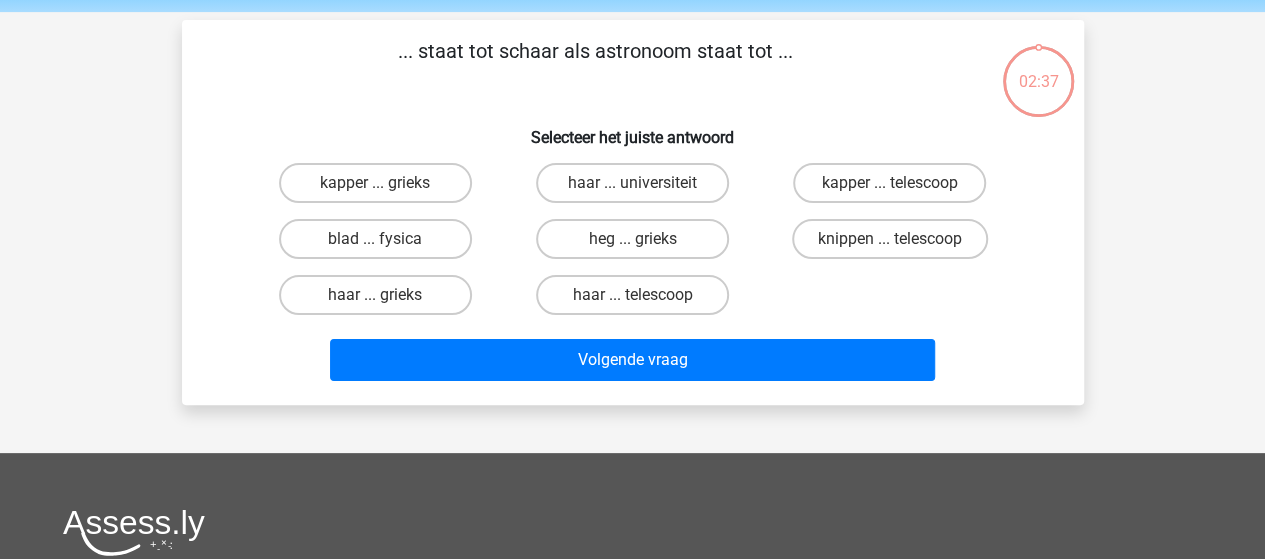 scroll, scrollTop: 92, scrollLeft: 0, axis: vertical 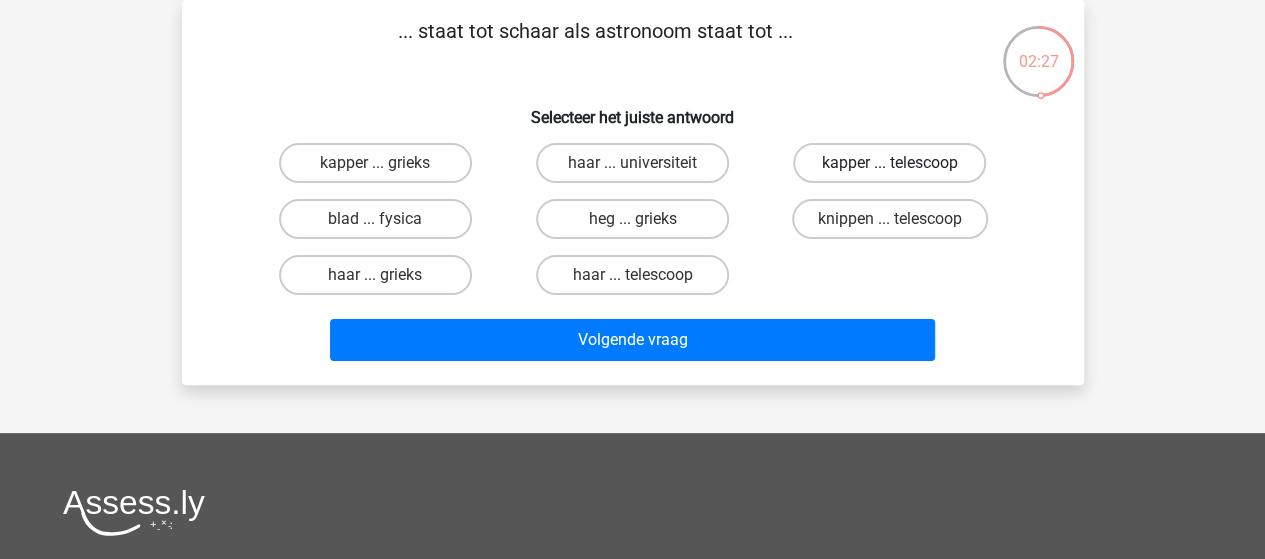click on "kapper ... telescoop" at bounding box center (889, 163) 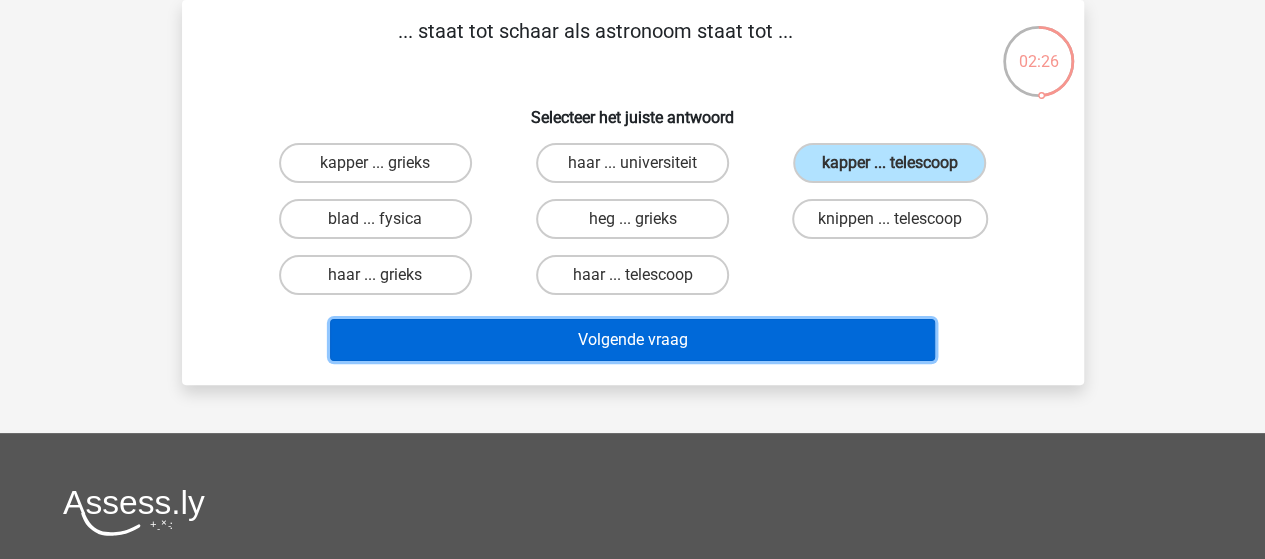 click on "Volgende vraag" at bounding box center [632, 340] 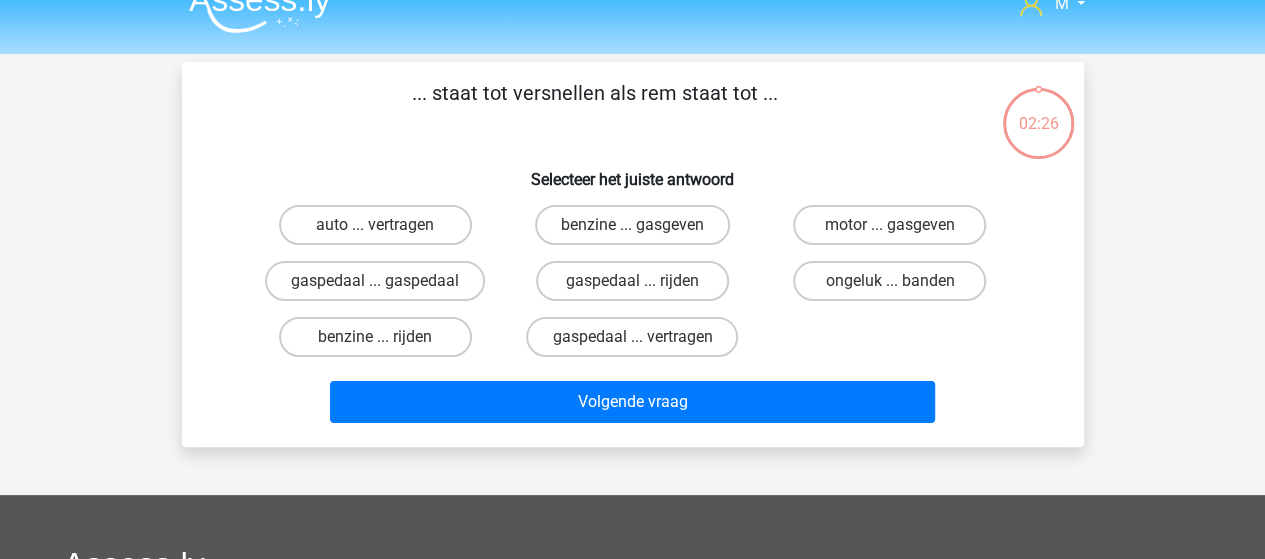 scroll, scrollTop: 0, scrollLeft: 0, axis: both 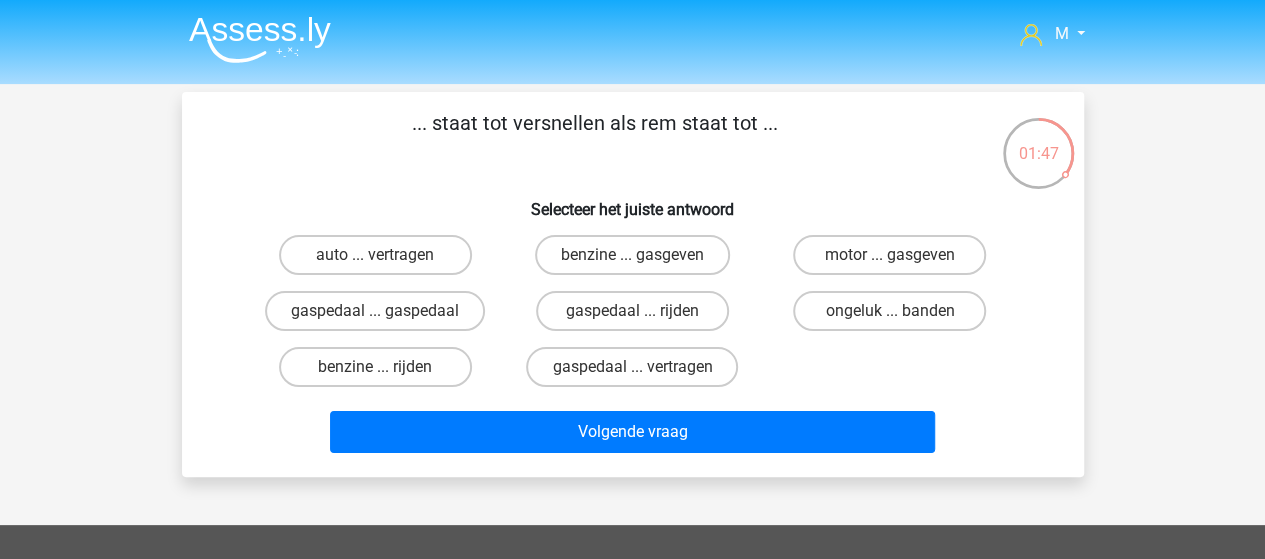 click on "gaspedaal ... vertragen" at bounding box center (638, 373) 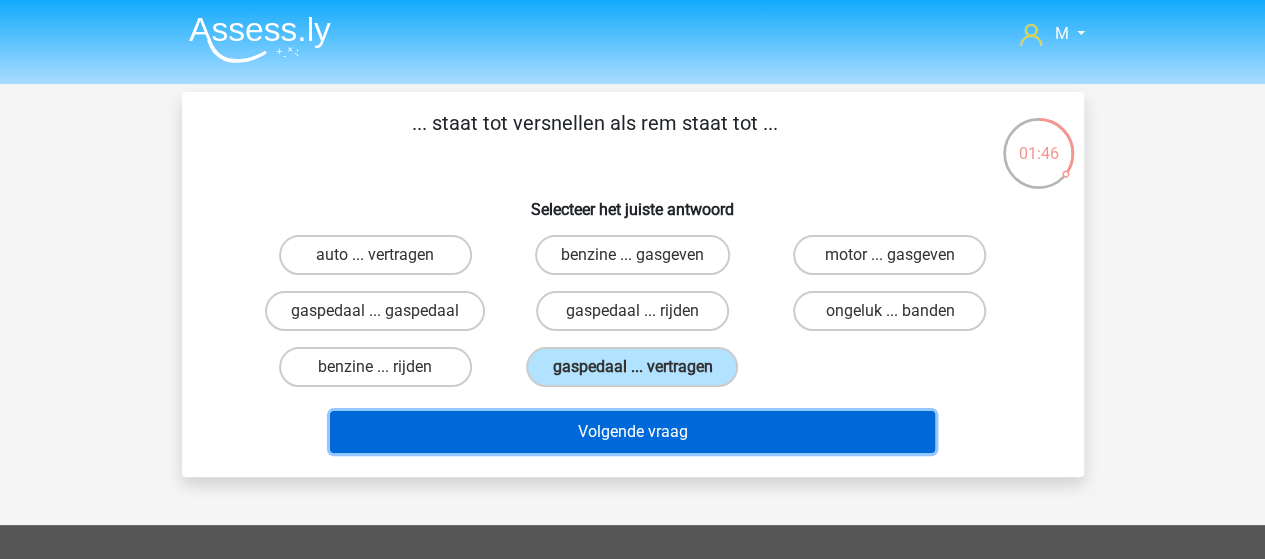 click on "Volgende vraag" at bounding box center (632, 432) 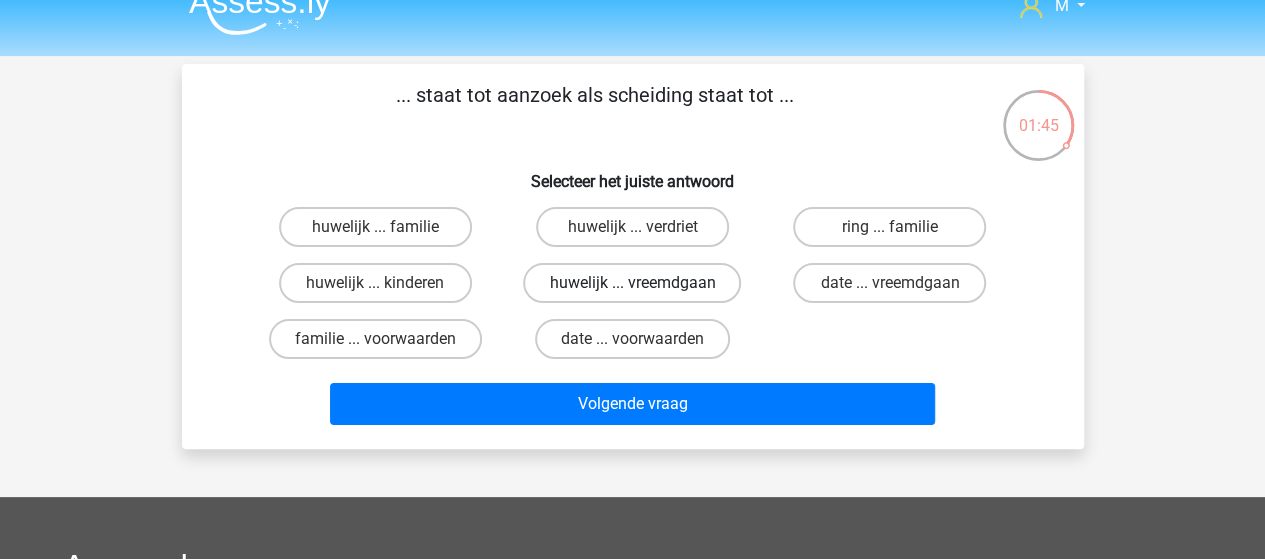 scroll, scrollTop: 0, scrollLeft: 0, axis: both 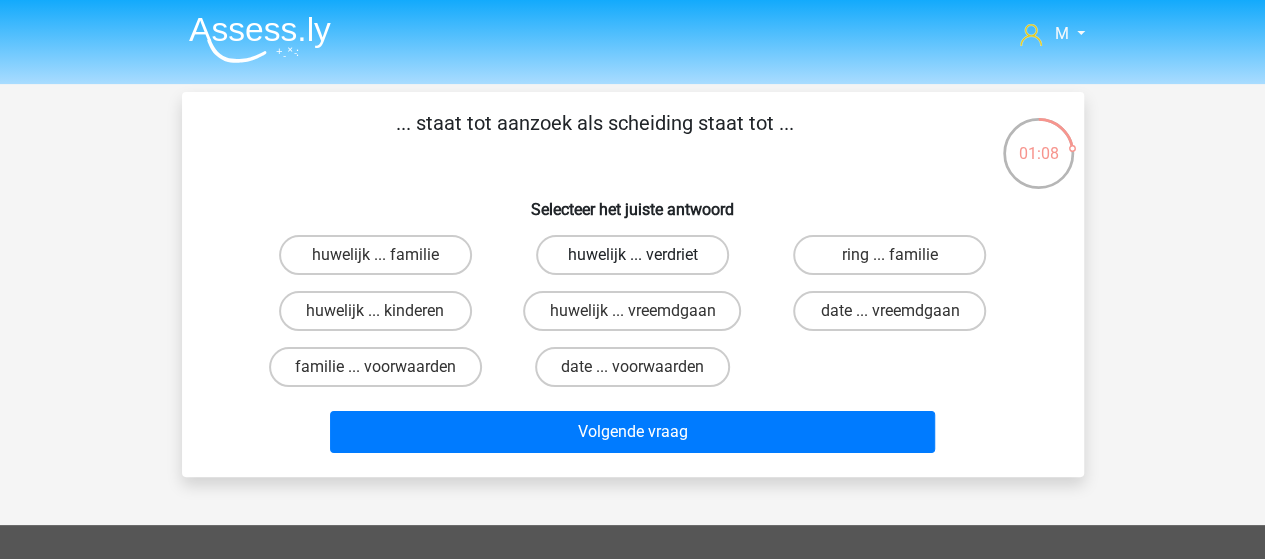 click on "huwelijk ... verdriet" at bounding box center [632, 255] 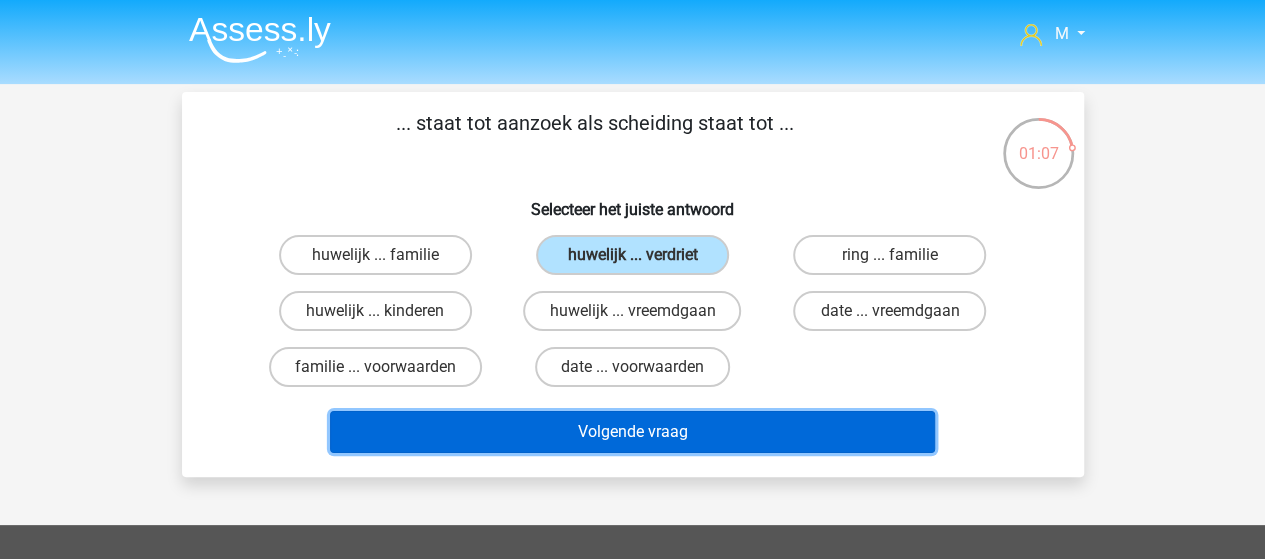 click on "Volgende vraag" at bounding box center (632, 432) 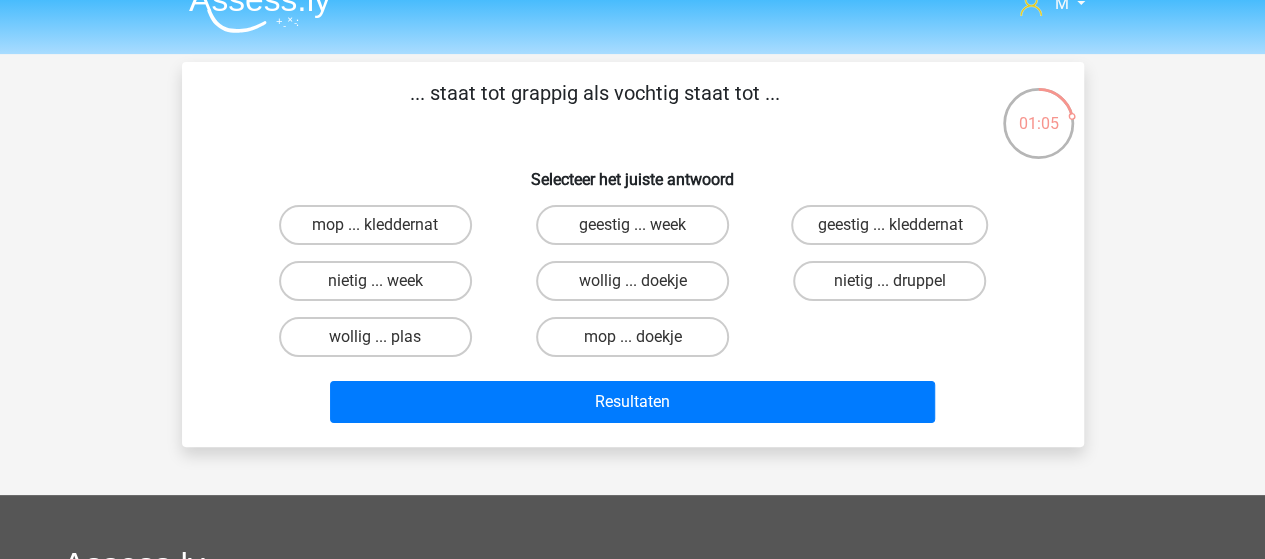scroll, scrollTop: 0, scrollLeft: 0, axis: both 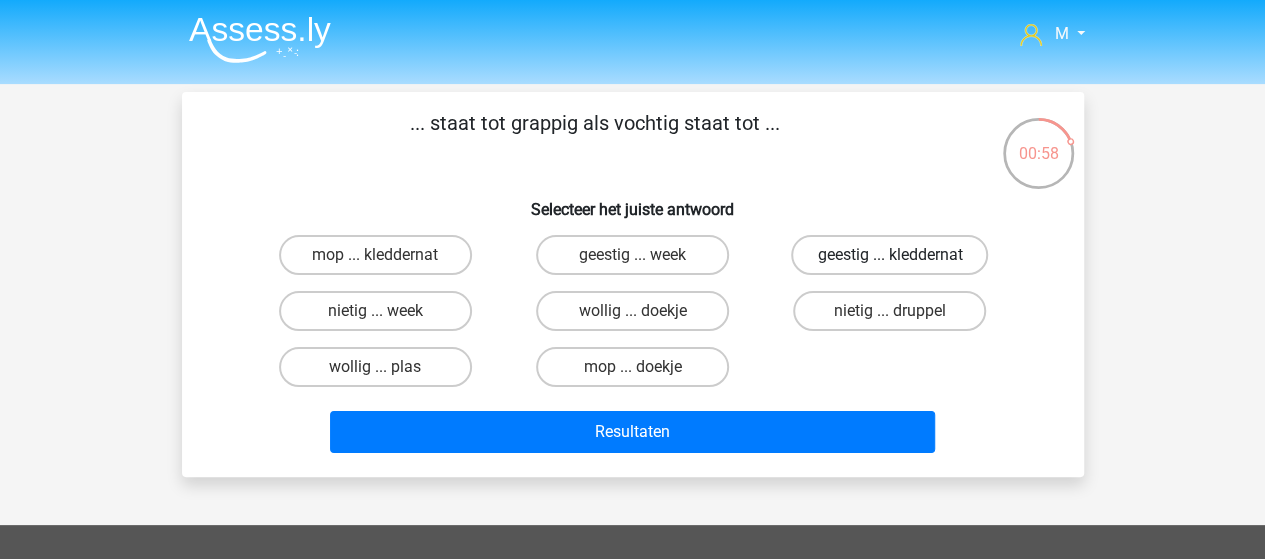 click on "geestig ... kleddernat" at bounding box center [889, 255] 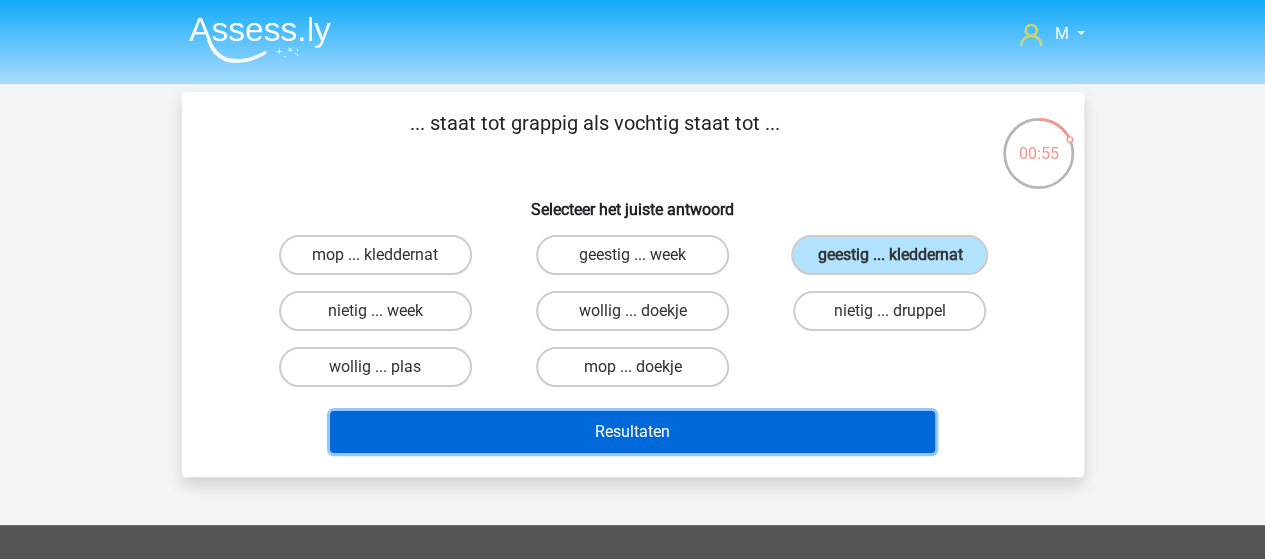 click on "Resultaten" at bounding box center [632, 432] 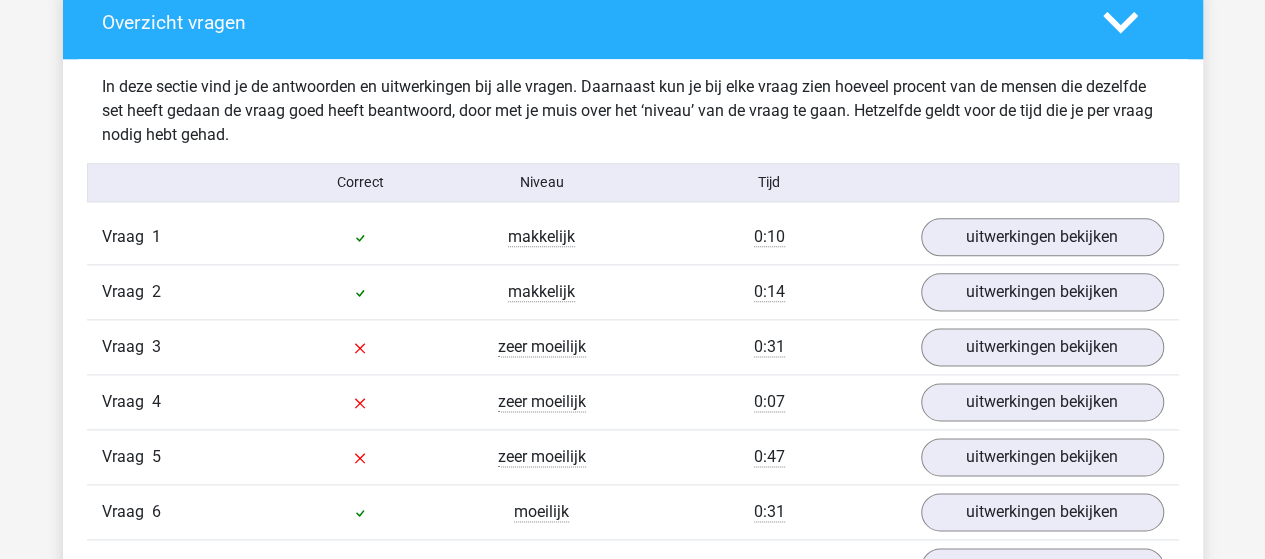 scroll, scrollTop: 1100, scrollLeft: 0, axis: vertical 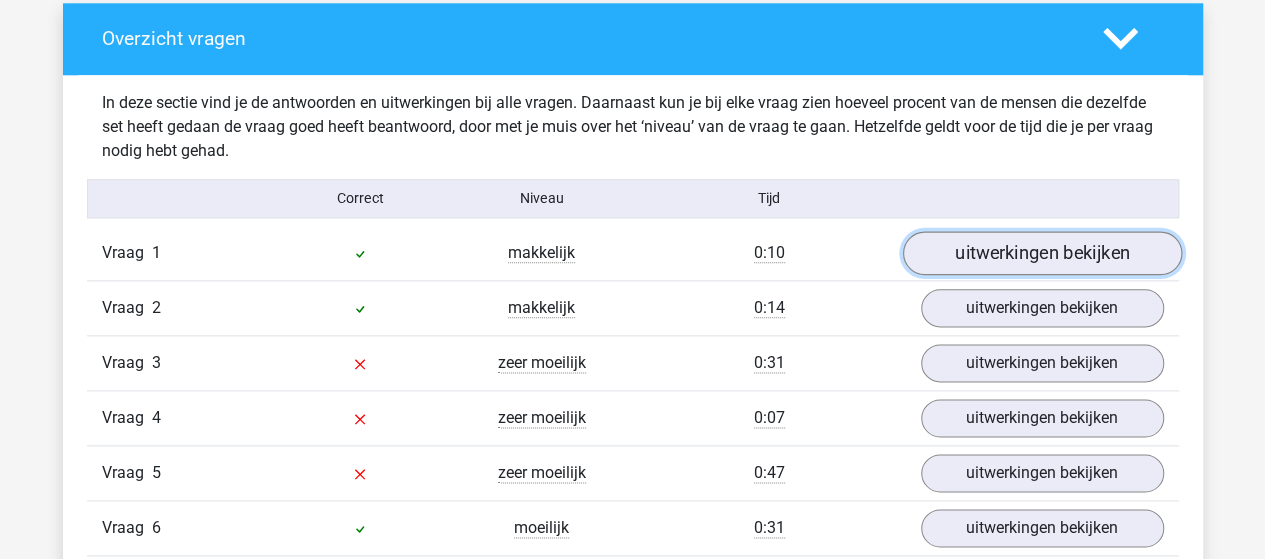 click on "uitwerkingen bekijken" at bounding box center (1041, 253) 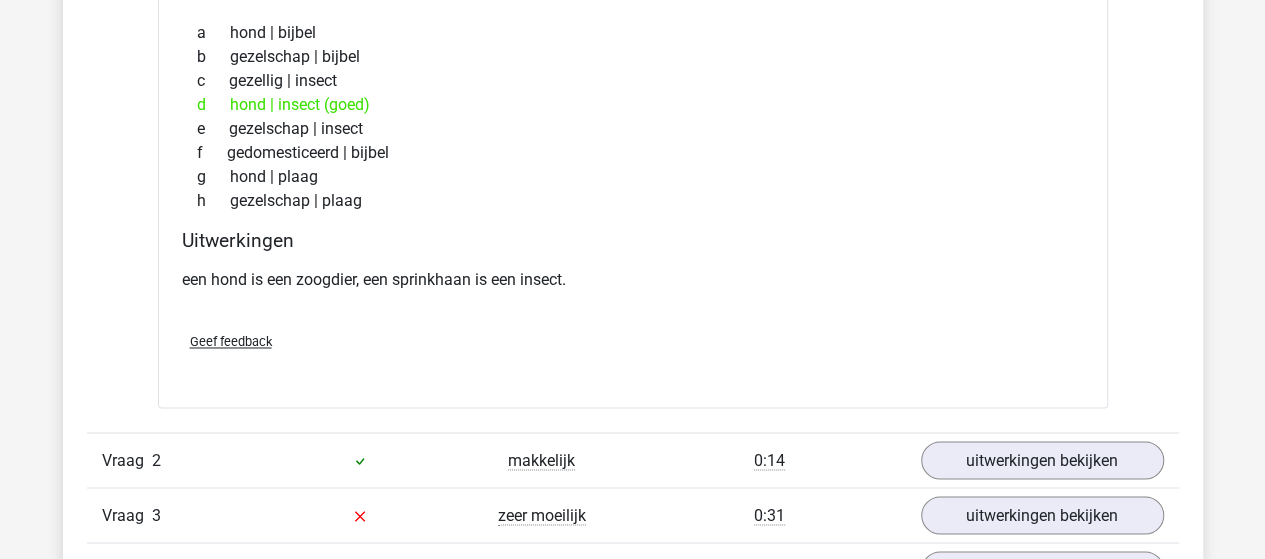 scroll, scrollTop: 1600, scrollLeft: 0, axis: vertical 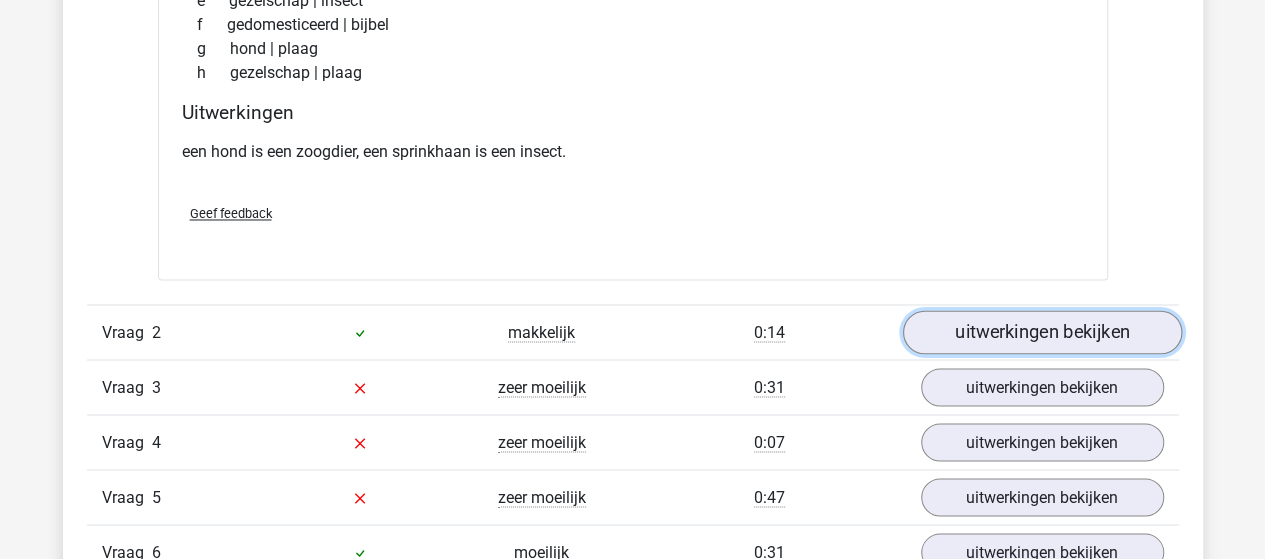 click on "uitwerkingen bekijken" at bounding box center (1041, 332) 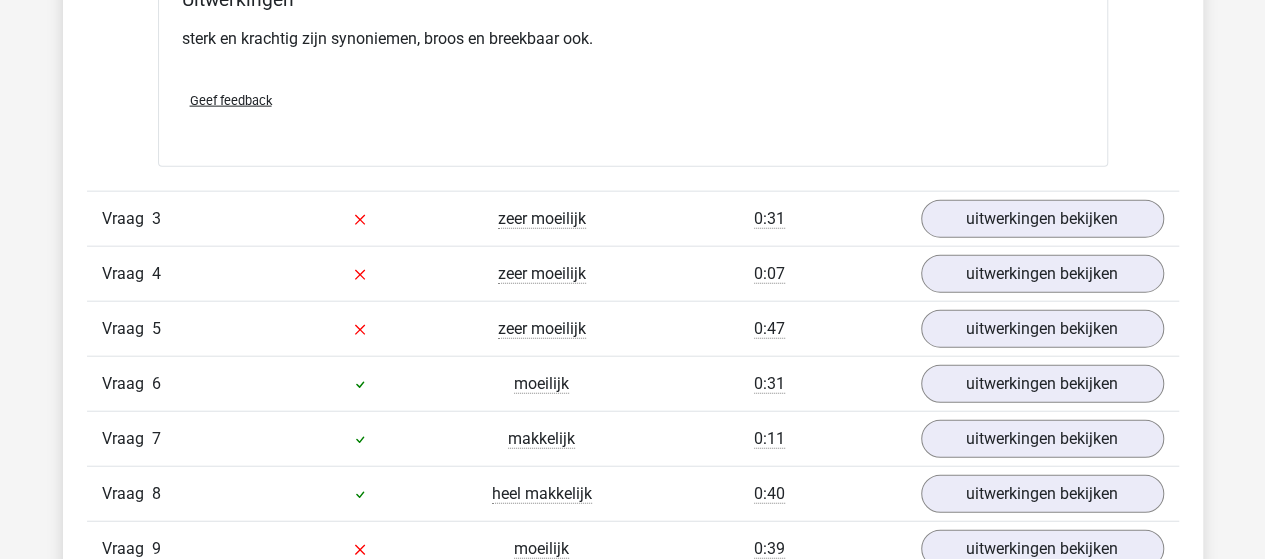 scroll, scrollTop: 2300, scrollLeft: 0, axis: vertical 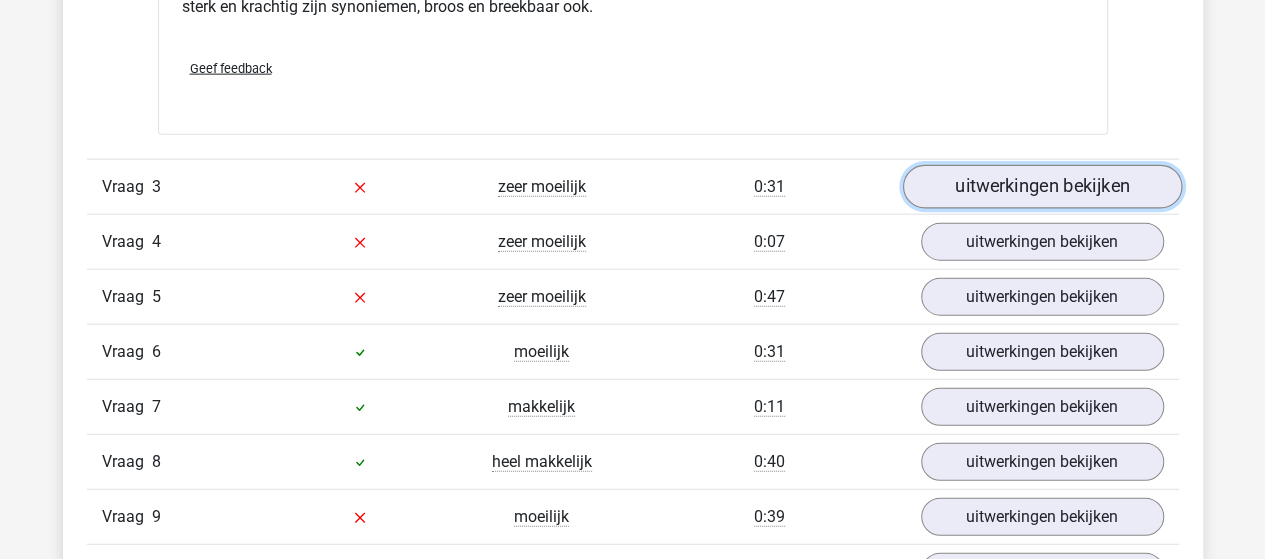 click on "uitwerkingen bekijken" at bounding box center (1041, 188) 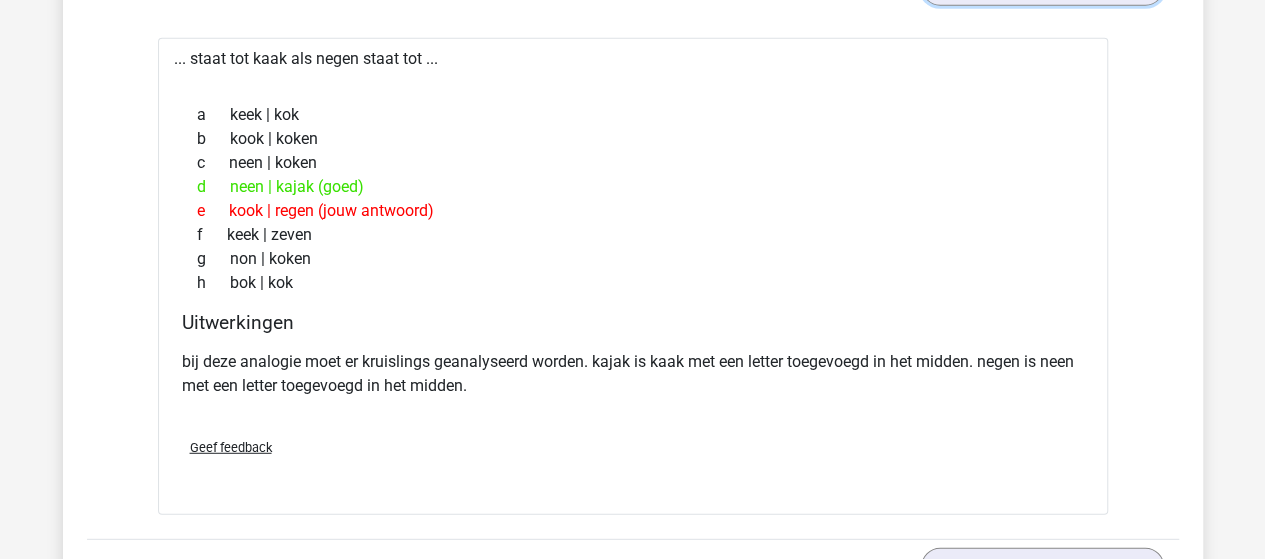 scroll, scrollTop: 2700, scrollLeft: 0, axis: vertical 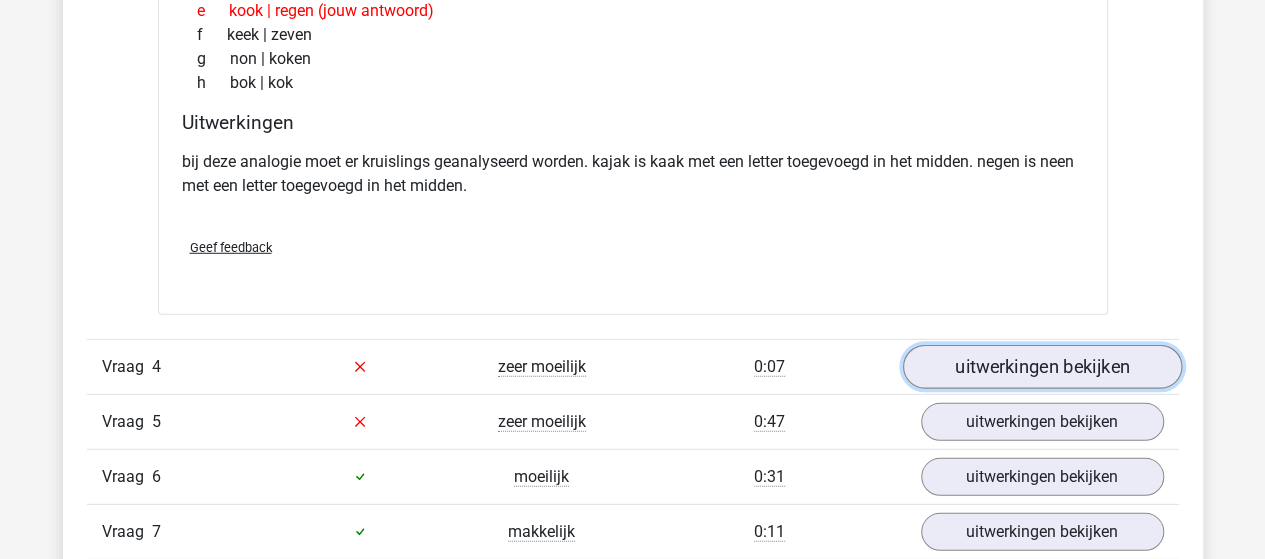 click on "uitwerkingen bekijken" at bounding box center (1041, 367) 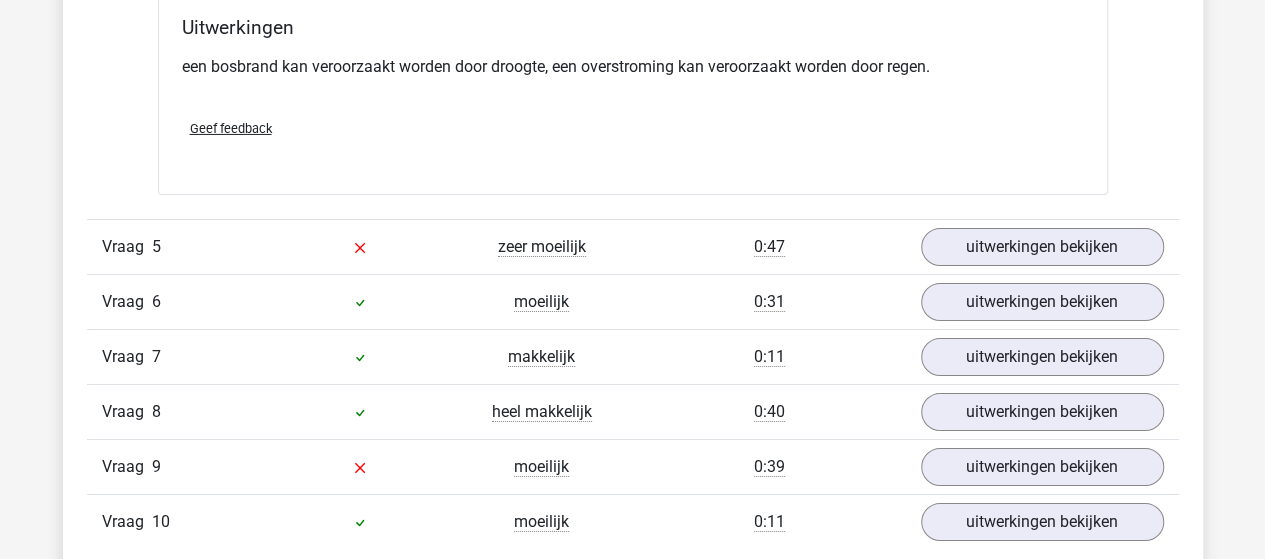 scroll, scrollTop: 3400, scrollLeft: 0, axis: vertical 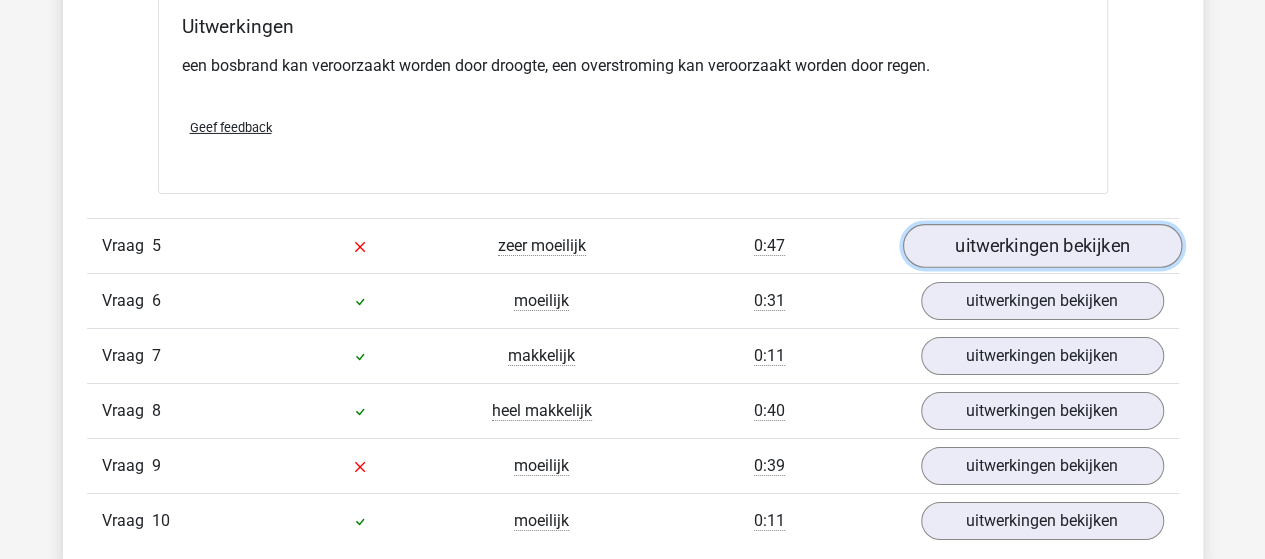 click on "uitwerkingen bekijken" at bounding box center (1041, 246) 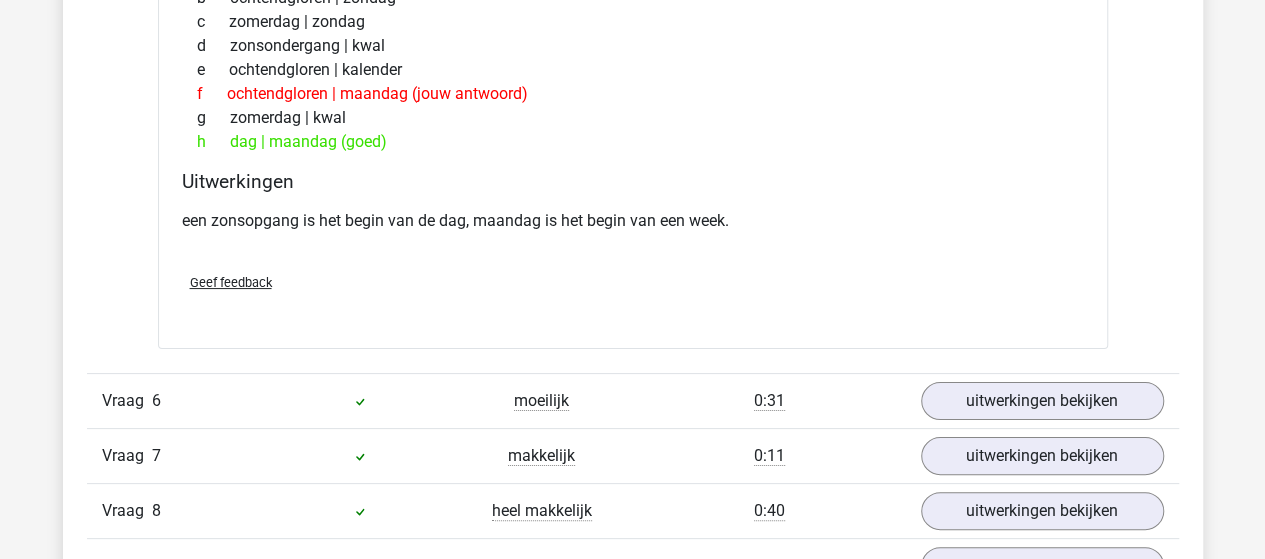scroll, scrollTop: 3900, scrollLeft: 0, axis: vertical 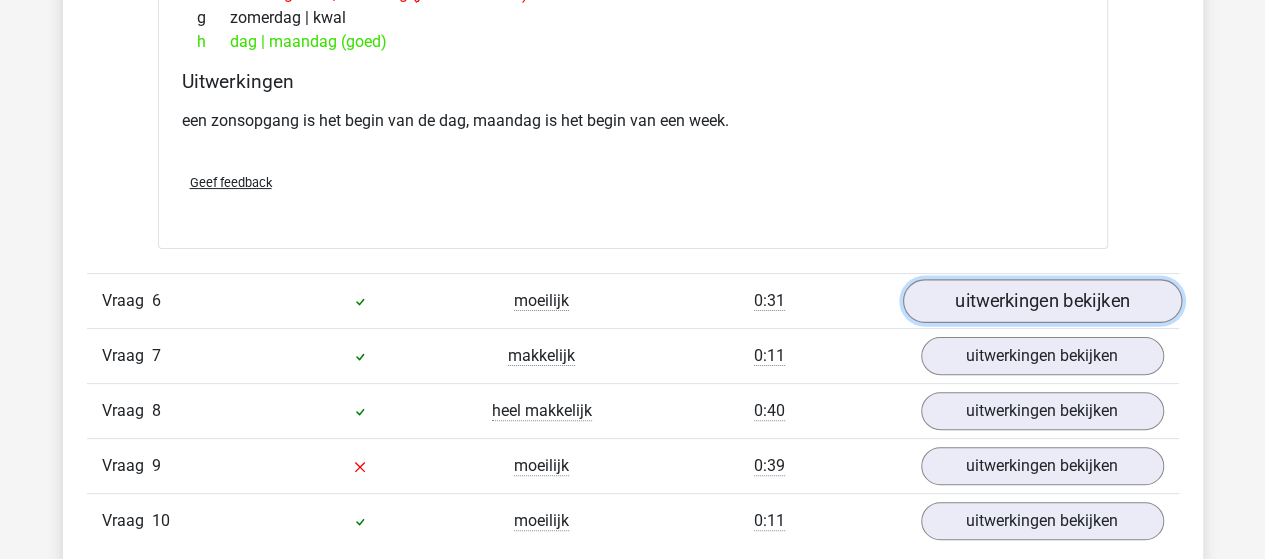 click on "uitwerkingen bekijken" at bounding box center [1041, 301] 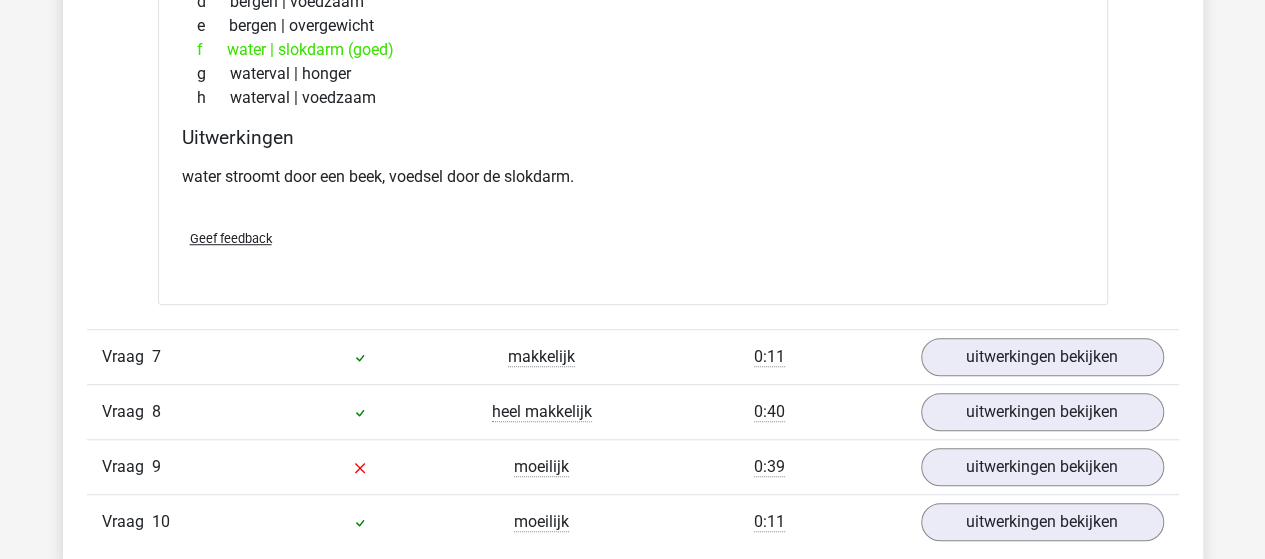 scroll, scrollTop: 4400, scrollLeft: 0, axis: vertical 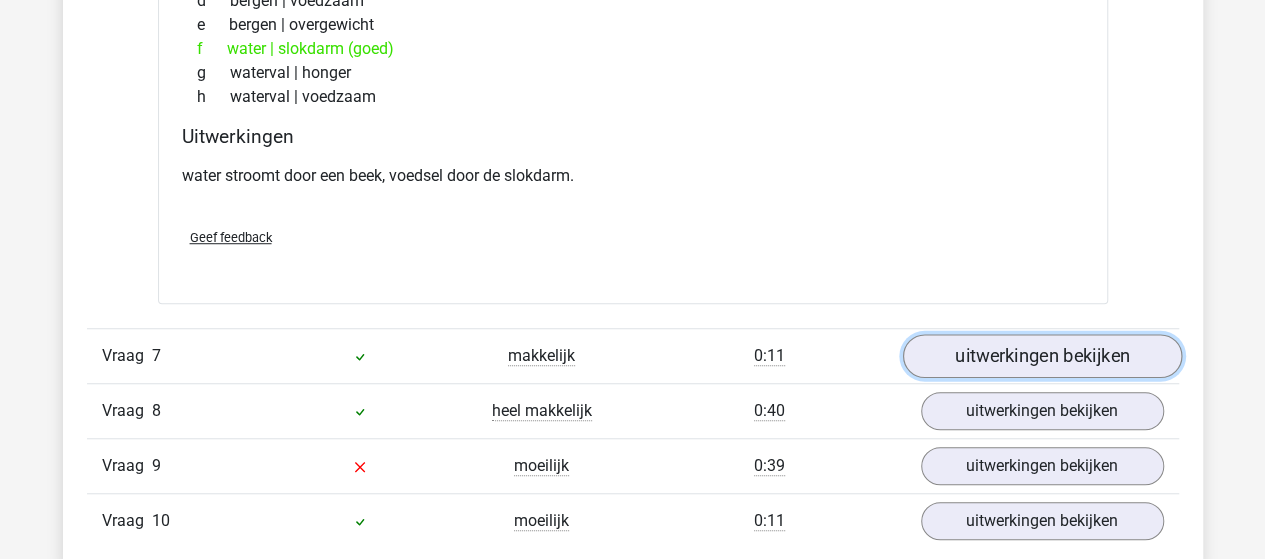click on "uitwerkingen bekijken" at bounding box center [1041, 356] 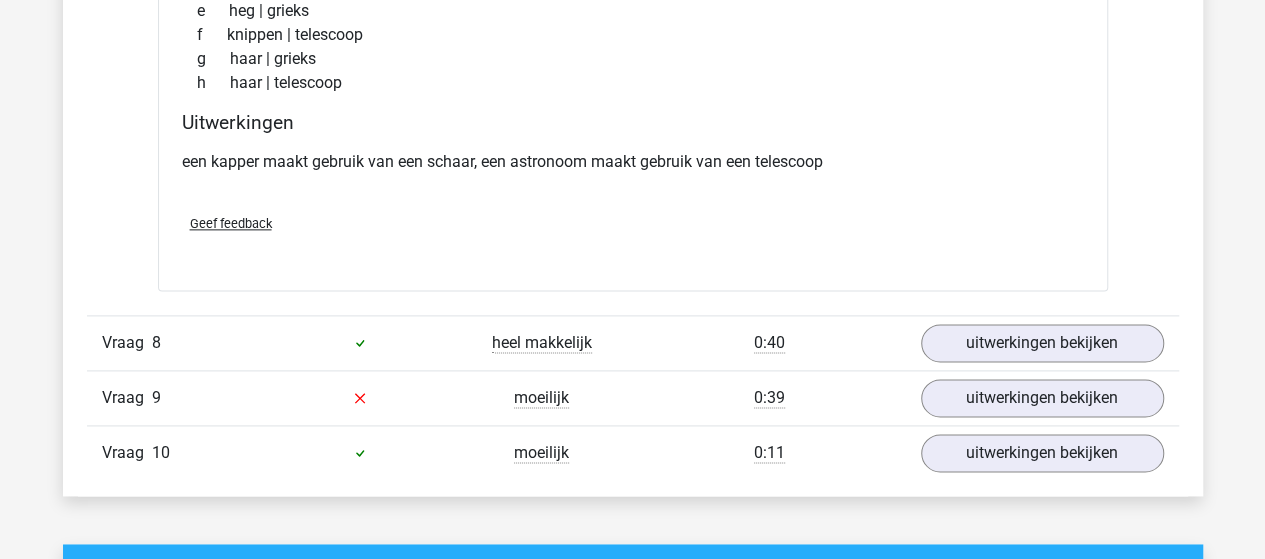 scroll, scrollTop: 5000, scrollLeft: 0, axis: vertical 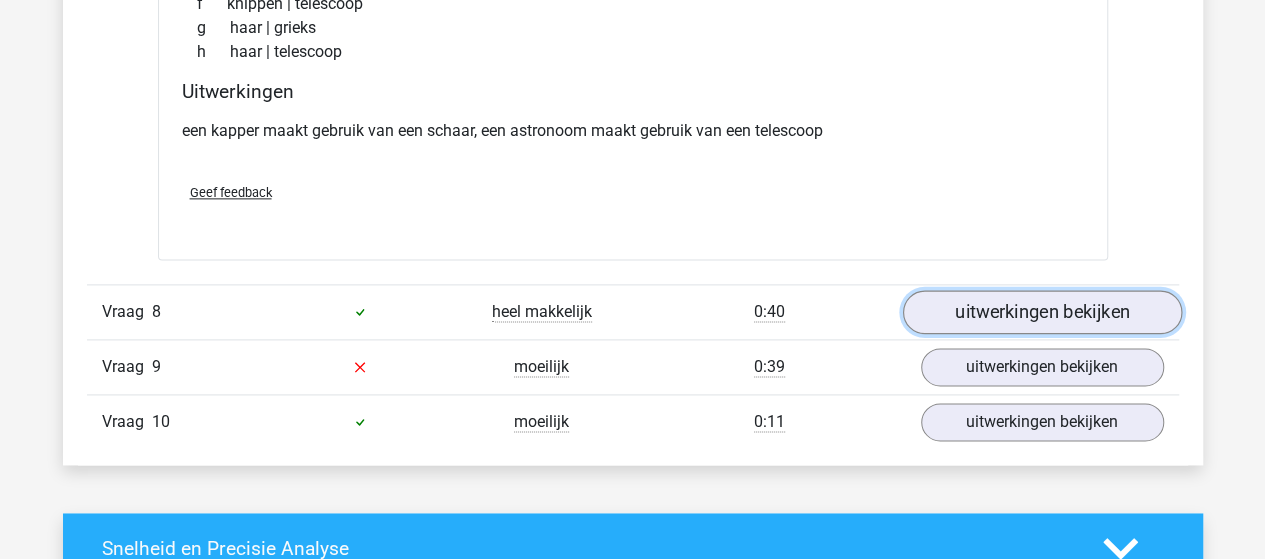 click on "uitwerkingen bekijken" at bounding box center (1041, 312) 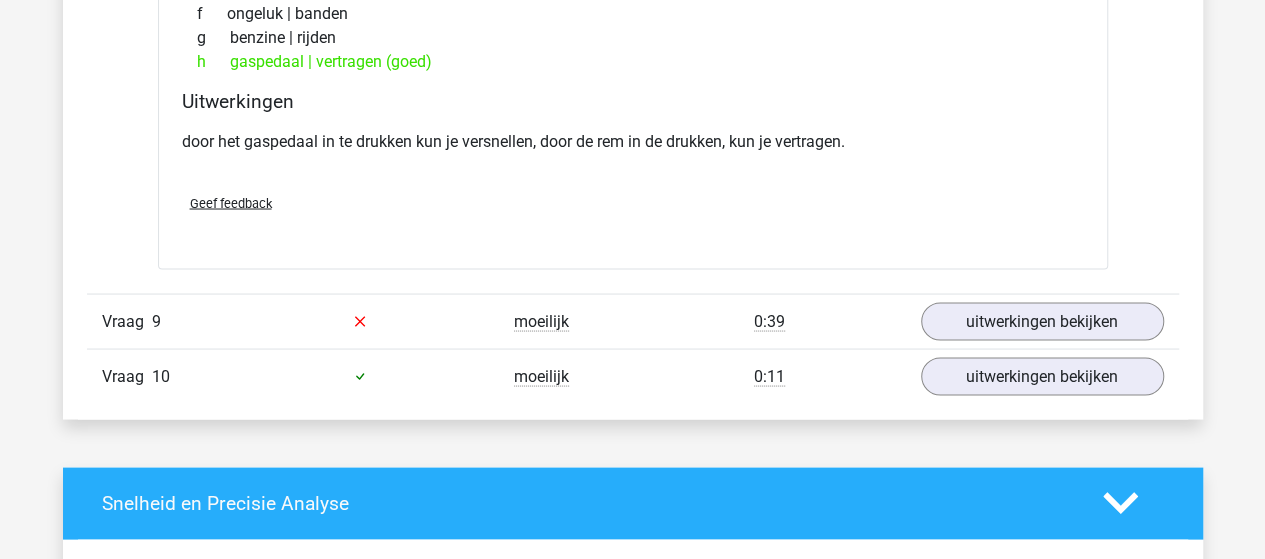 scroll, scrollTop: 5600, scrollLeft: 0, axis: vertical 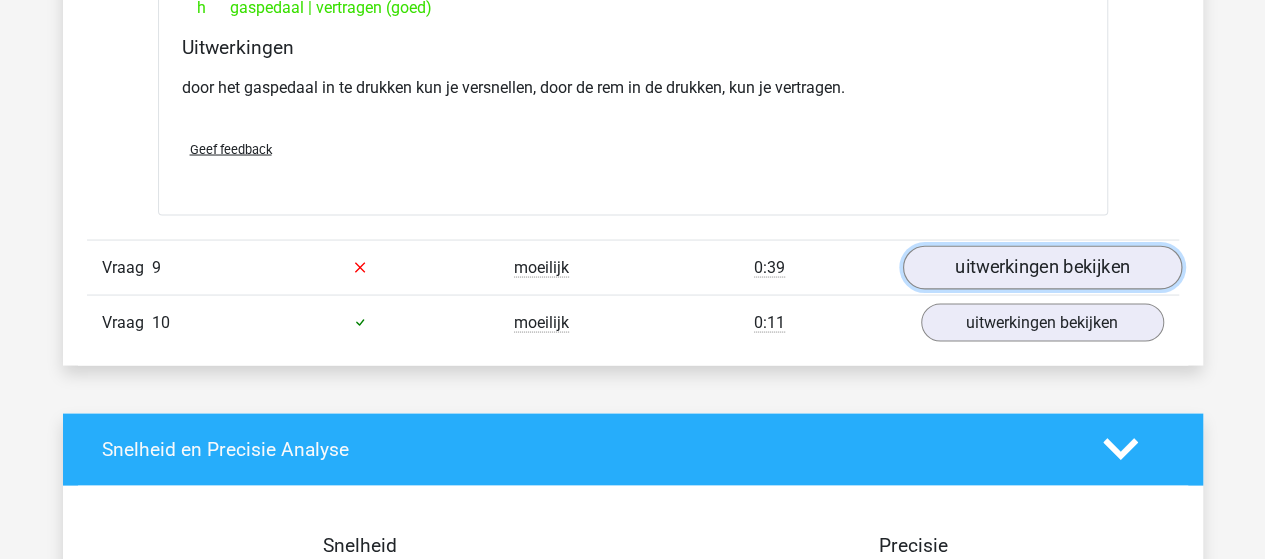 click on "uitwerkingen bekijken" at bounding box center [1041, 267] 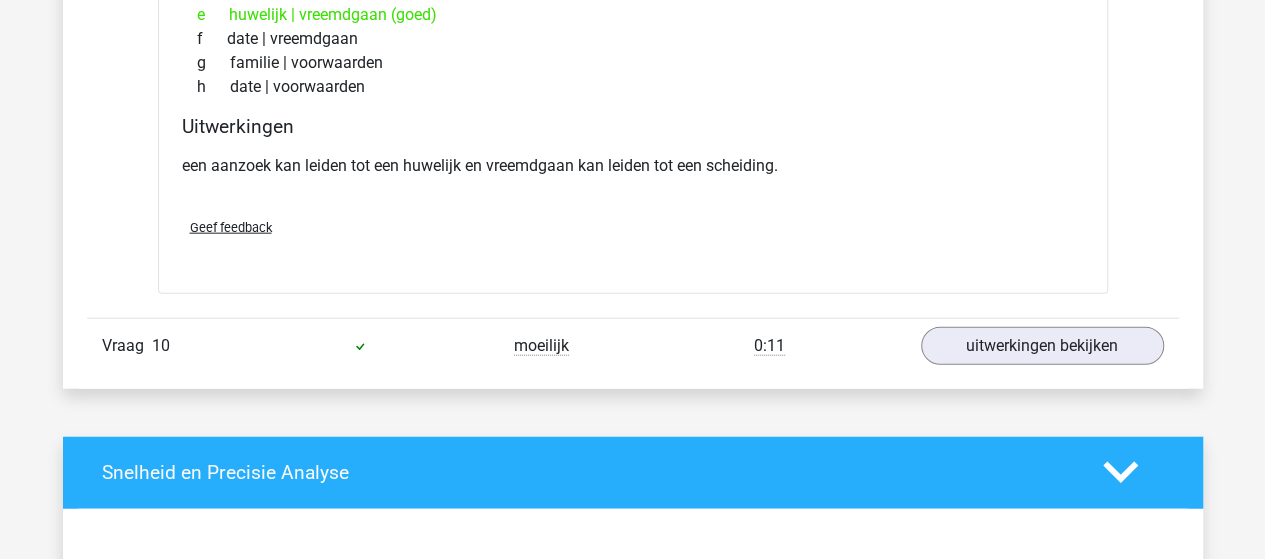 scroll, scrollTop: 6100, scrollLeft: 0, axis: vertical 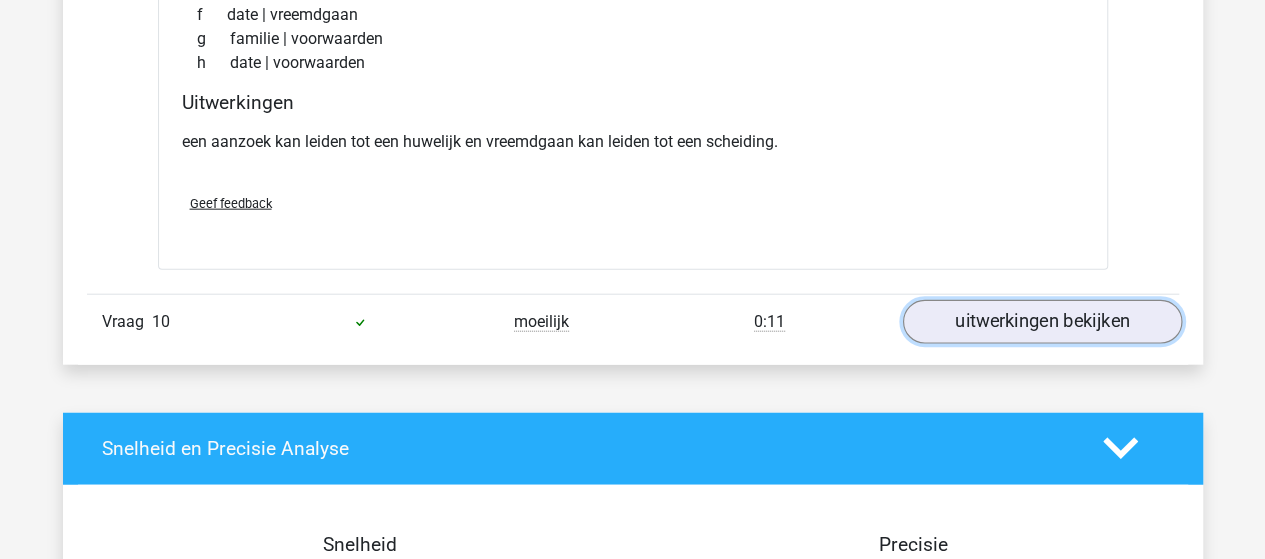 click on "uitwerkingen bekijken" at bounding box center (1041, 322) 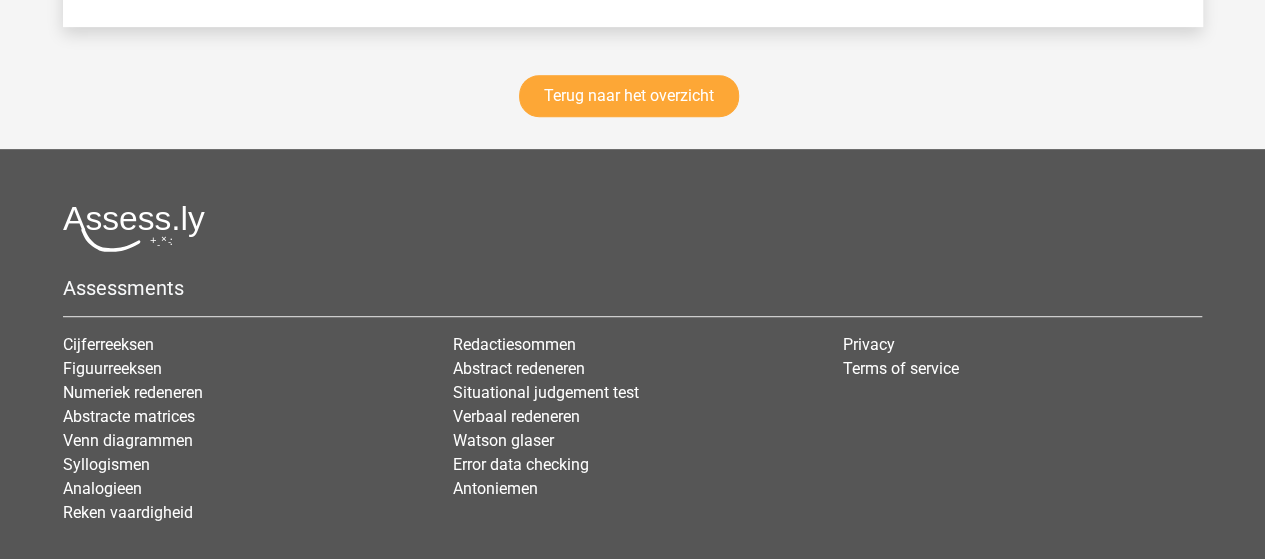 scroll, scrollTop: 7946, scrollLeft: 0, axis: vertical 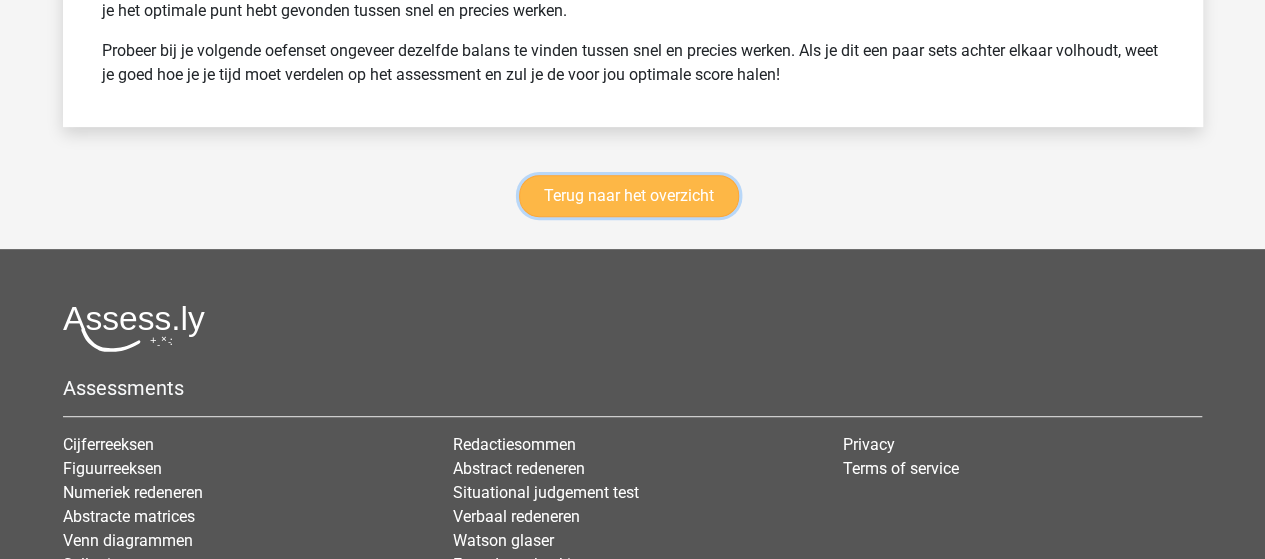 click on "Terug naar het overzicht" at bounding box center (629, 196) 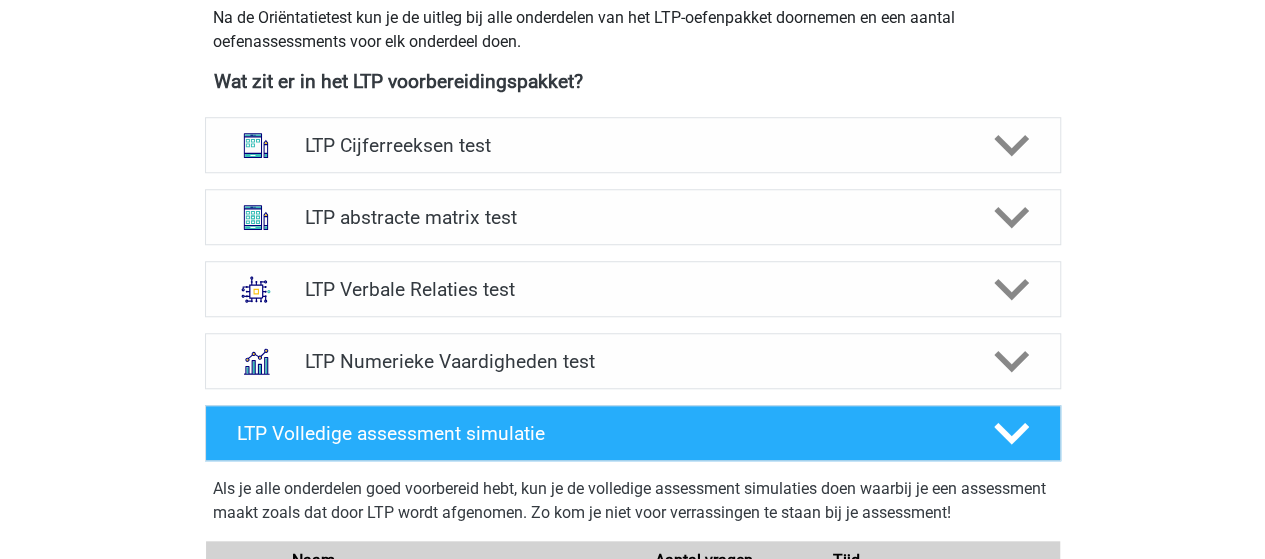 scroll, scrollTop: 454, scrollLeft: 0, axis: vertical 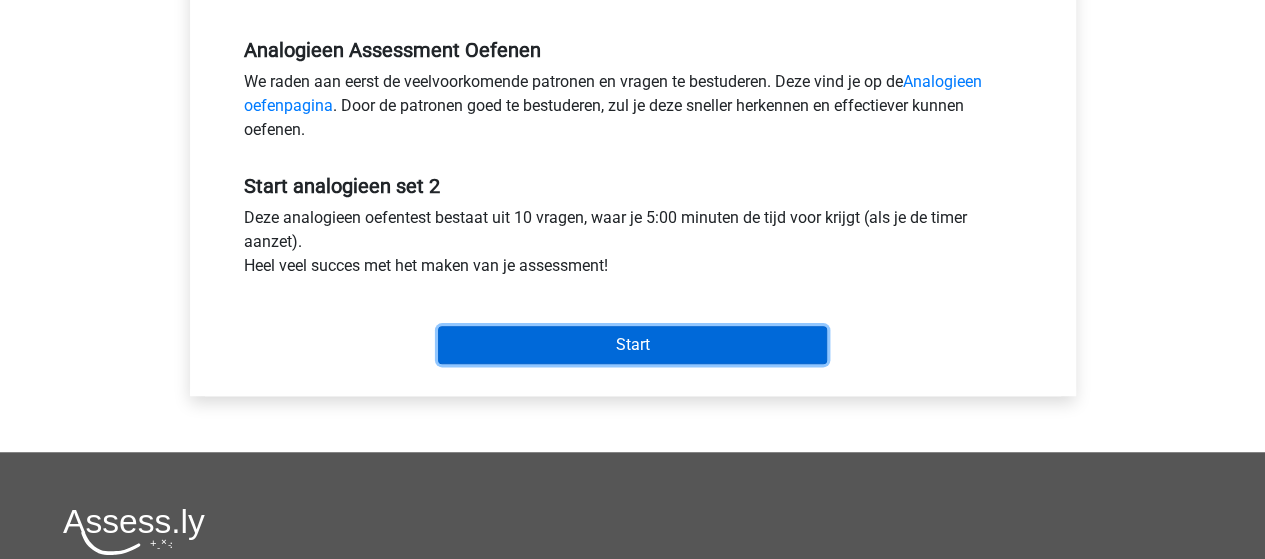 click on "Start" at bounding box center (632, 345) 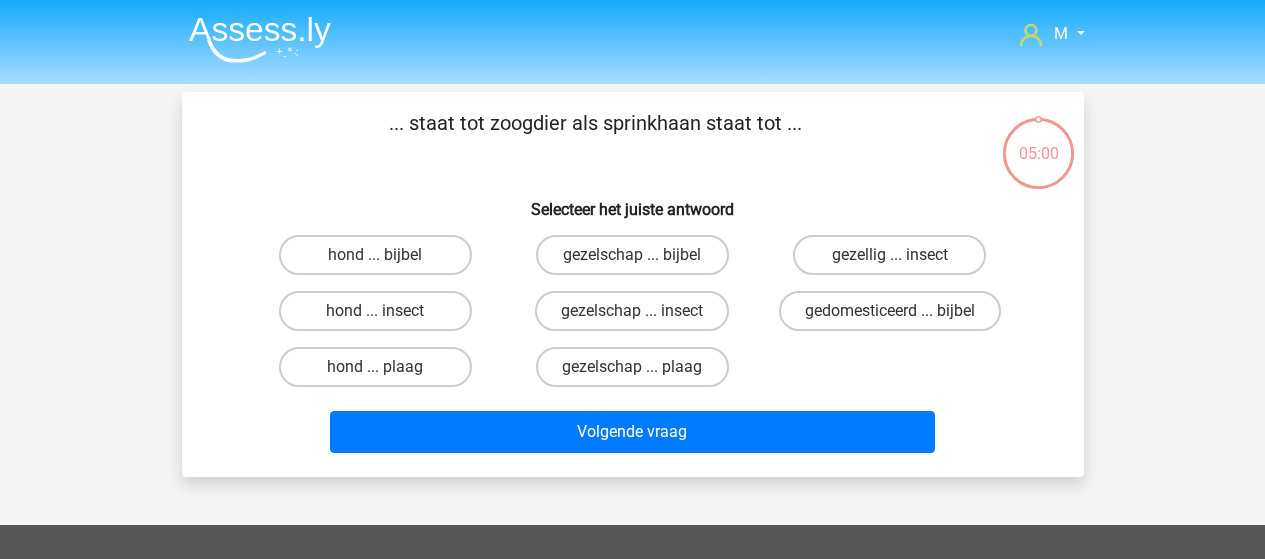 scroll, scrollTop: 0, scrollLeft: 0, axis: both 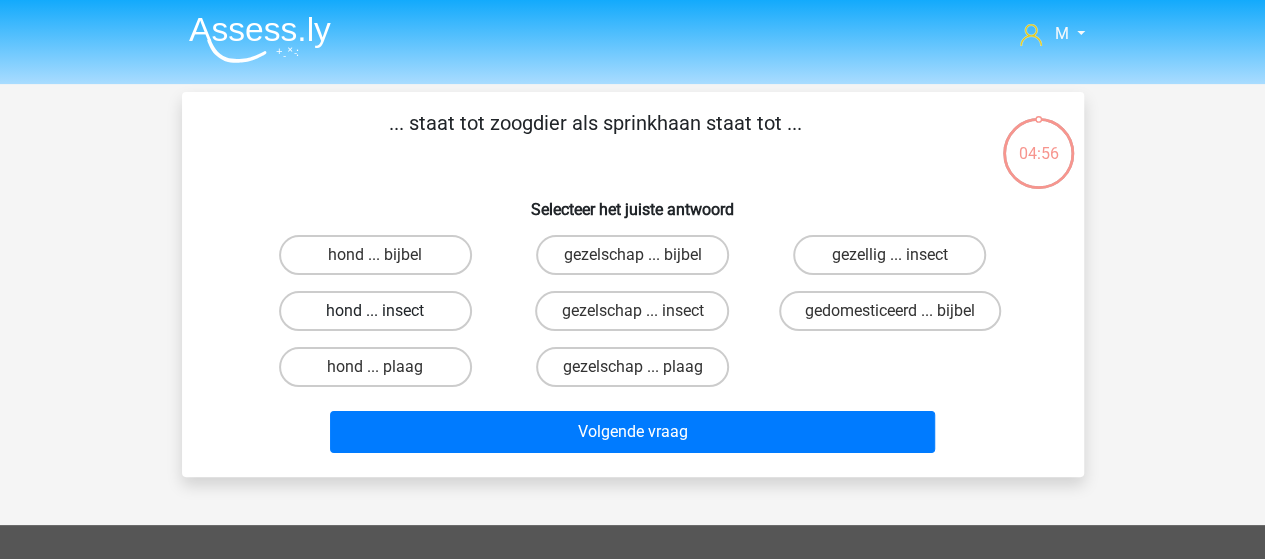 click on "hond ... insect" at bounding box center [375, 311] 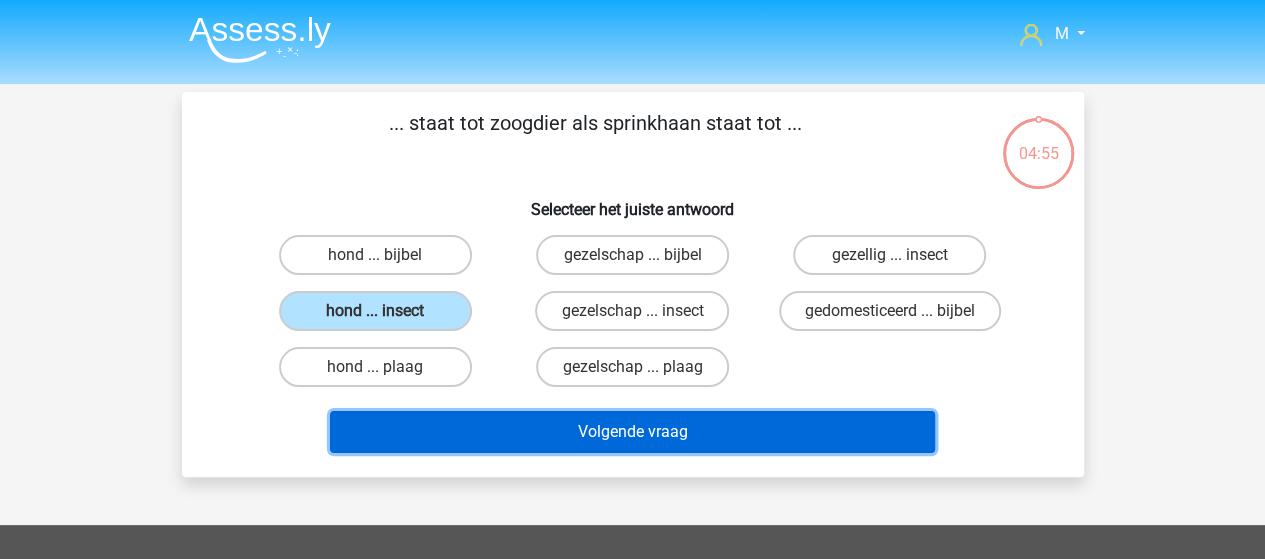 click on "Volgende vraag" at bounding box center [632, 432] 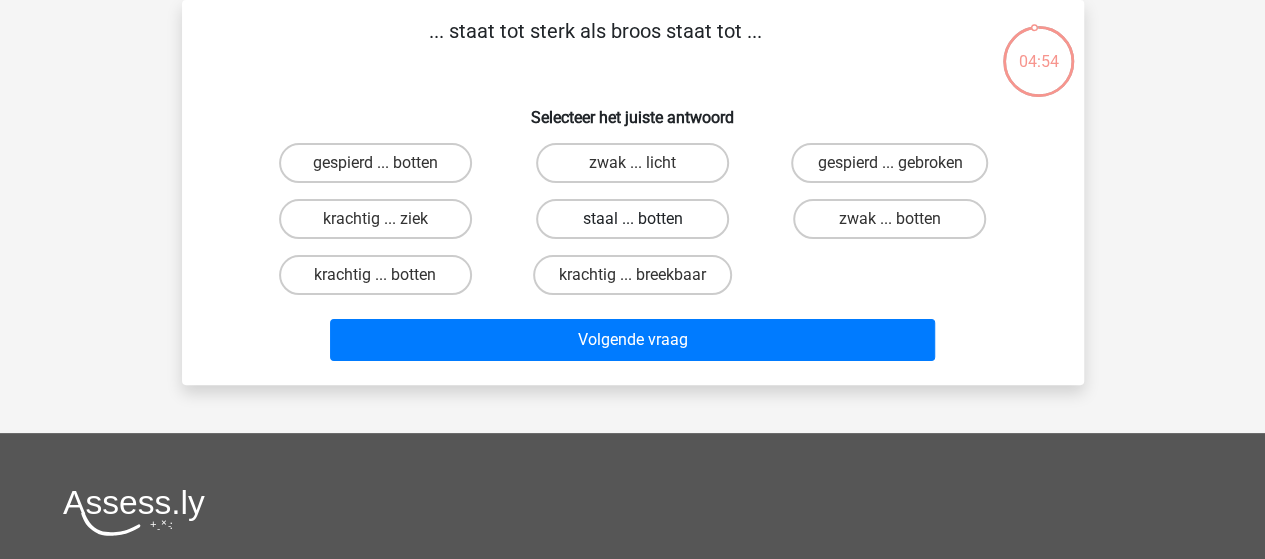 scroll, scrollTop: 0, scrollLeft: 0, axis: both 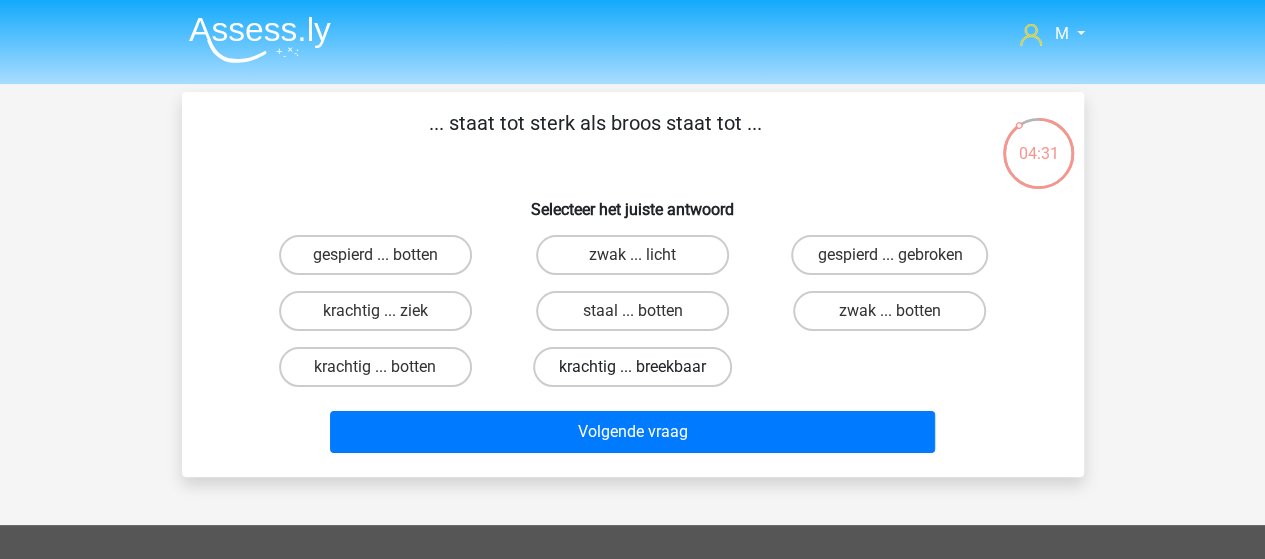 click on "krachtig ... breekbaar" at bounding box center (632, 367) 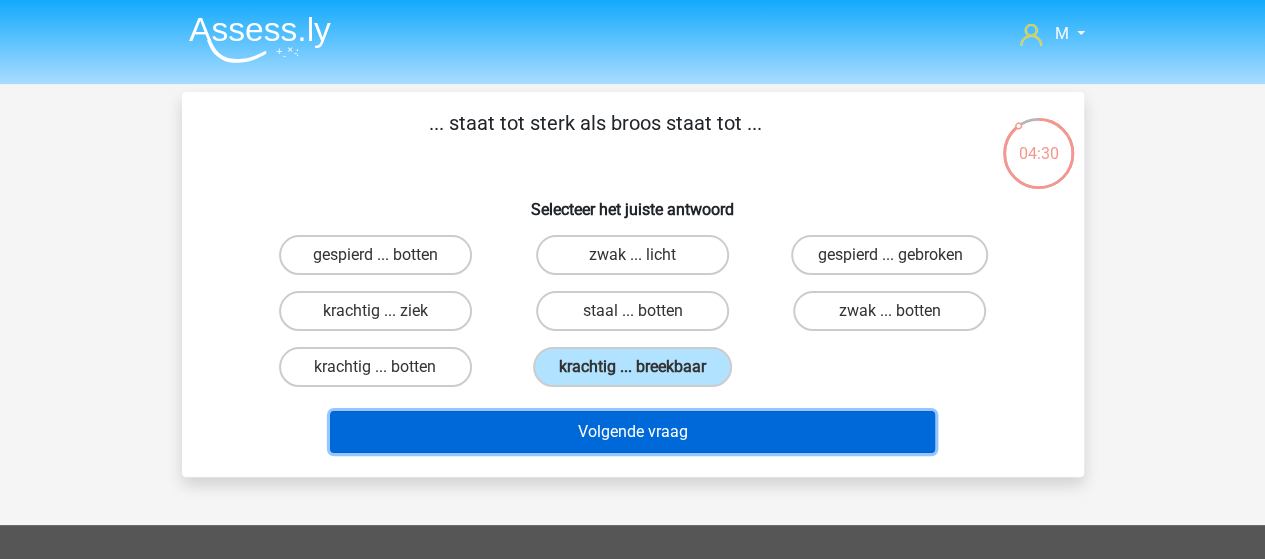 click on "Volgende vraag" at bounding box center (632, 432) 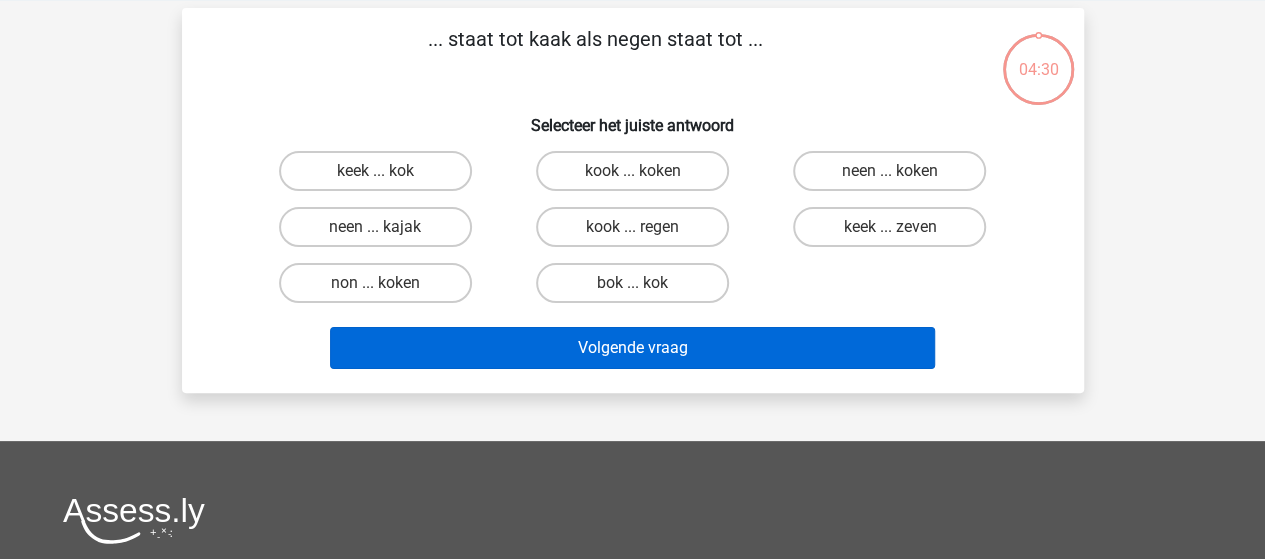 scroll, scrollTop: 92, scrollLeft: 0, axis: vertical 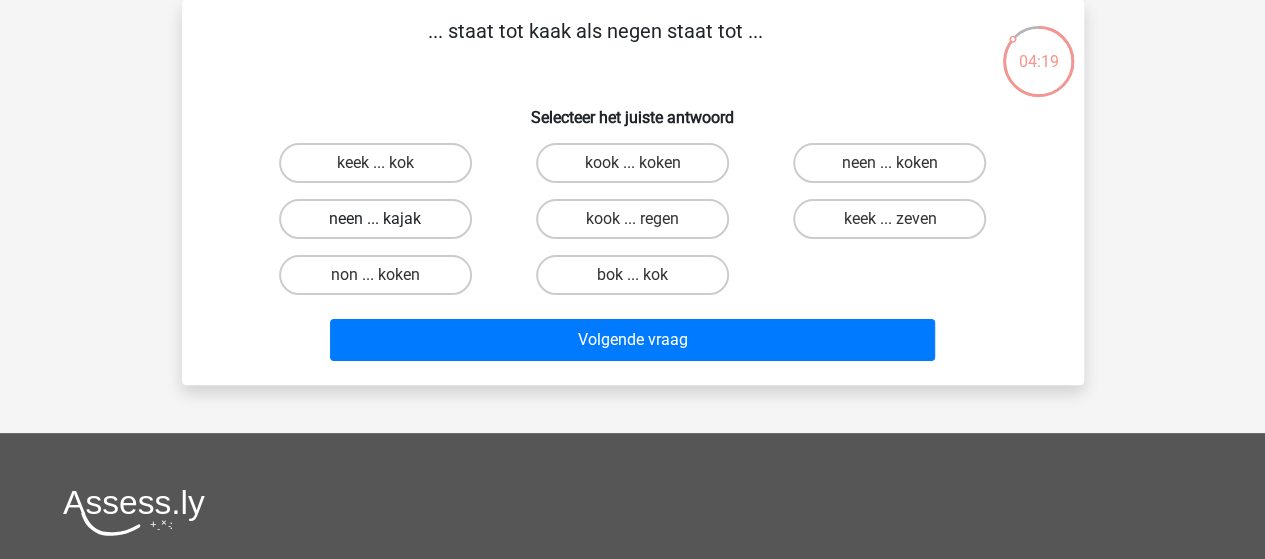 click on "neen ... kajak" at bounding box center (375, 219) 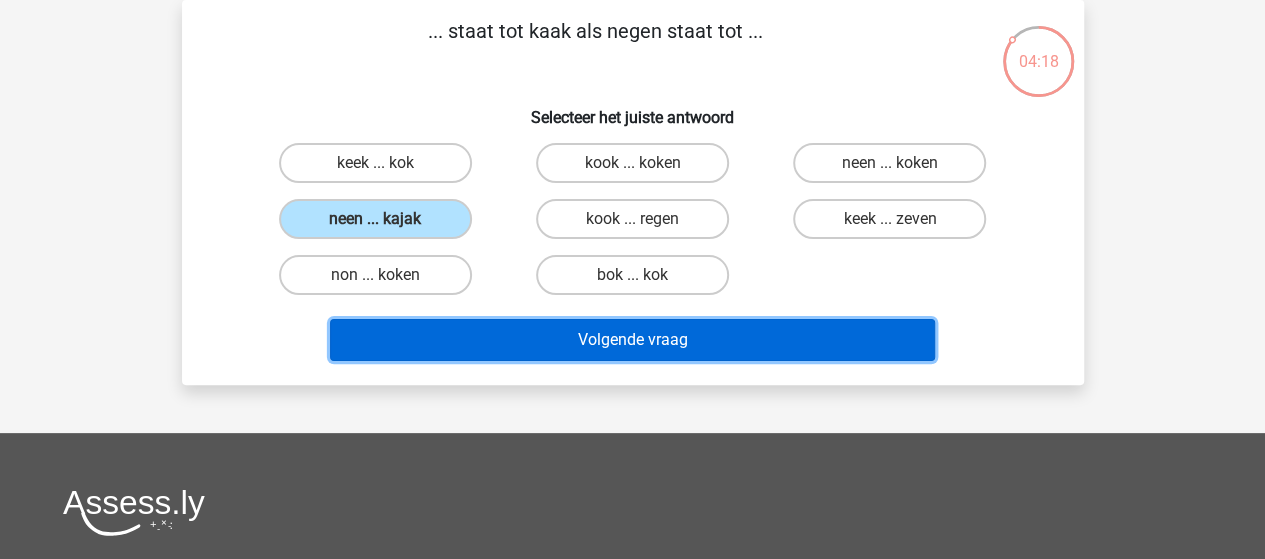 click on "Volgende vraag" at bounding box center [632, 340] 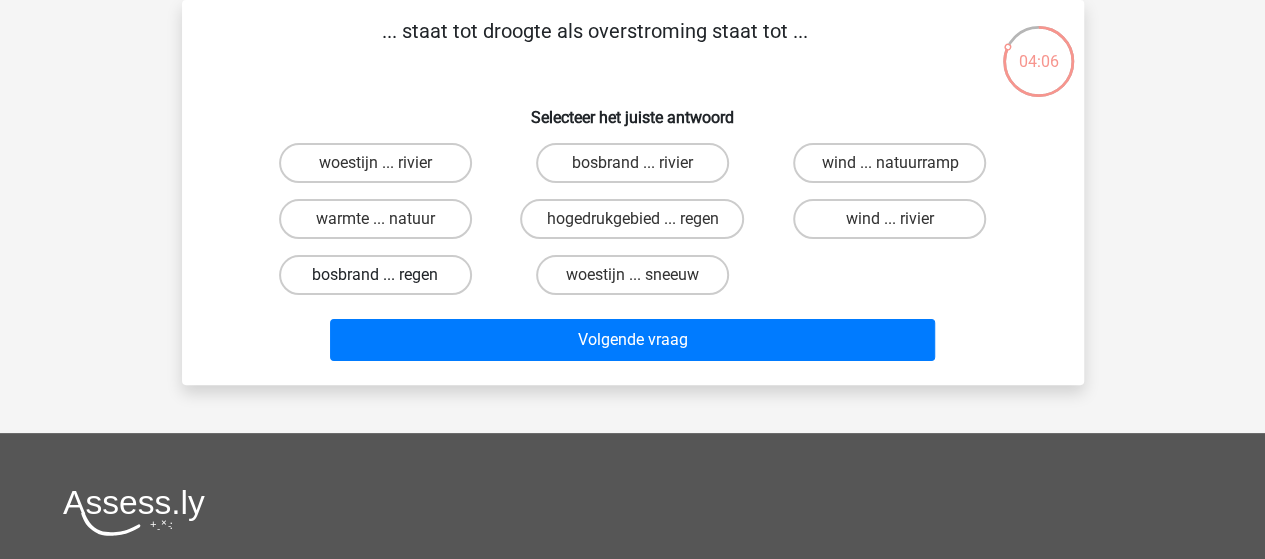 click on "bosbrand ... regen" at bounding box center (375, 275) 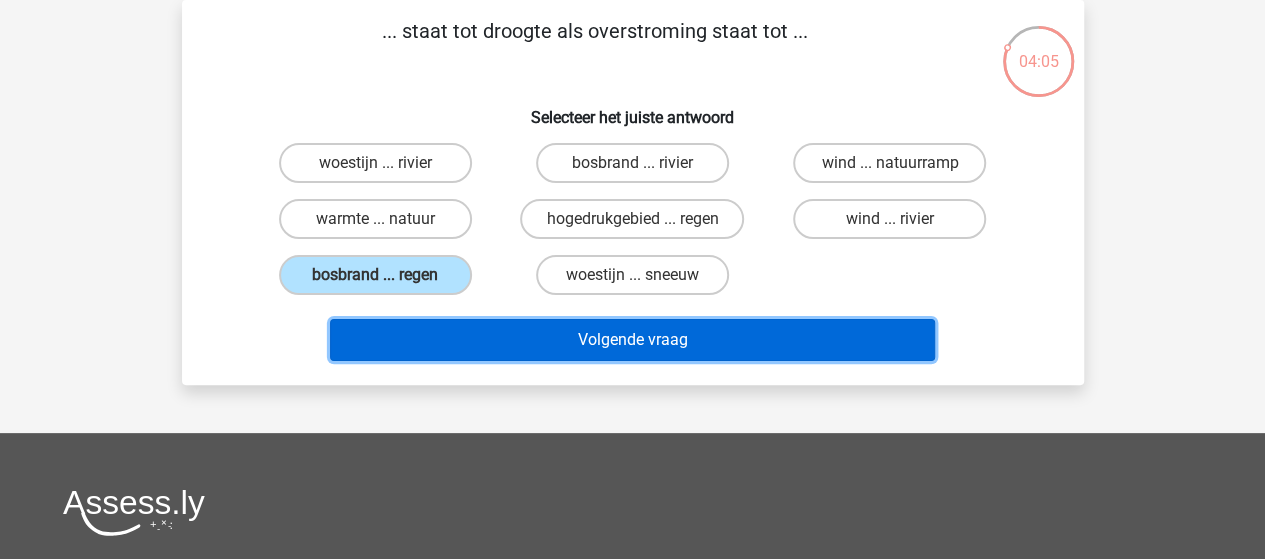 click on "Volgende vraag" at bounding box center (632, 340) 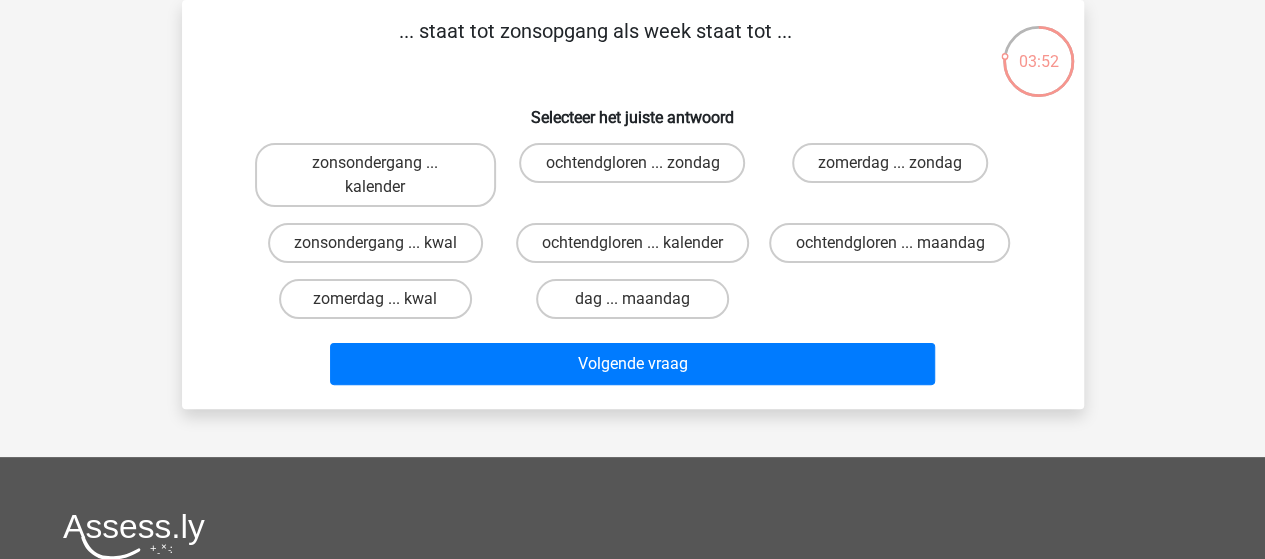 click on "dag ... maandag" at bounding box center (638, 305) 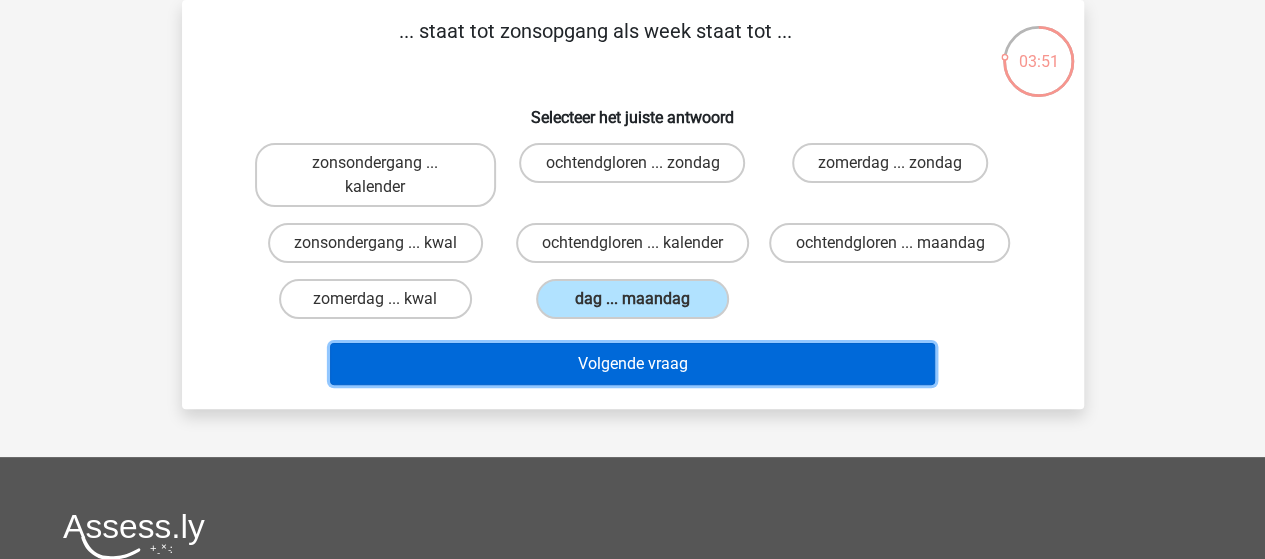 click on "Volgende vraag" at bounding box center (632, 364) 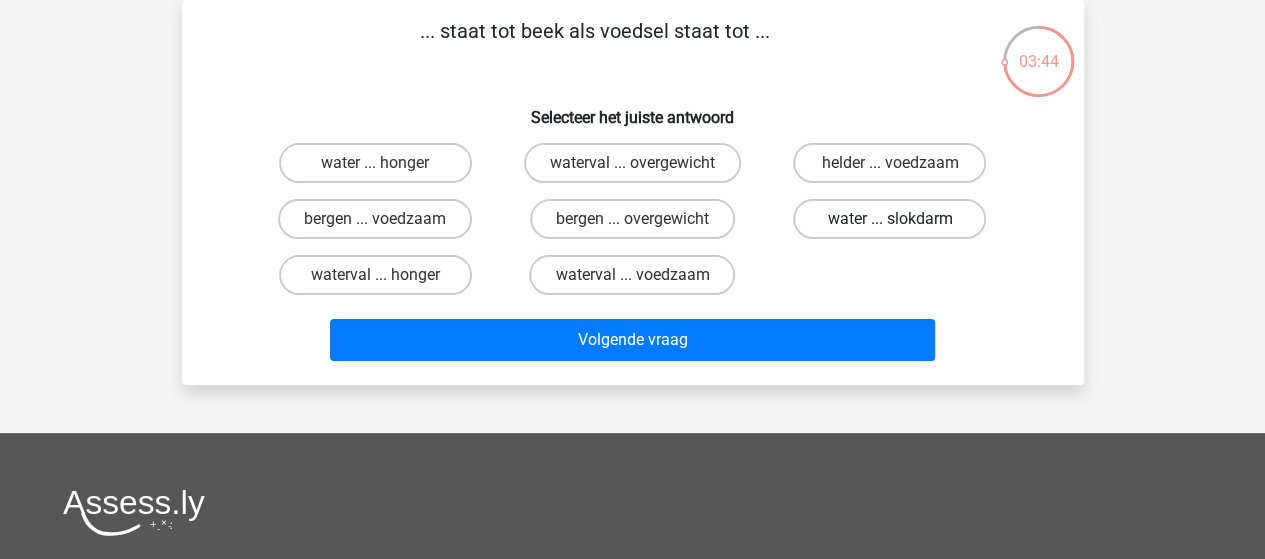 click on "water ... slokdarm" at bounding box center (889, 219) 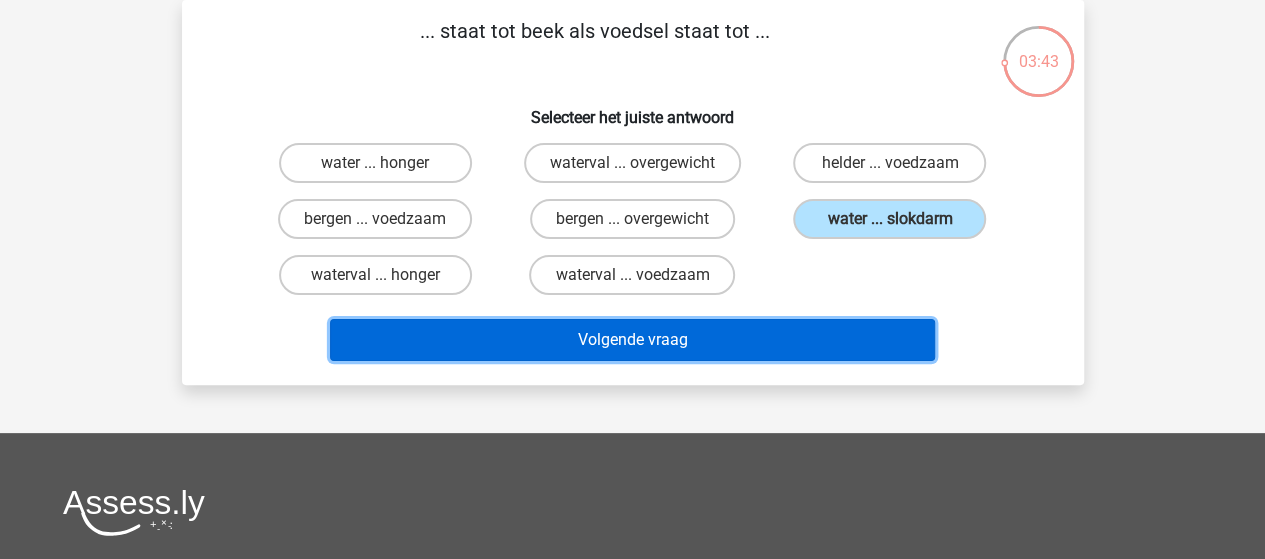 click on "Volgende vraag" at bounding box center (632, 340) 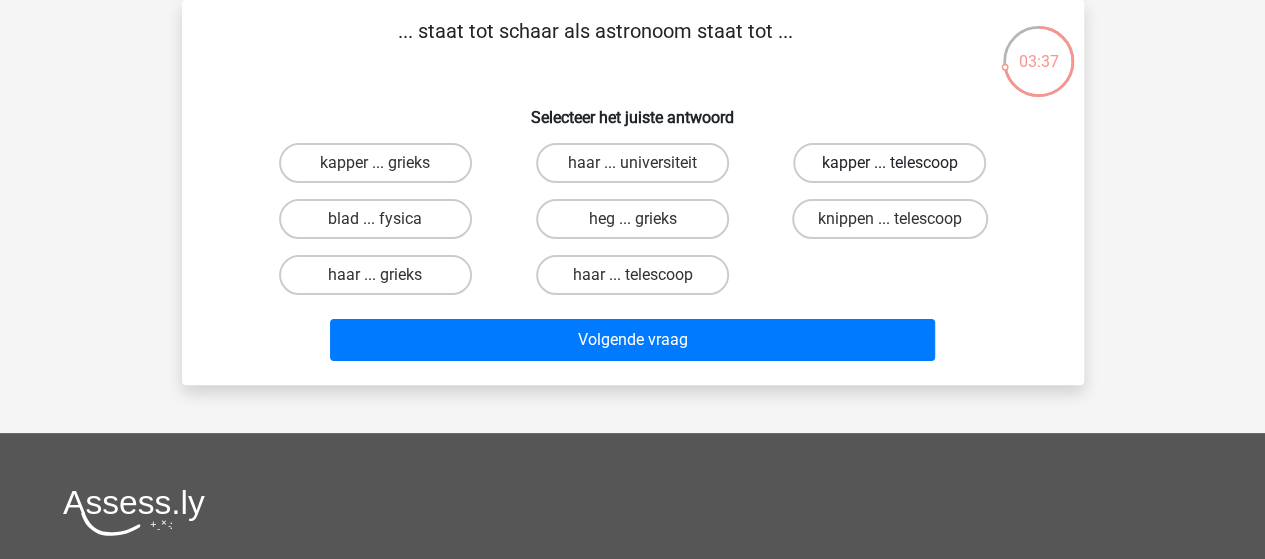 click on "kapper ... telescoop" at bounding box center (889, 163) 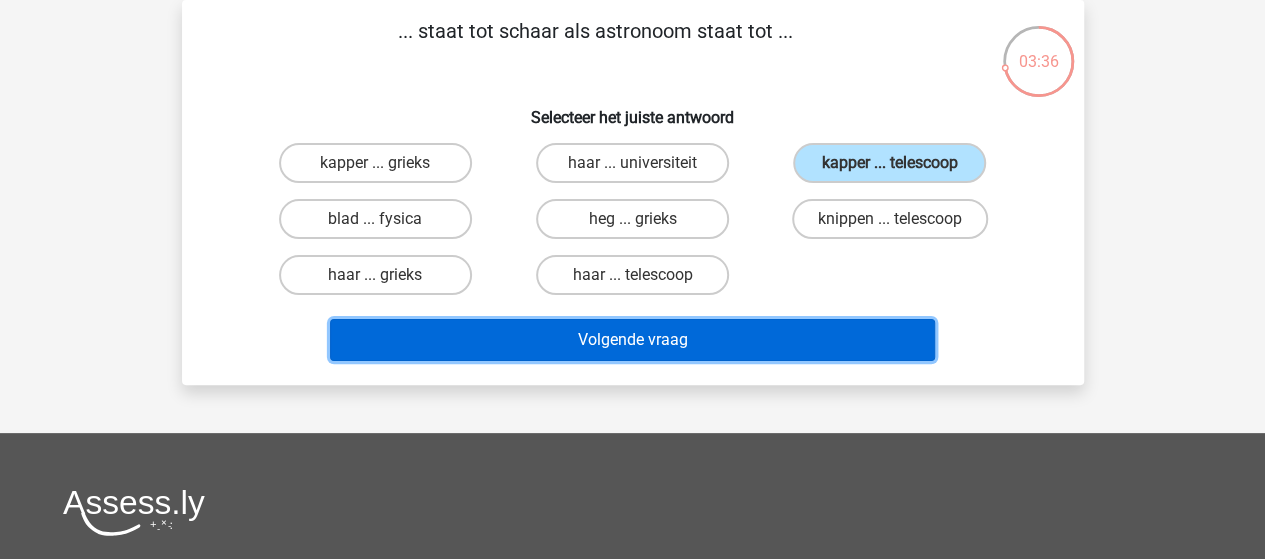 click on "Volgende vraag" at bounding box center [632, 340] 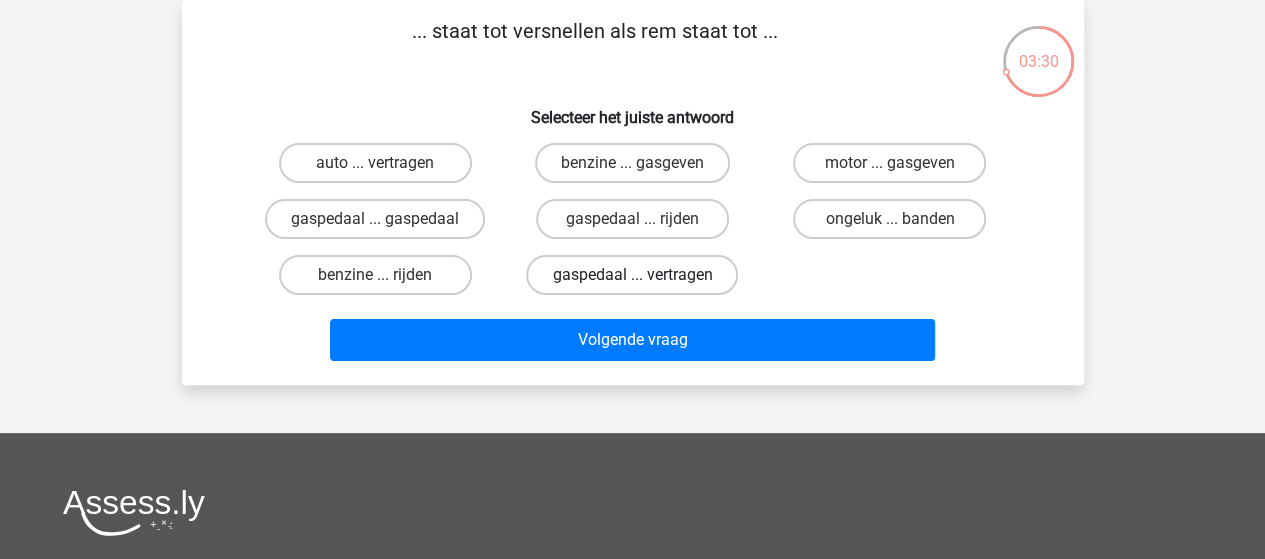 click on "gaspedaal ... vertragen" at bounding box center [632, 275] 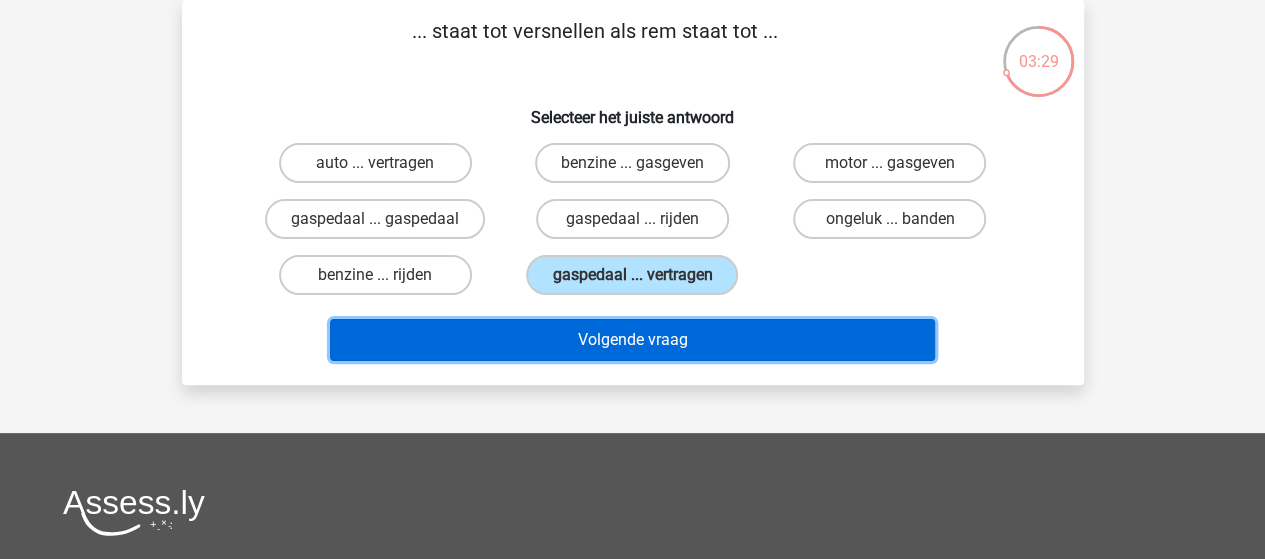 click on "Volgende vraag" at bounding box center (632, 340) 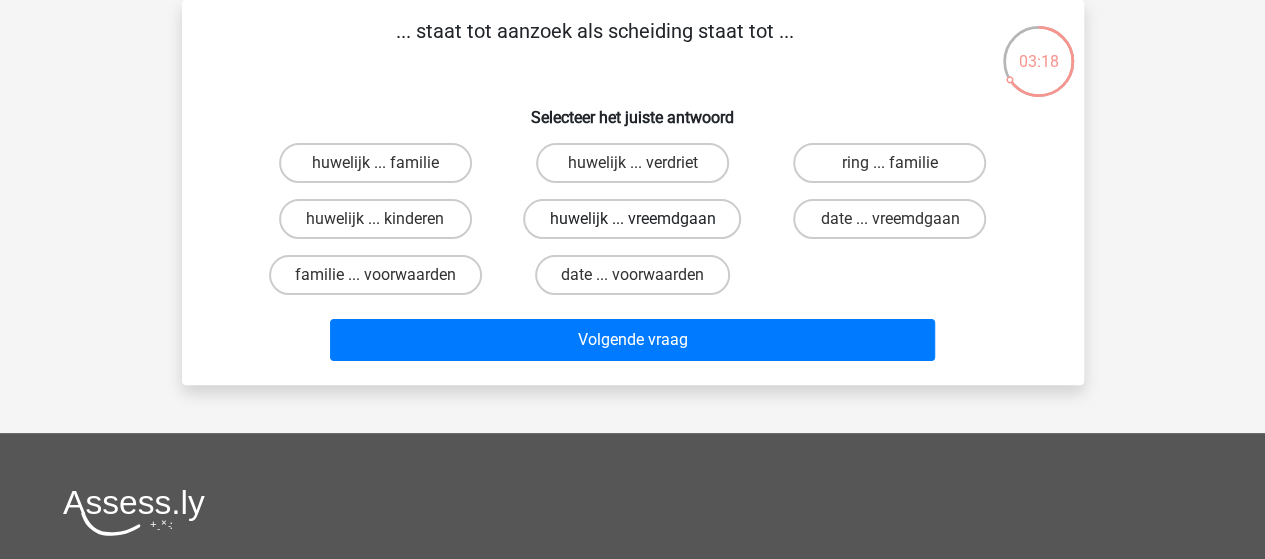 click on "huwelijk ... vreemdgaan" at bounding box center [632, 219] 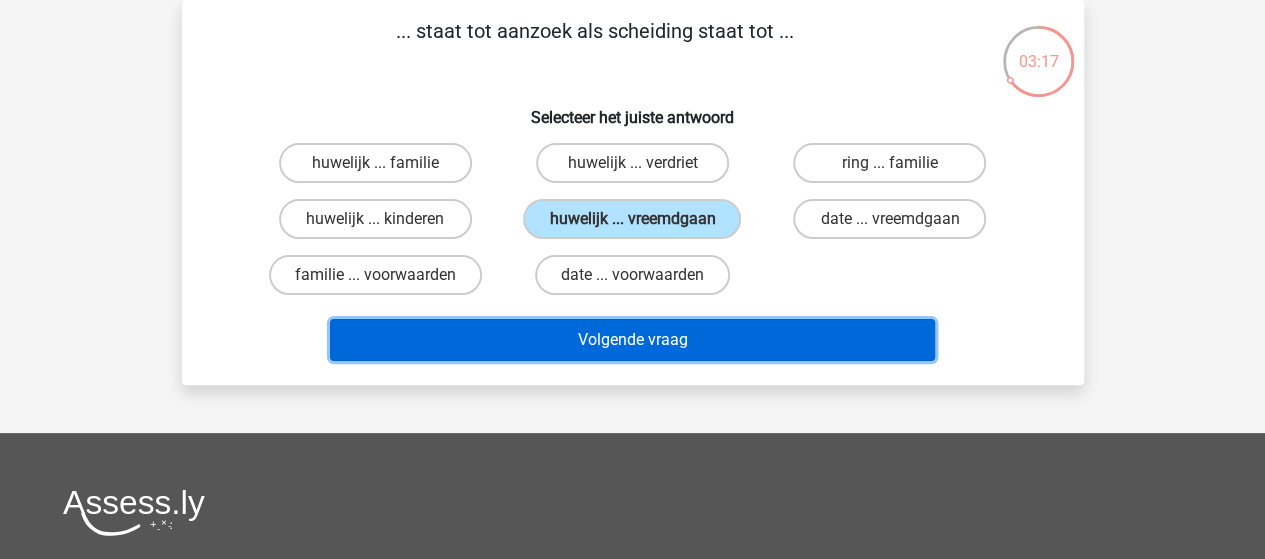 click on "Volgende vraag" at bounding box center [632, 340] 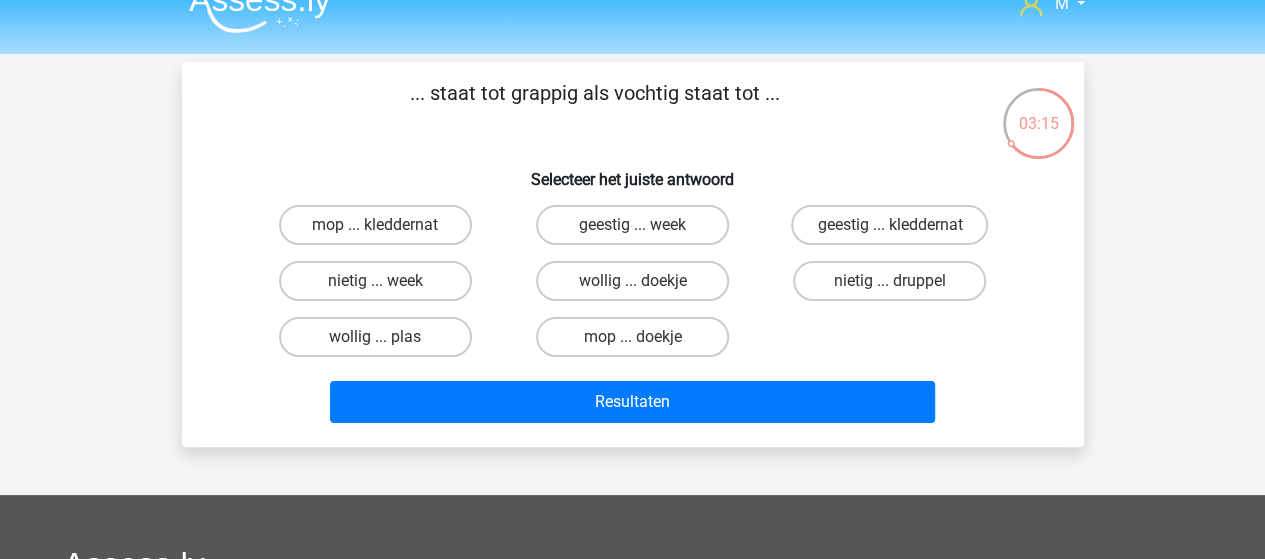 scroll, scrollTop: 0, scrollLeft: 0, axis: both 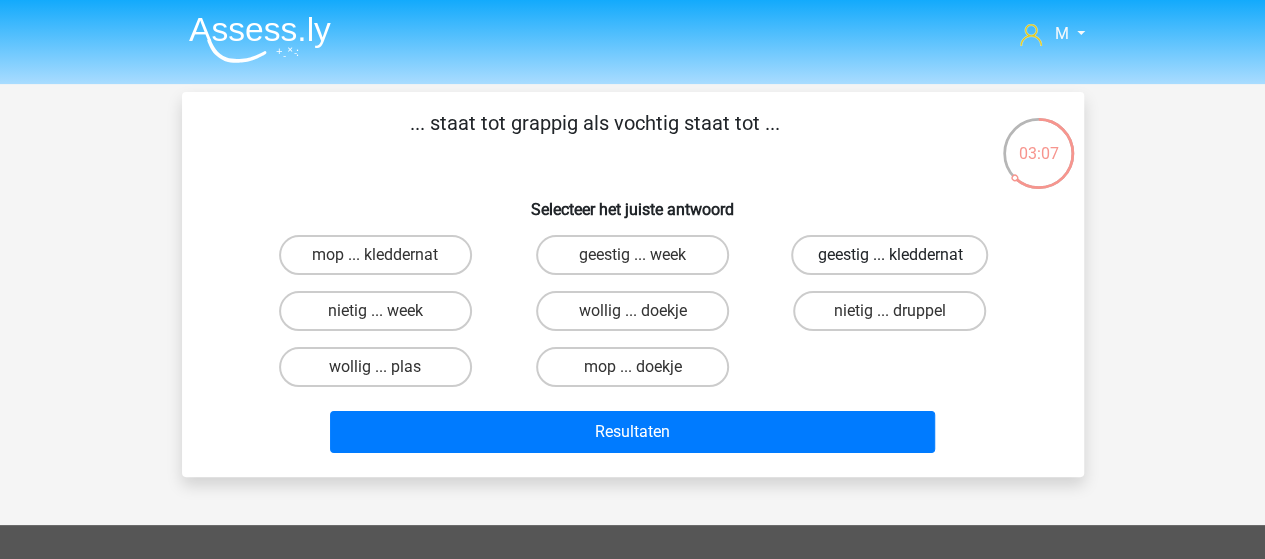 click on "geestig ... kleddernat" at bounding box center [889, 255] 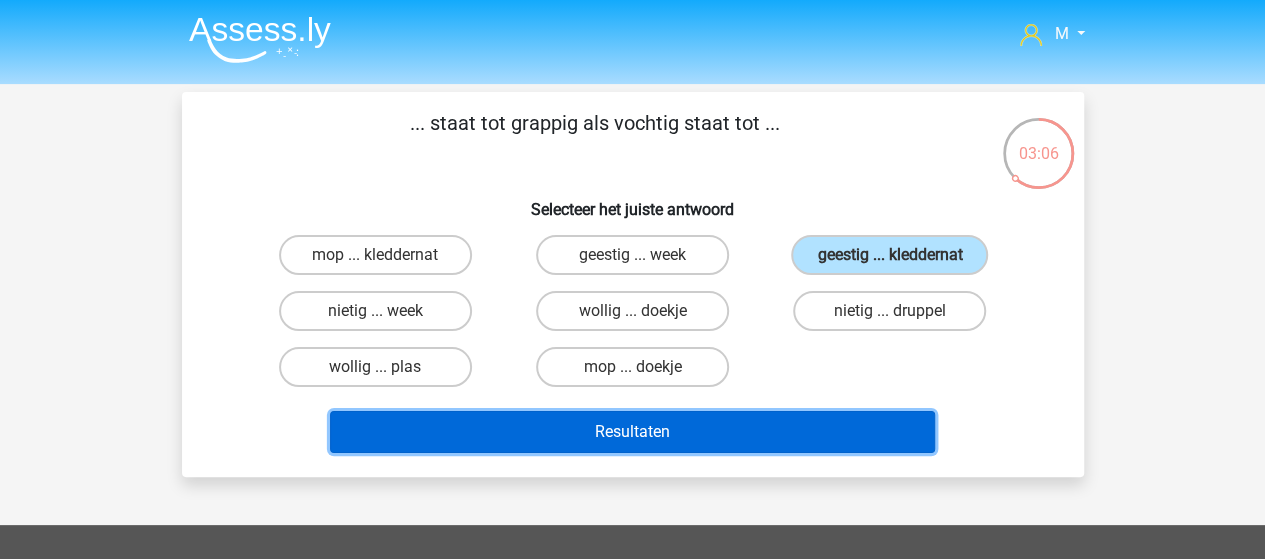 click on "Resultaten" at bounding box center (632, 432) 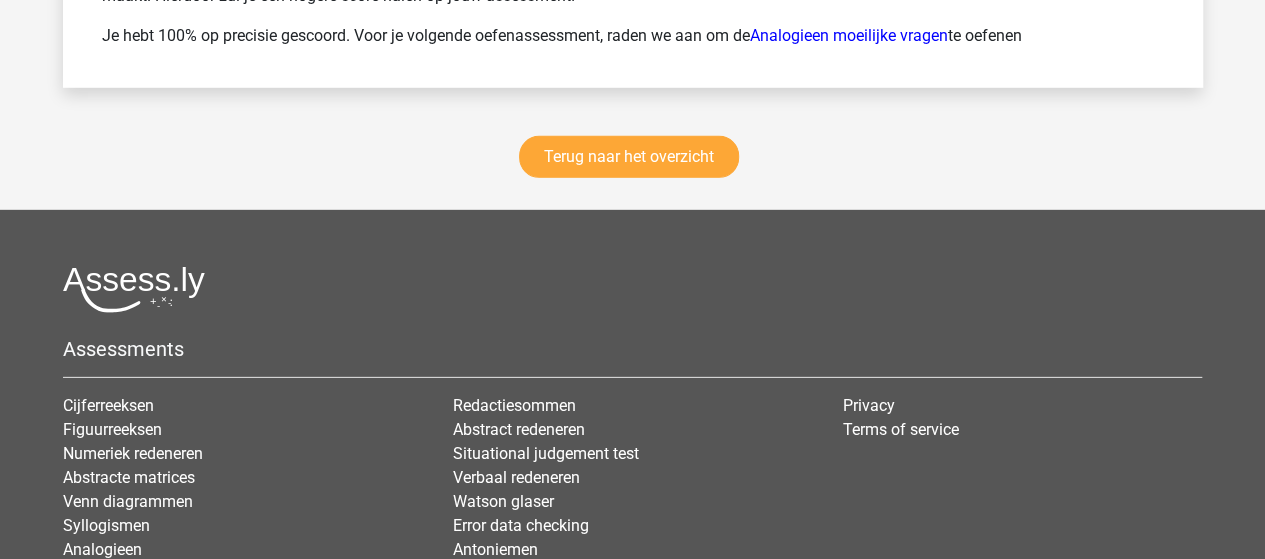 scroll, scrollTop: 2818, scrollLeft: 0, axis: vertical 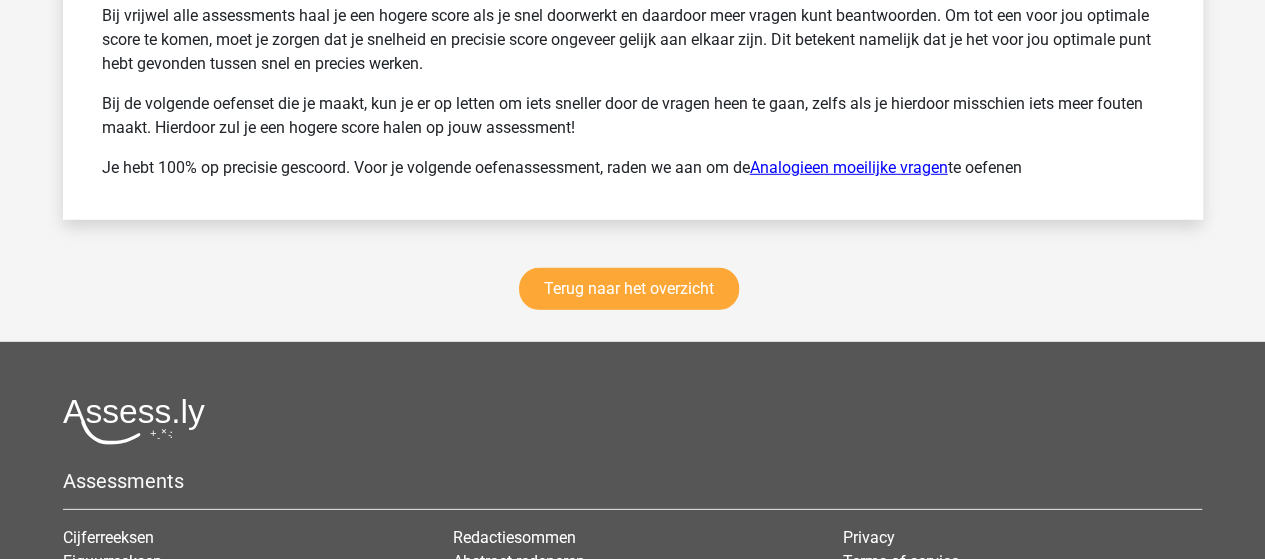 click on "Analogieen moeilijke vragen" at bounding box center [849, 167] 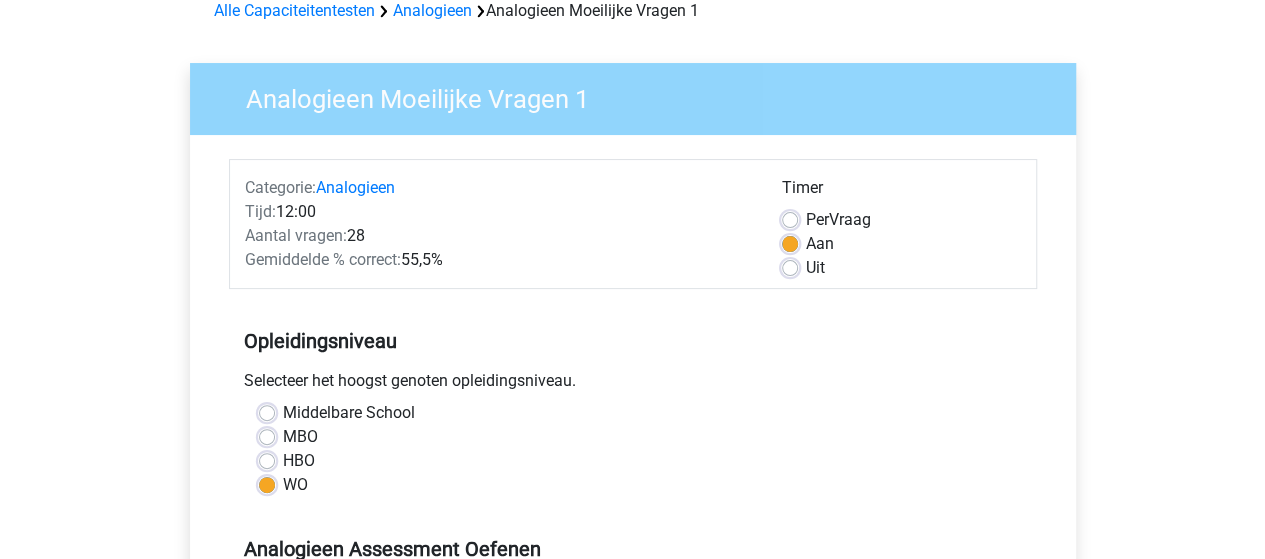 scroll, scrollTop: 0, scrollLeft: 0, axis: both 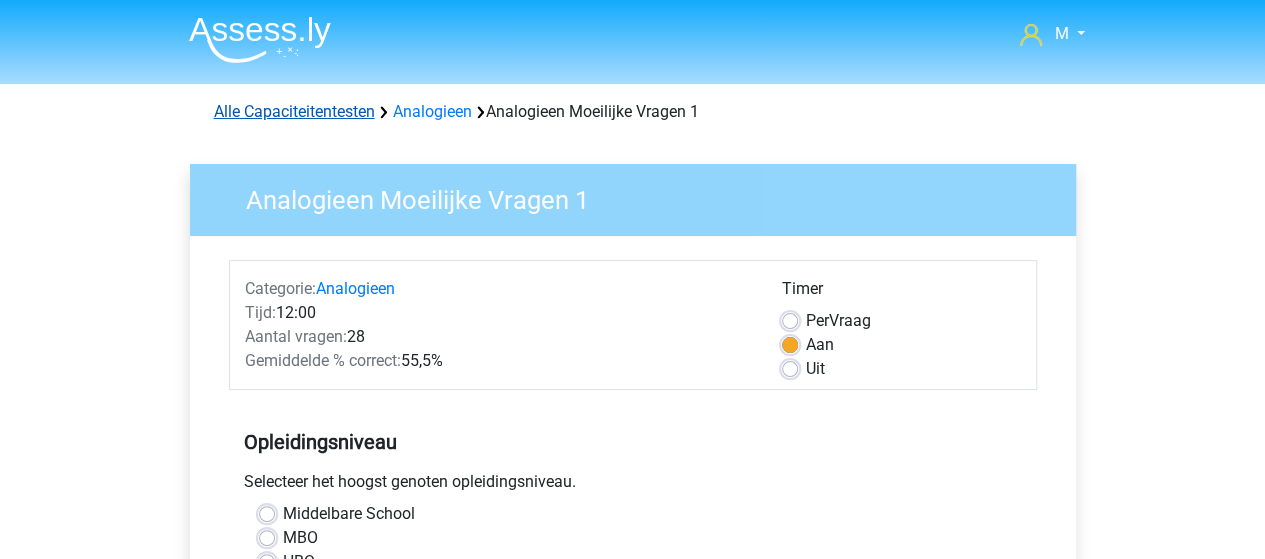 click on "Alle Capaciteitentesten" at bounding box center [294, 111] 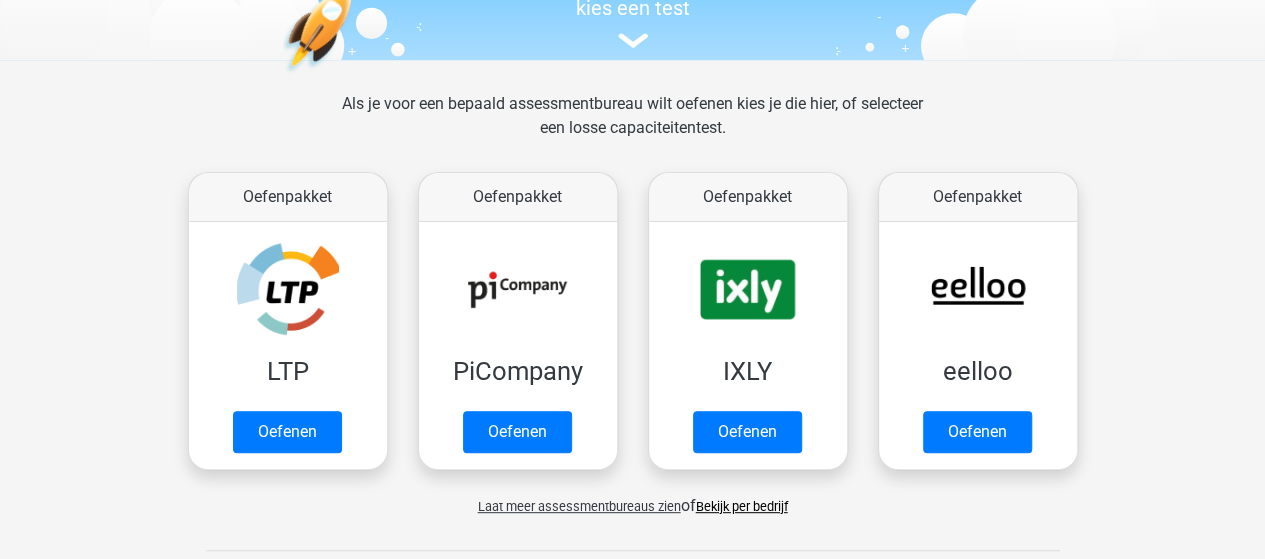 scroll, scrollTop: 500, scrollLeft: 0, axis: vertical 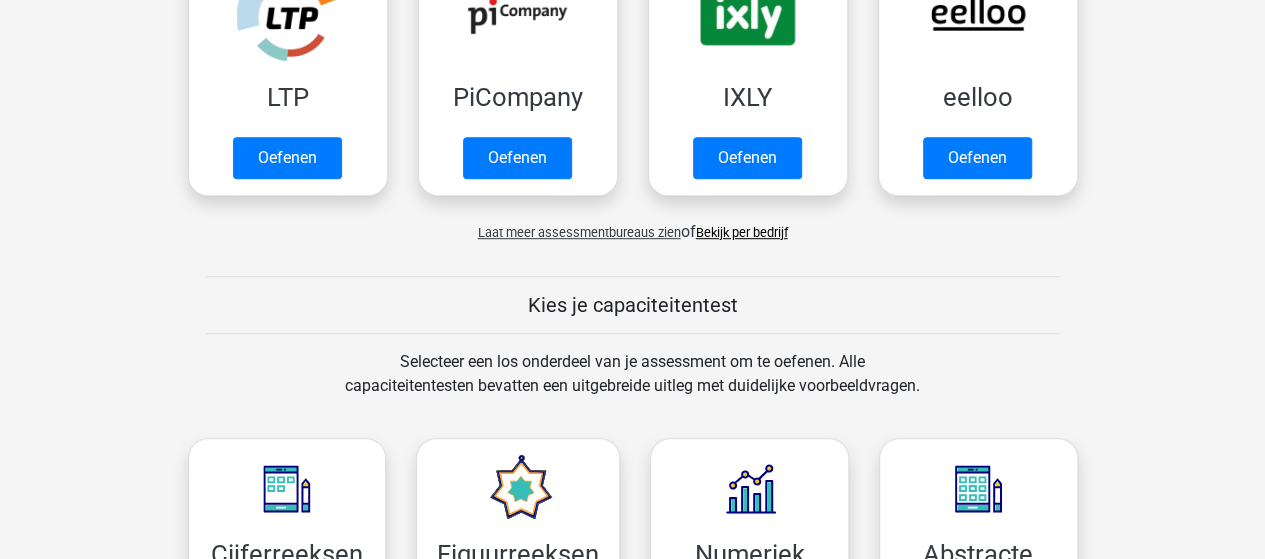click on "Bekijk per bedrijf" at bounding box center [742, 232] 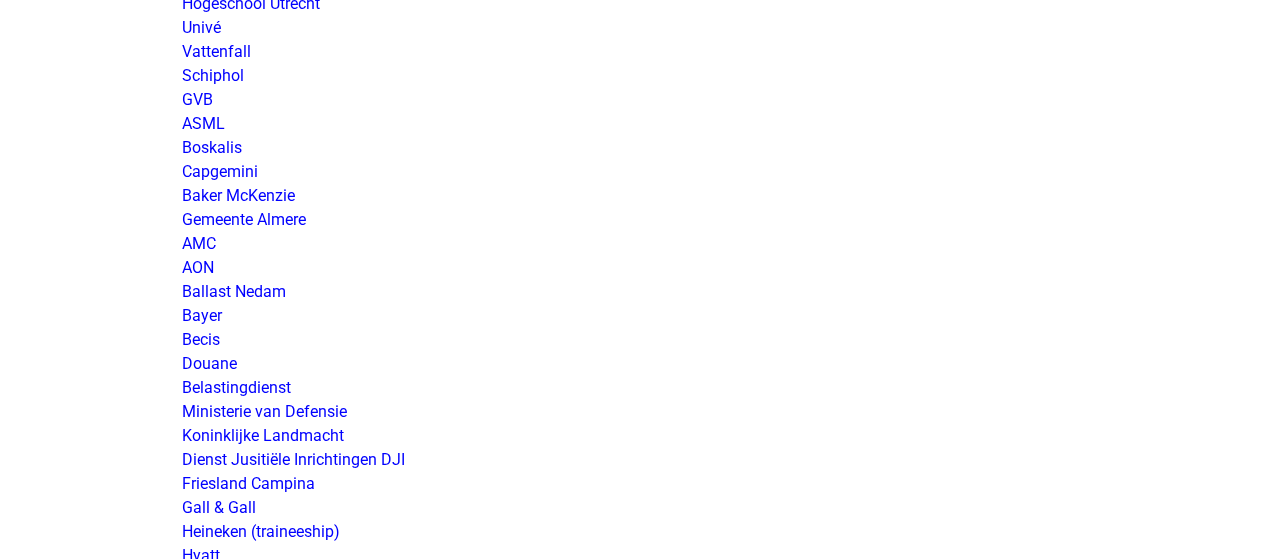 scroll, scrollTop: 3100, scrollLeft: 0, axis: vertical 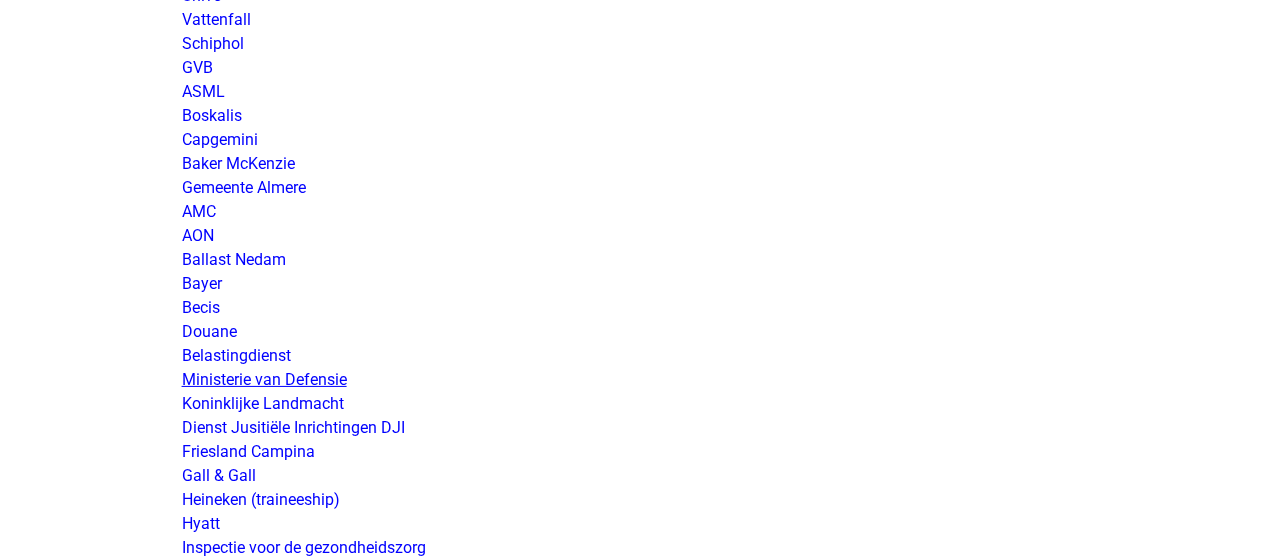 click on "Ministerie van Defensie" at bounding box center [264, 379] 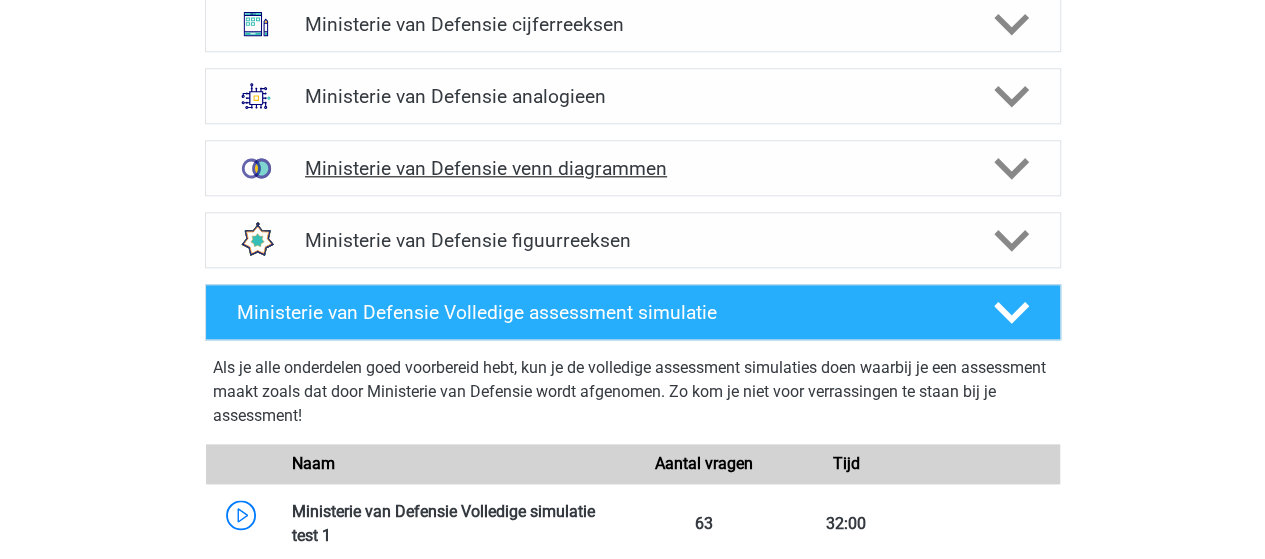 scroll, scrollTop: 1000, scrollLeft: 0, axis: vertical 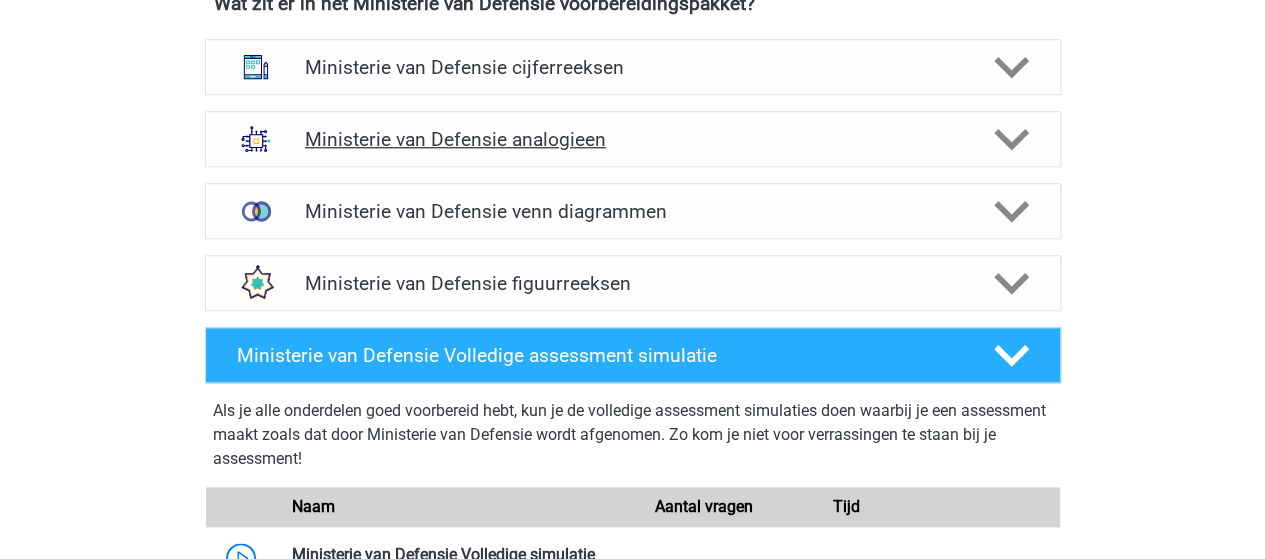 click on "Ministerie van Defensie analogieen" at bounding box center (632, 139) 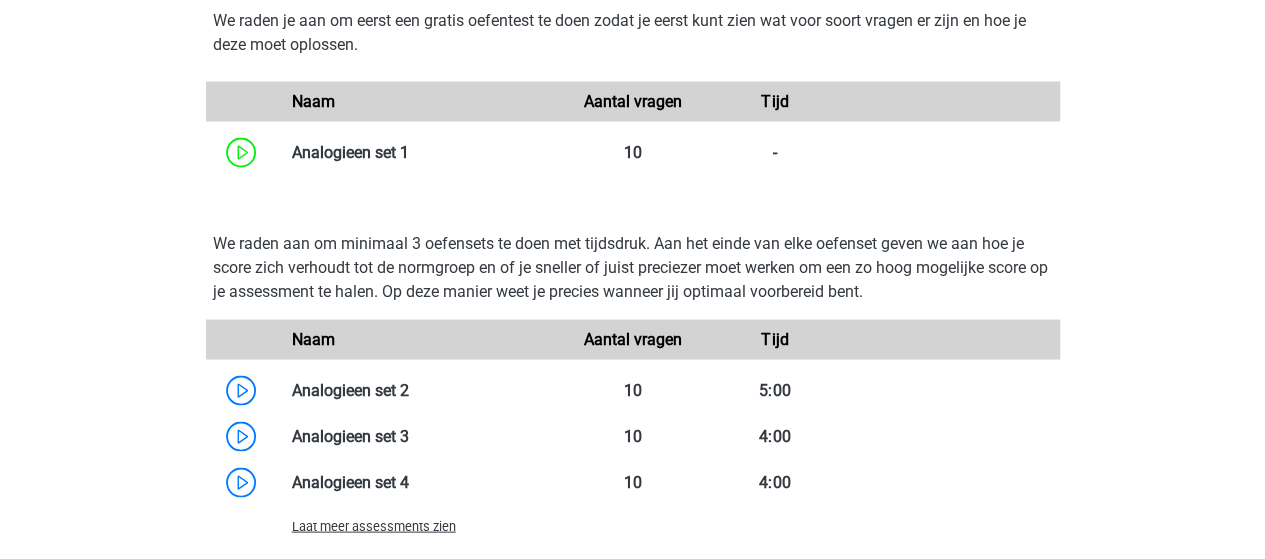 scroll, scrollTop: 1800, scrollLeft: 0, axis: vertical 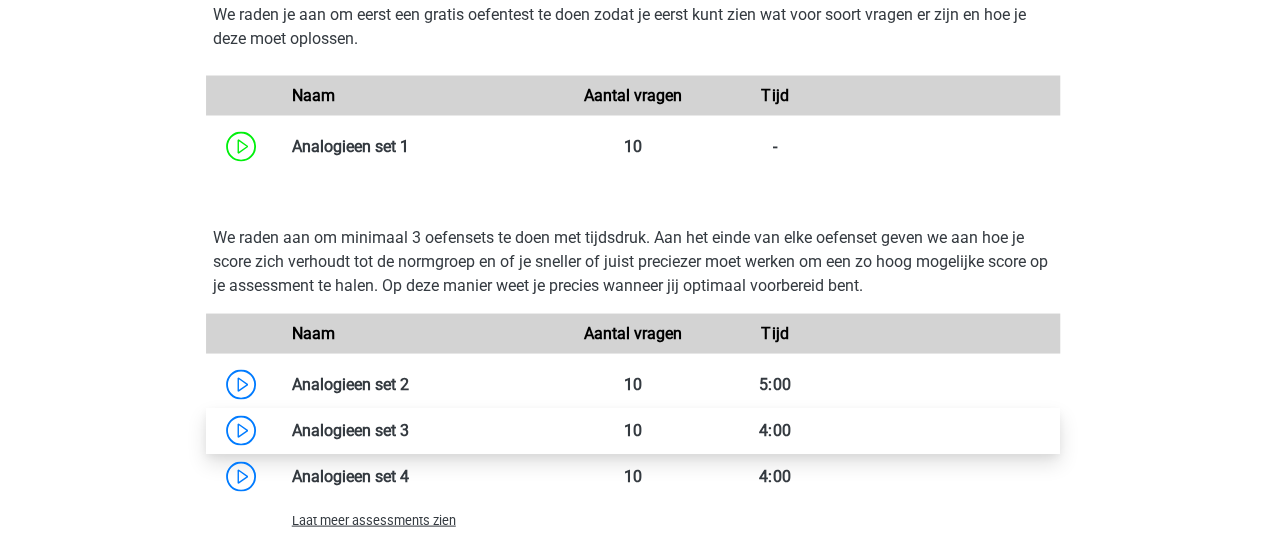 click at bounding box center [409, 429] 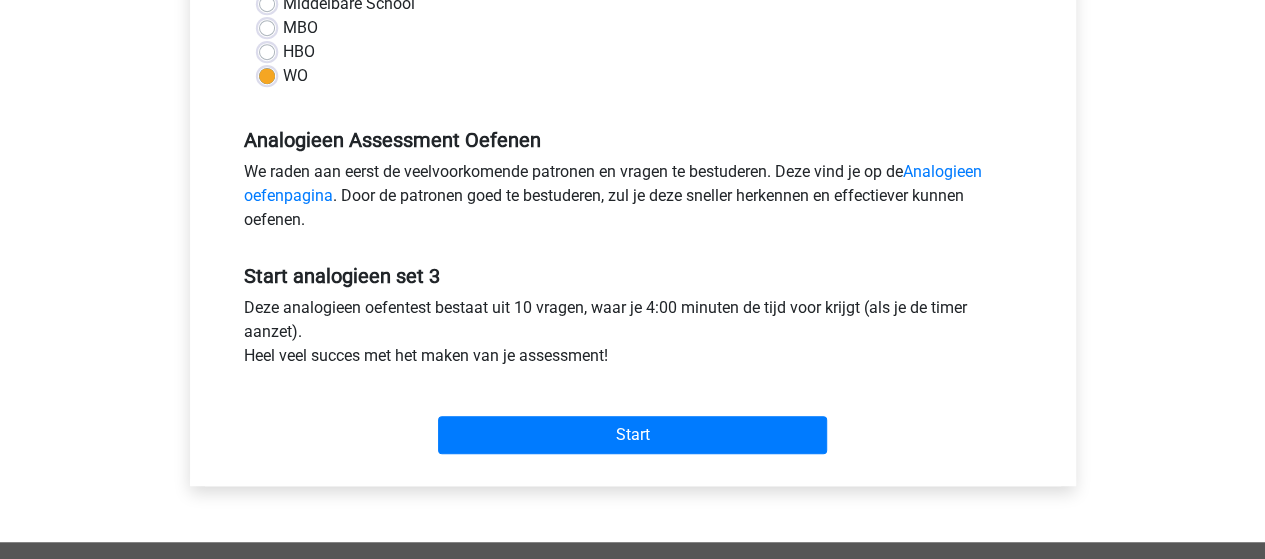 scroll, scrollTop: 600, scrollLeft: 0, axis: vertical 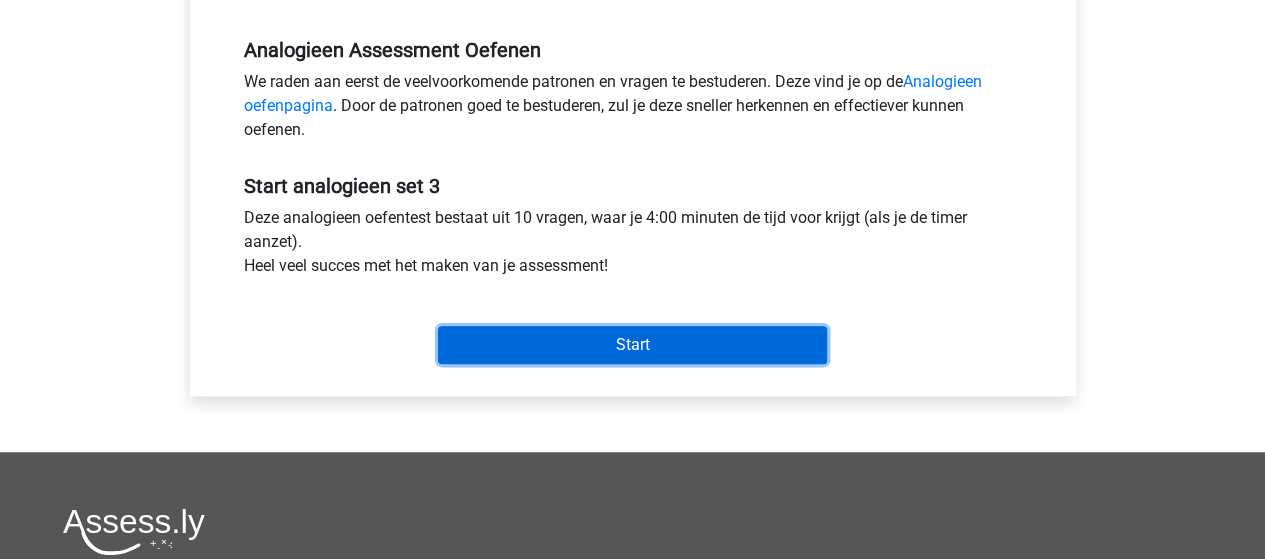 click on "Start" at bounding box center (632, 345) 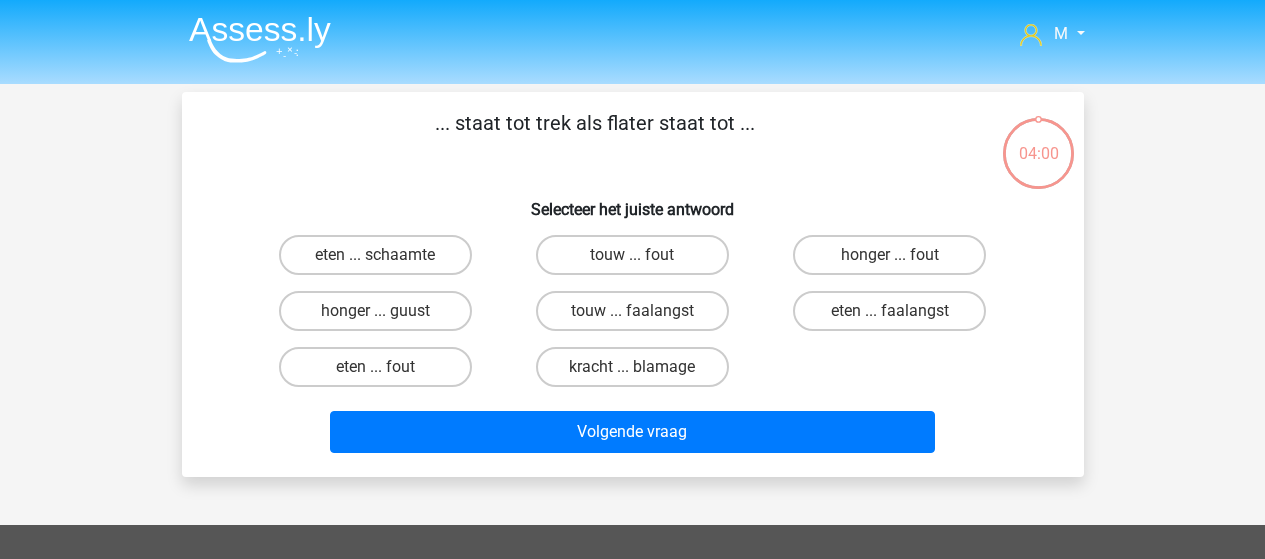 scroll, scrollTop: 0, scrollLeft: 0, axis: both 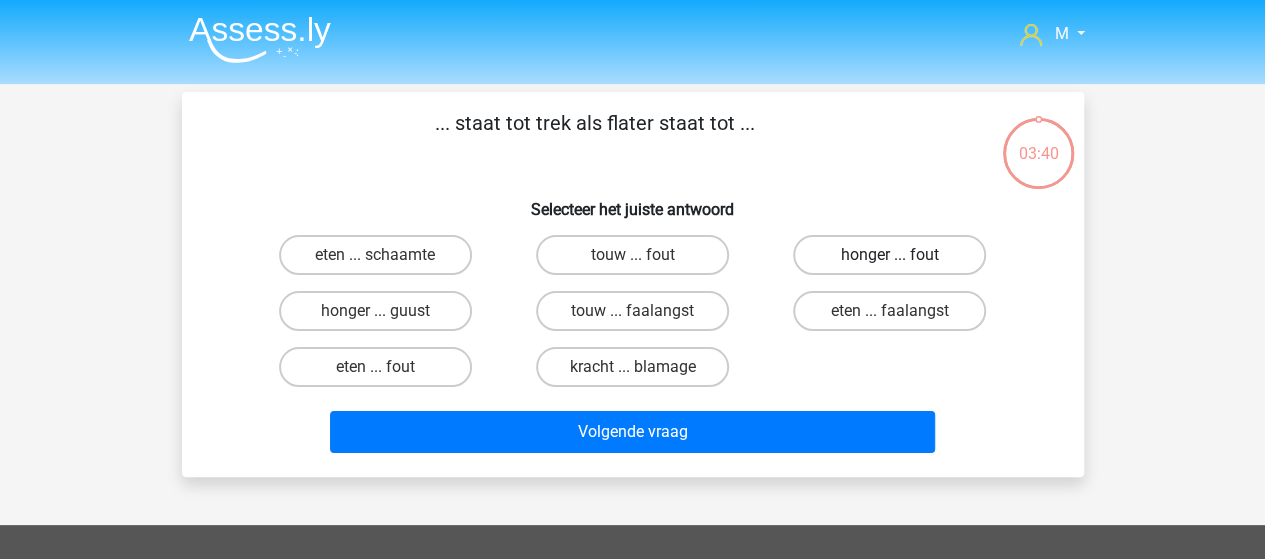 click on "honger ... fout" at bounding box center [889, 255] 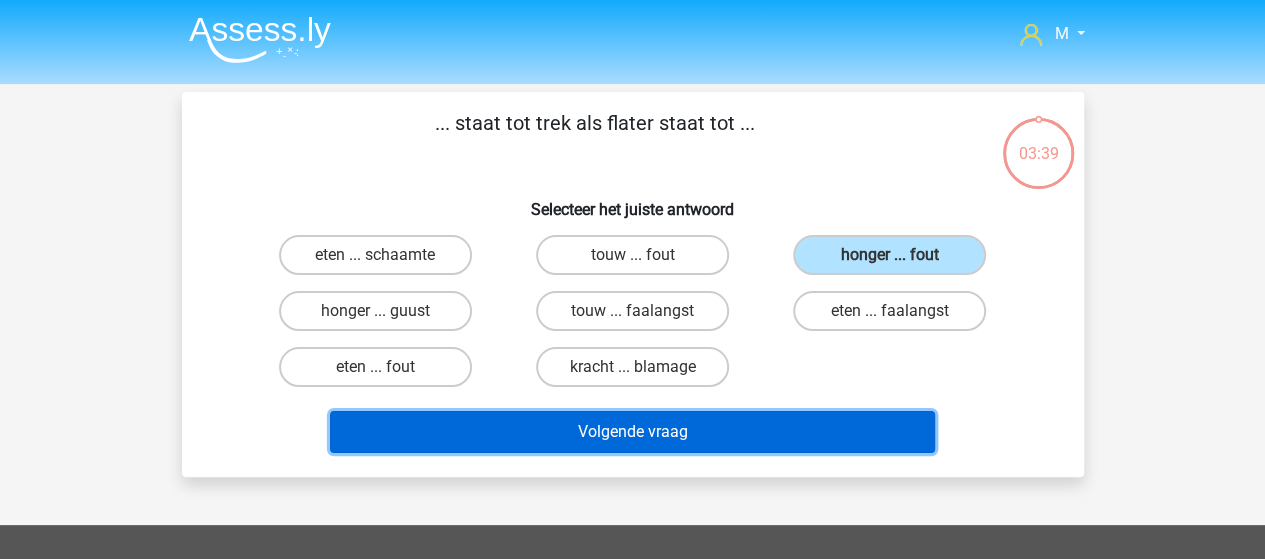 click on "Volgende vraag" at bounding box center (632, 432) 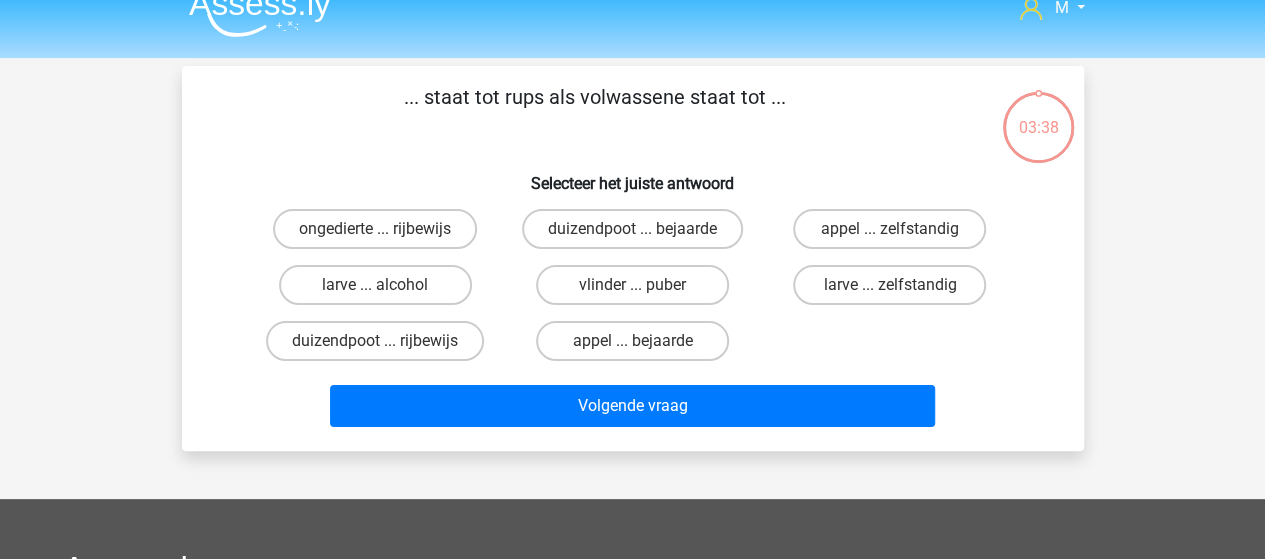 scroll, scrollTop: 0, scrollLeft: 0, axis: both 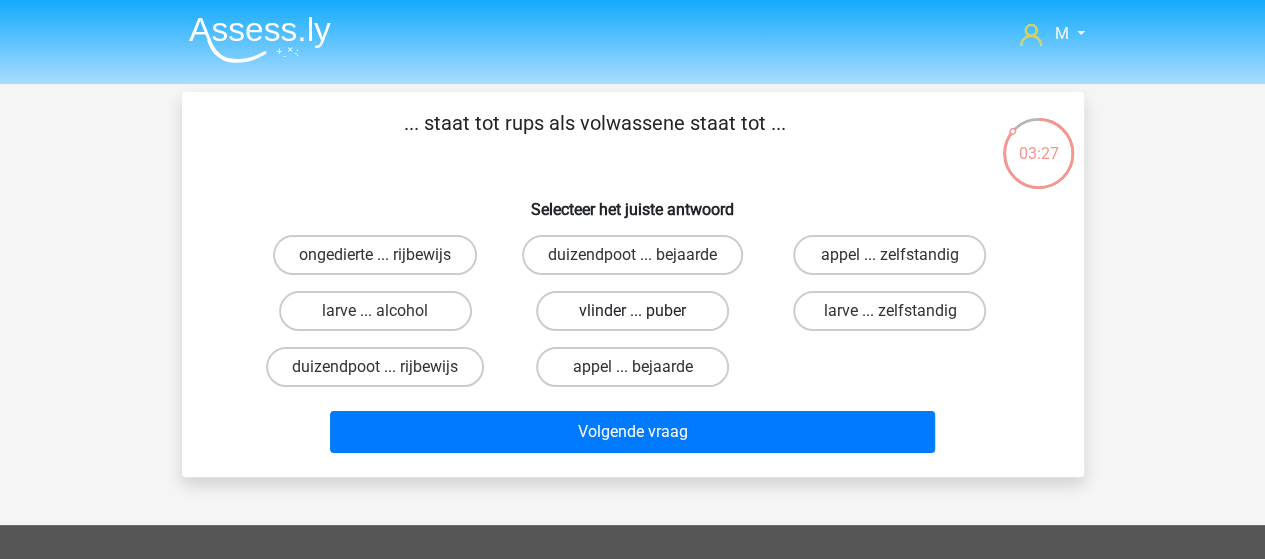 click on "vlinder ... puber" at bounding box center [632, 311] 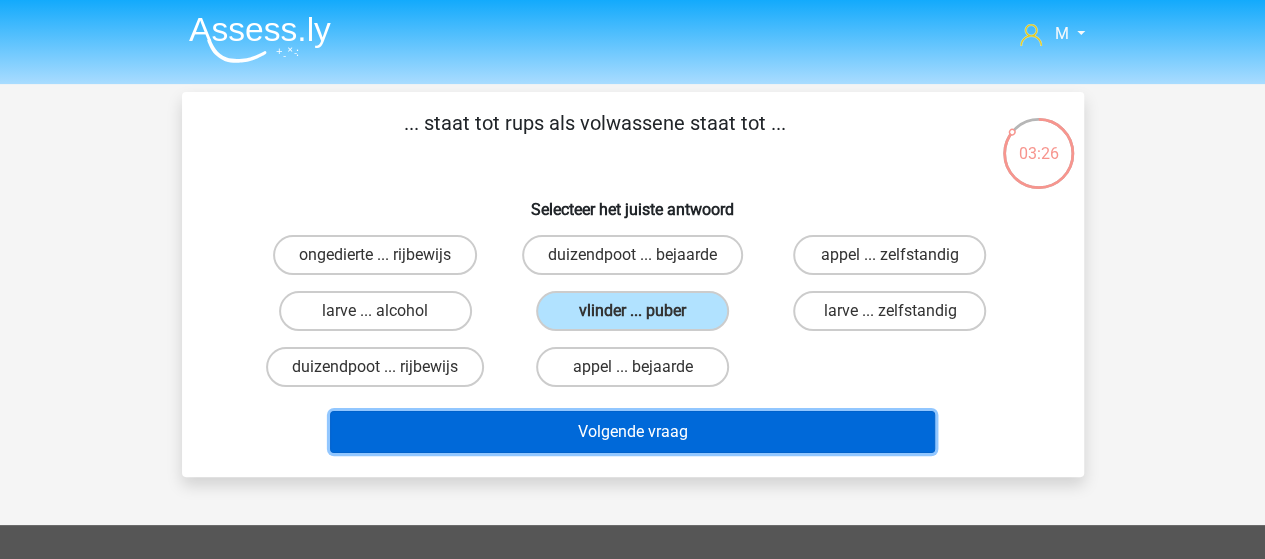 click on "Volgende vraag" at bounding box center [632, 432] 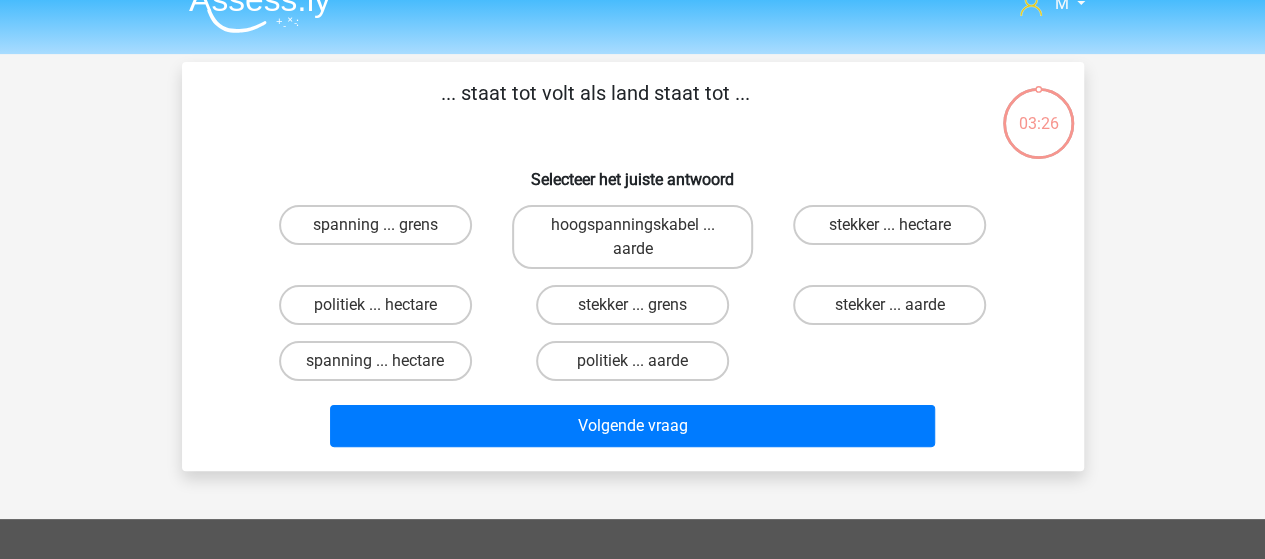 scroll, scrollTop: 0, scrollLeft: 0, axis: both 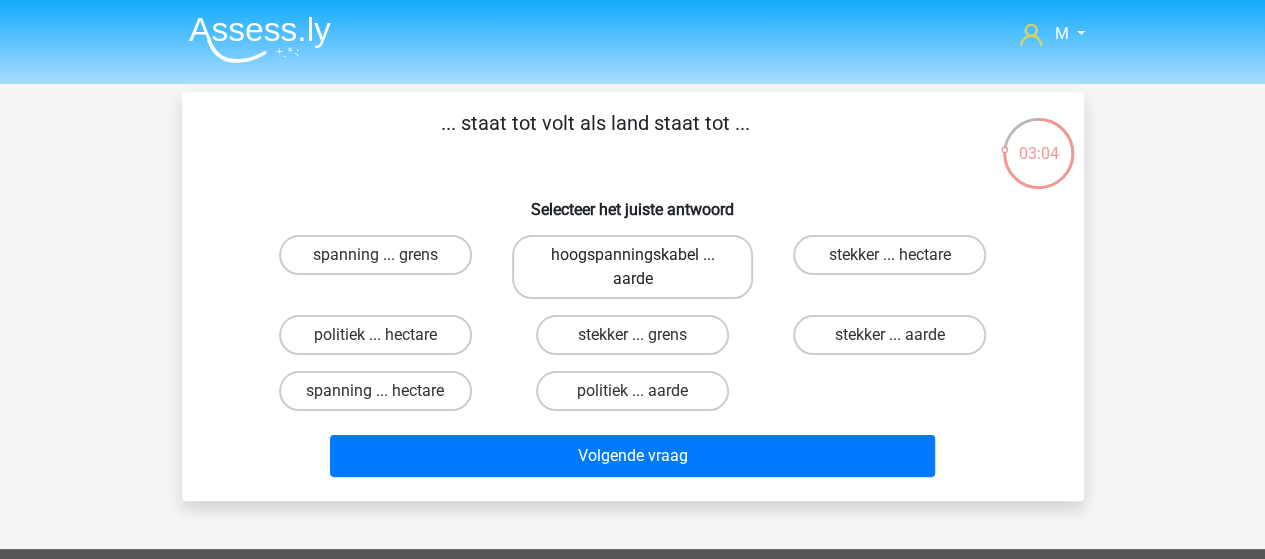 click on "hoogspanningskabel ... aarde" at bounding box center [632, 267] 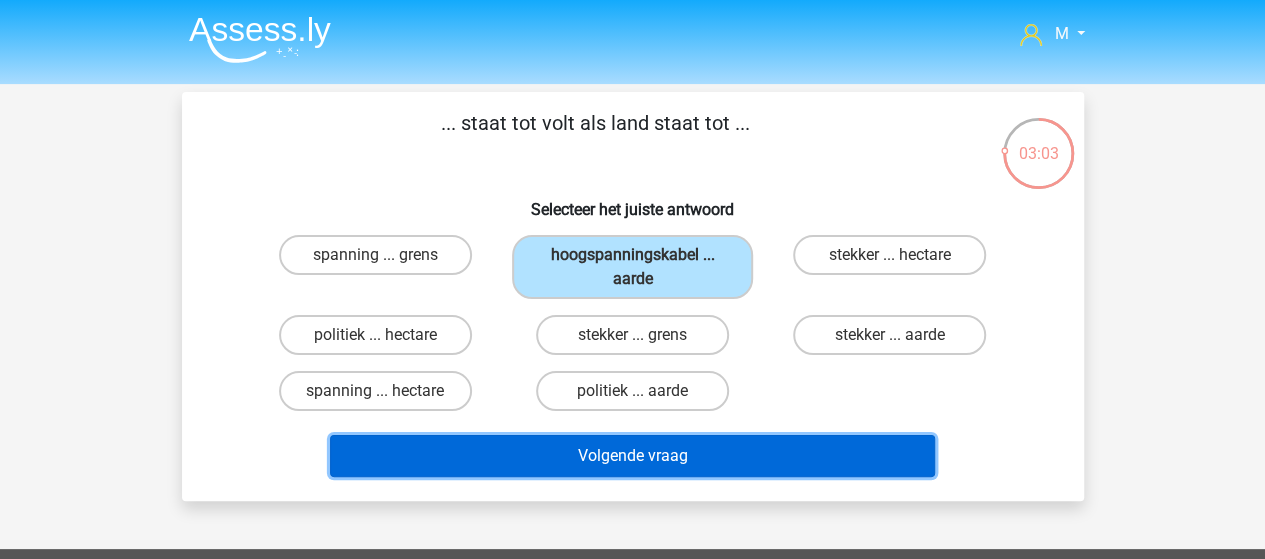 click on "Volgende vraag" at bounding box center [632, 456] 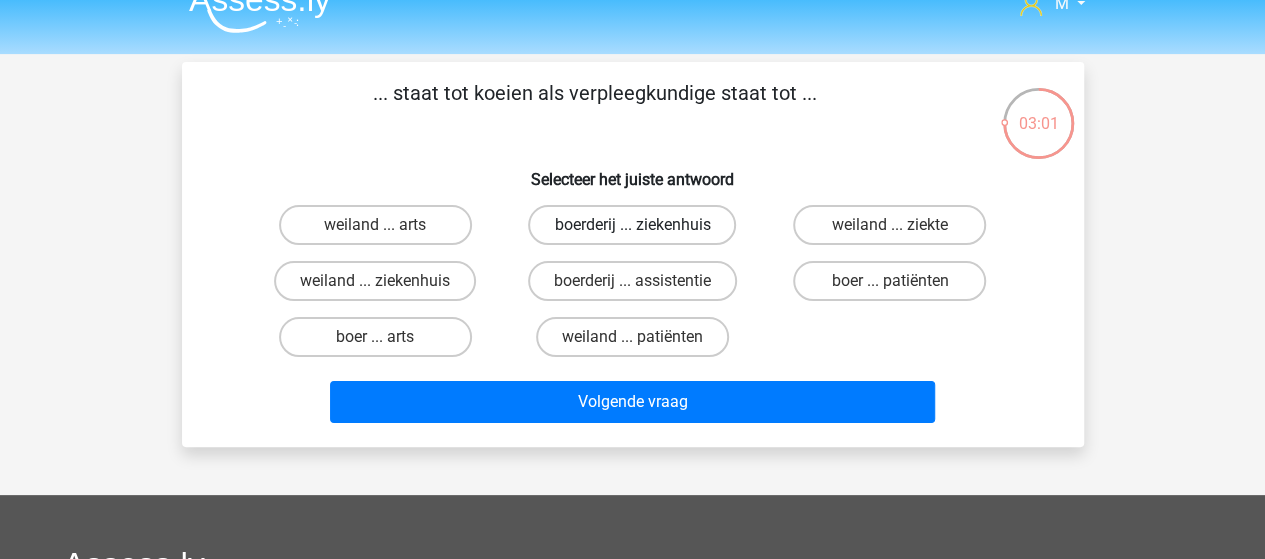 scroll, scrollTop: 0, scrollLeft: 0, axis: both 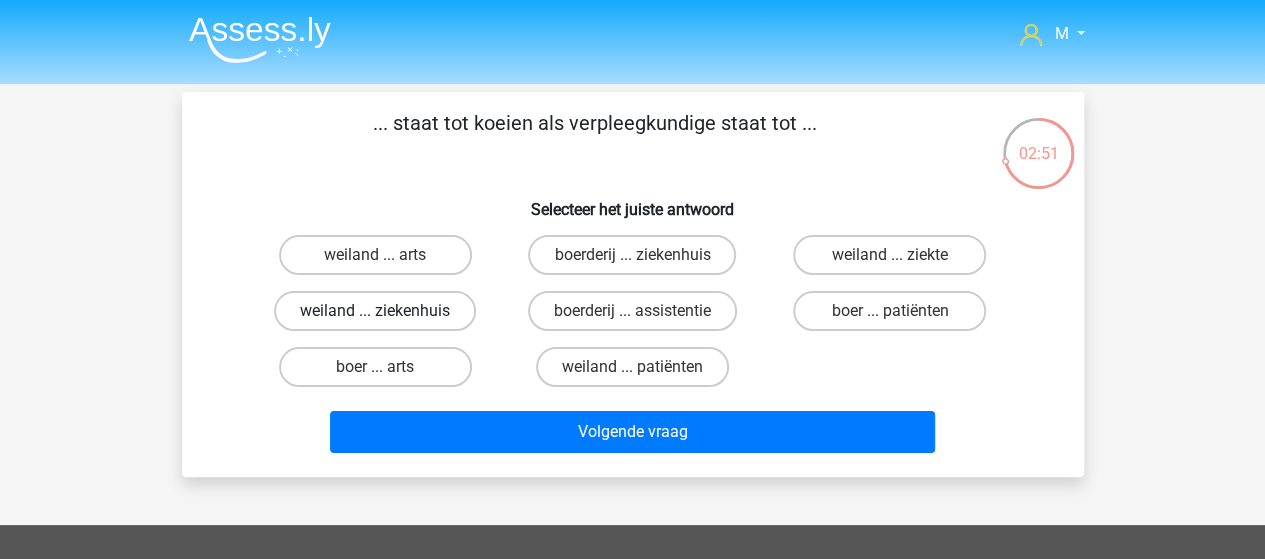 click on "weiland ... ziekenhuis" at bounding box center (375, 311) 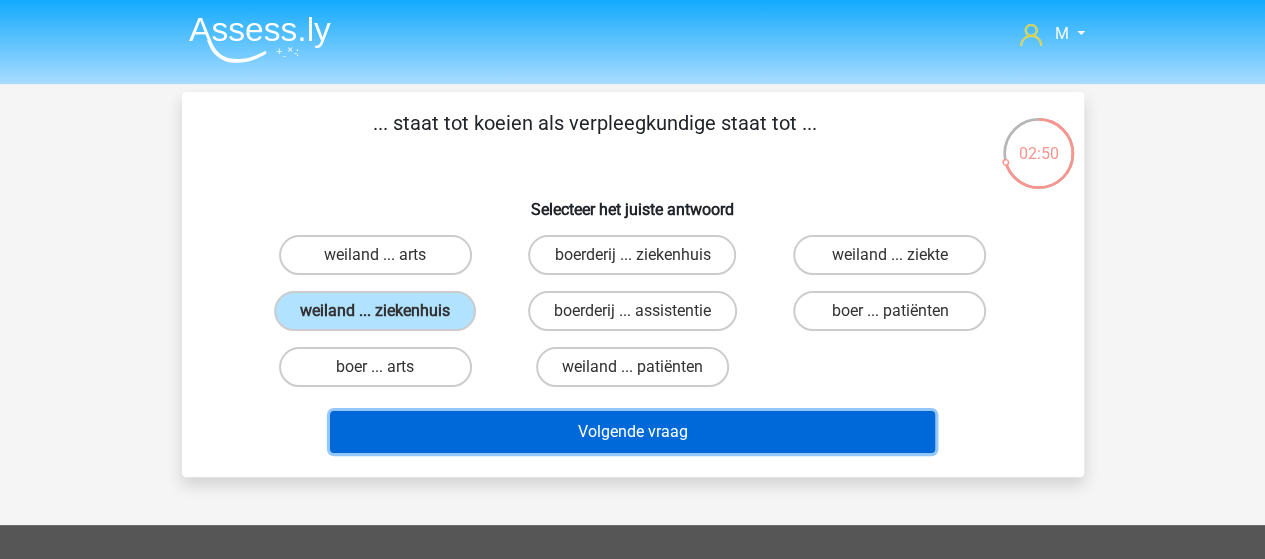 click on "Volgende vraag" at bounding box center [632, 432] 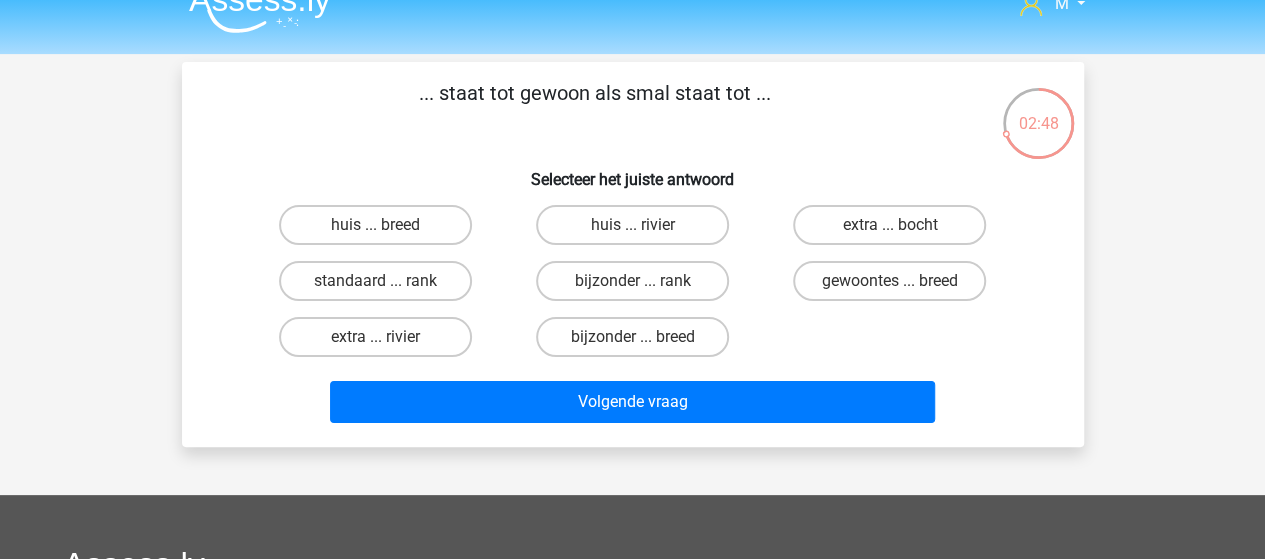 scroll, scrollTop: 0, scrollLeft: 0, axis: both 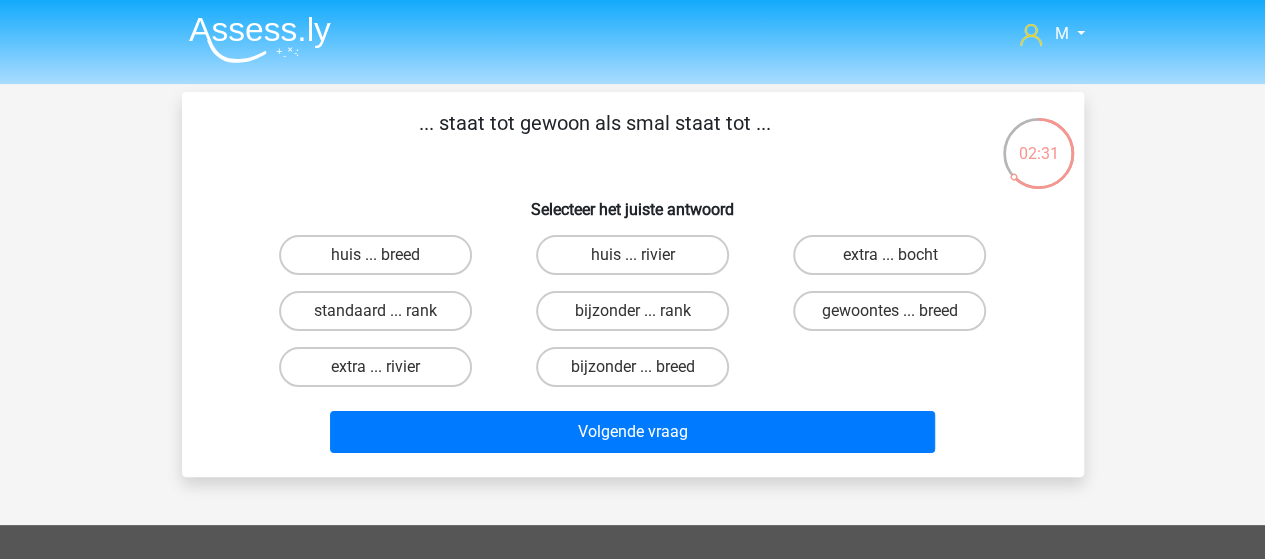 click on "bijzonder ... breed" at bounding box center [638, 373] 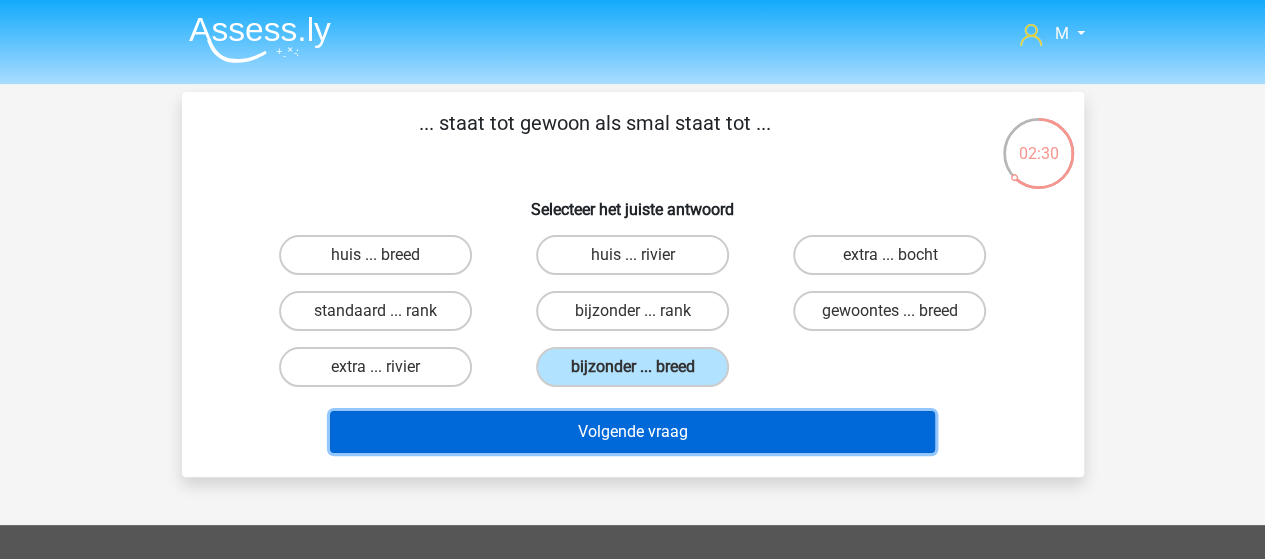 click on "Volgende vraag" at bounding box center (632, 432) 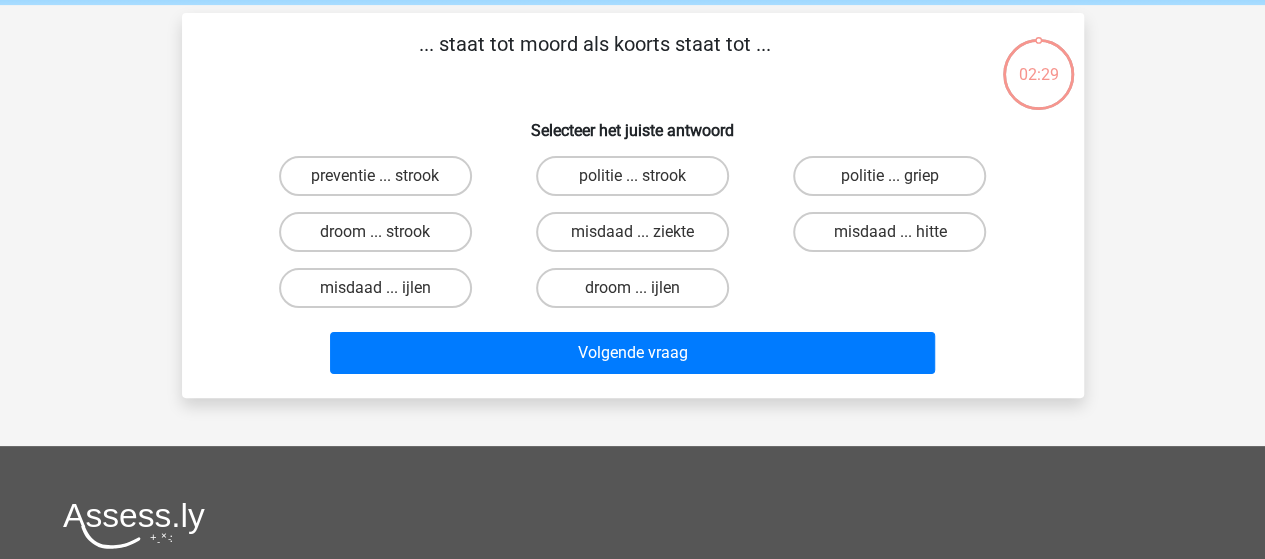 scroll, scrollTop: 0, scrollLeft: 0, axis: both 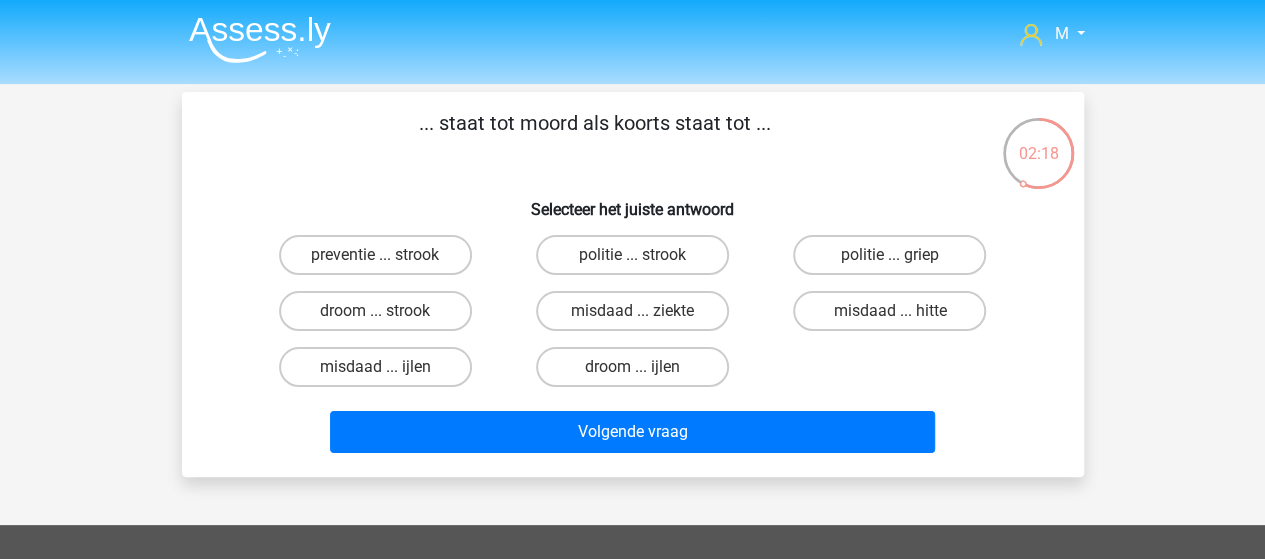 click on "misdaad ... ijlen" at bounding box center [381, 373] 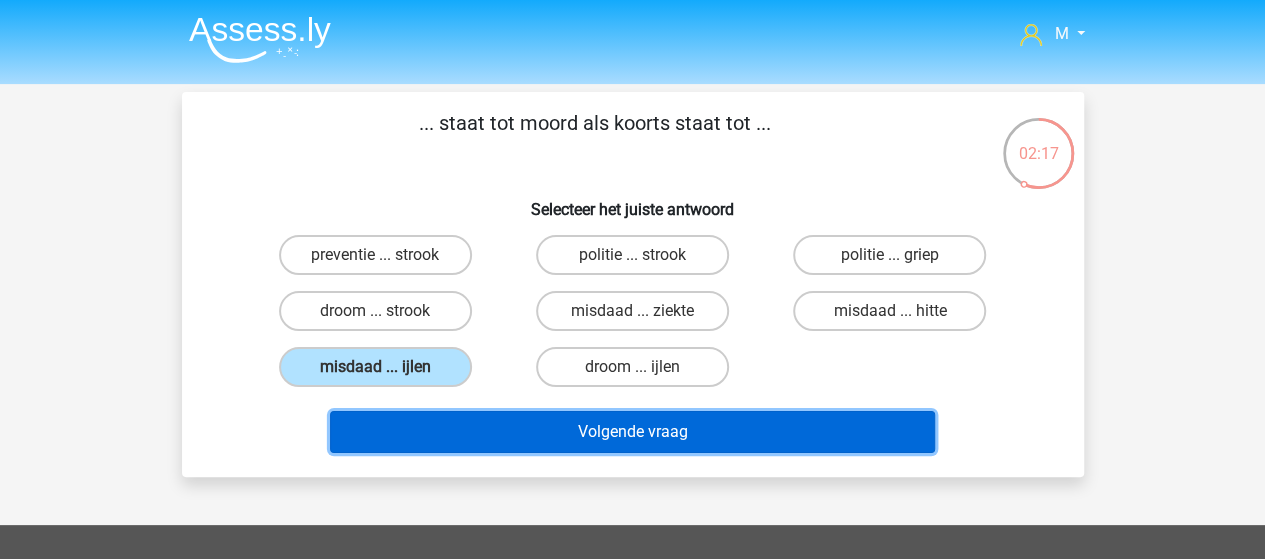 click on "Volgende vraag" at bounding box center [632, 432] 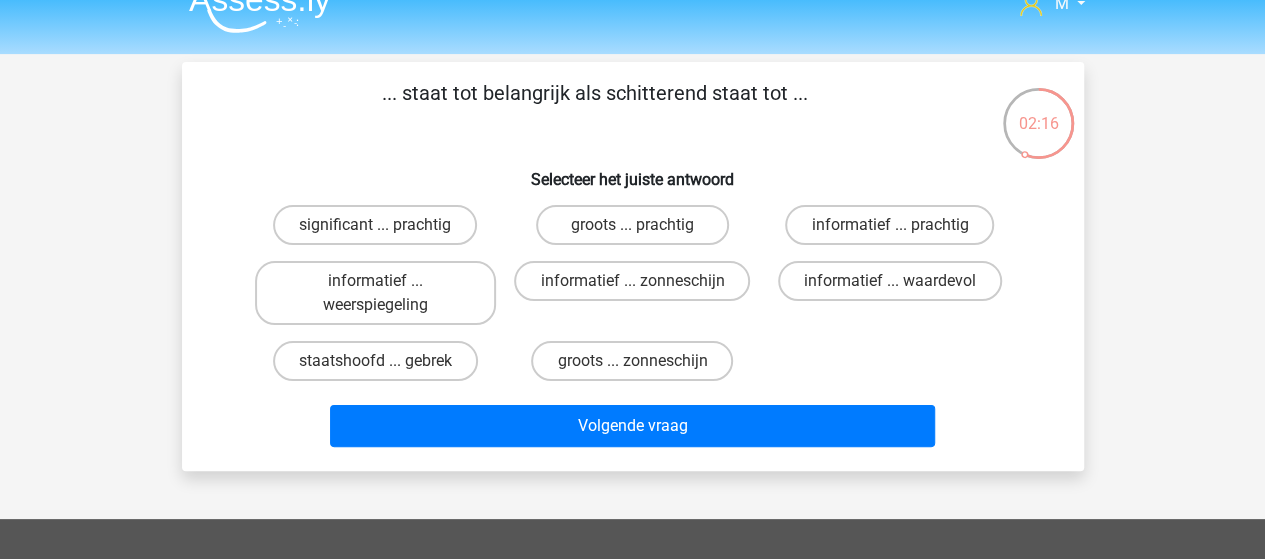 scroll, scrollTop: 0, scrollLeft: 0, axis: both 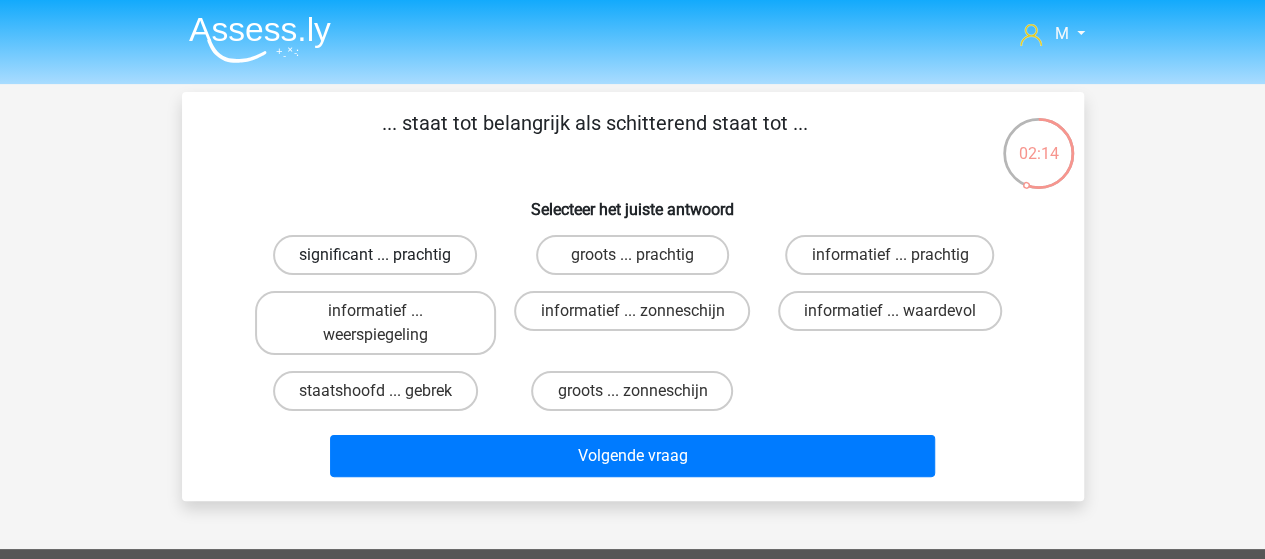 click on "significant ... prachtig" at bounding box center (375, 255) 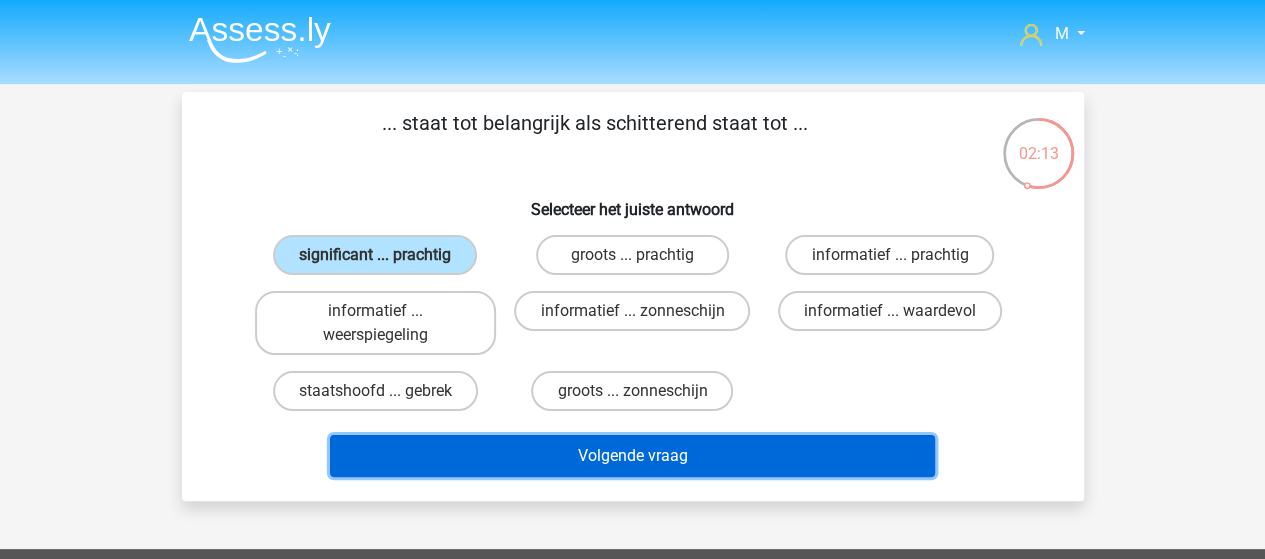click on "Volgende vraag" at bounding box center [632, 456] 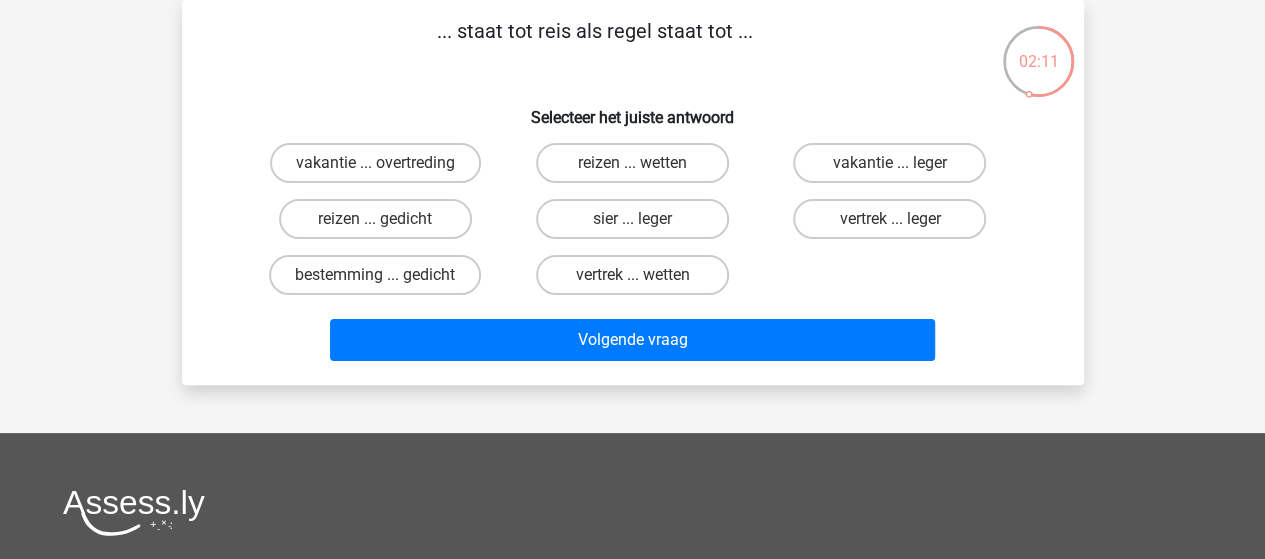 scroll, scrollTop: 0, scrollLeft: 0, axis: both 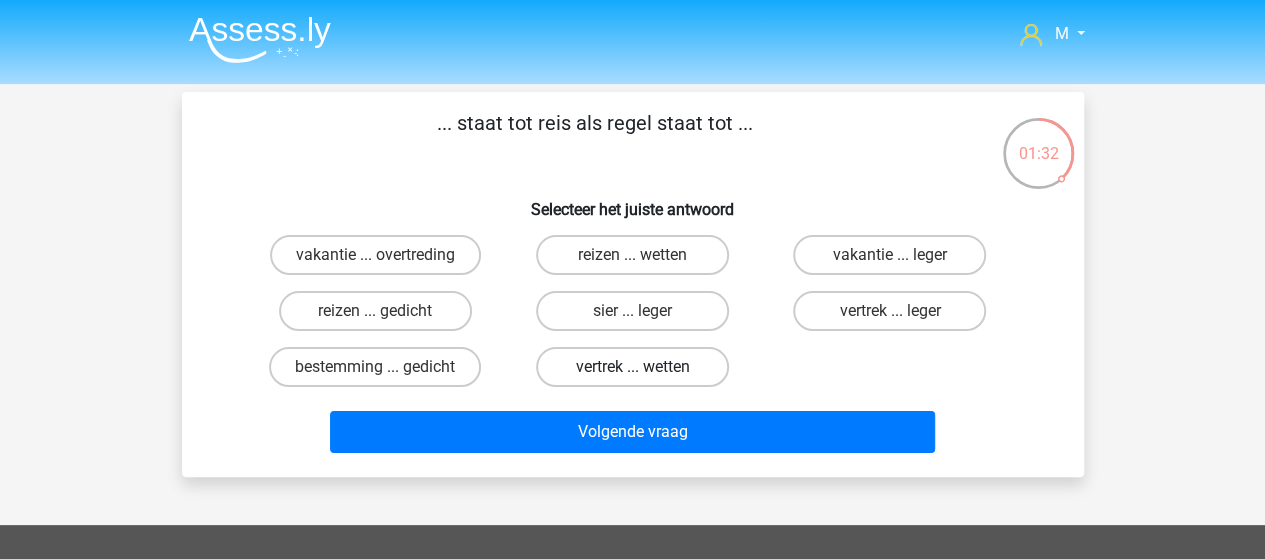 click on "vertrek ... wetten" at bounding box center [632, 367] 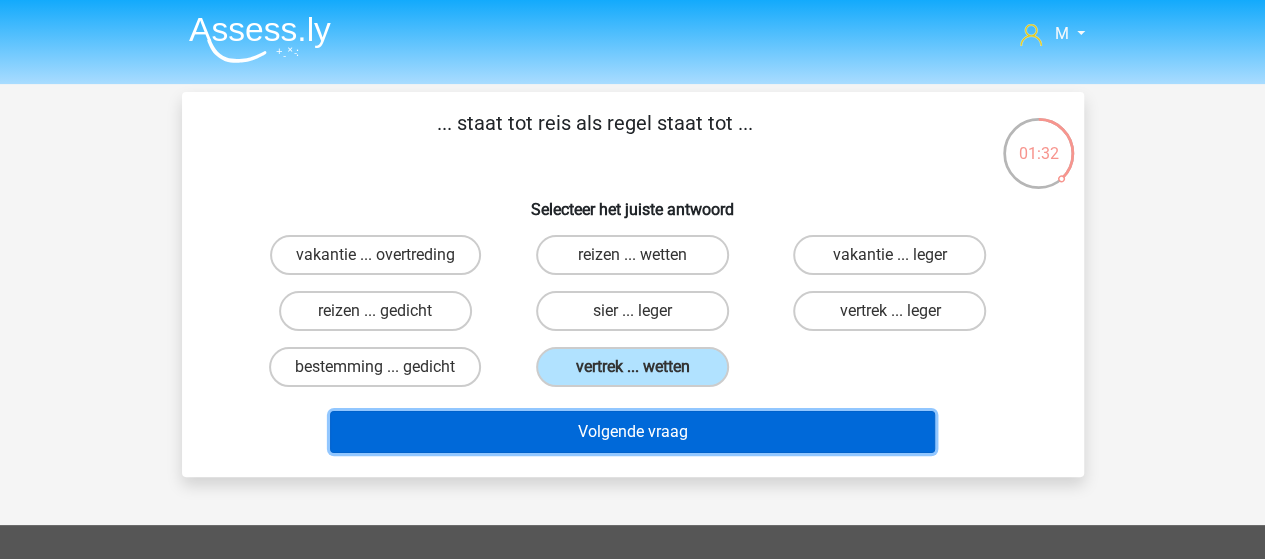 click on "Volgende vraag" at bounding box center (632, 432) 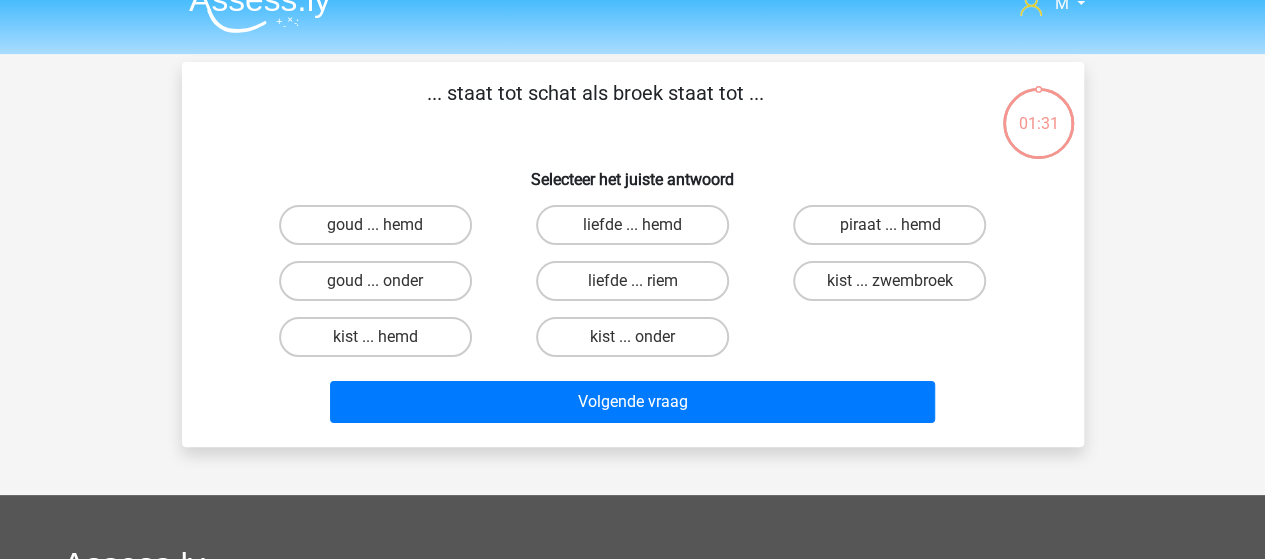 scroll, scrollTop: 0, scrollLeft: 0, axis: both 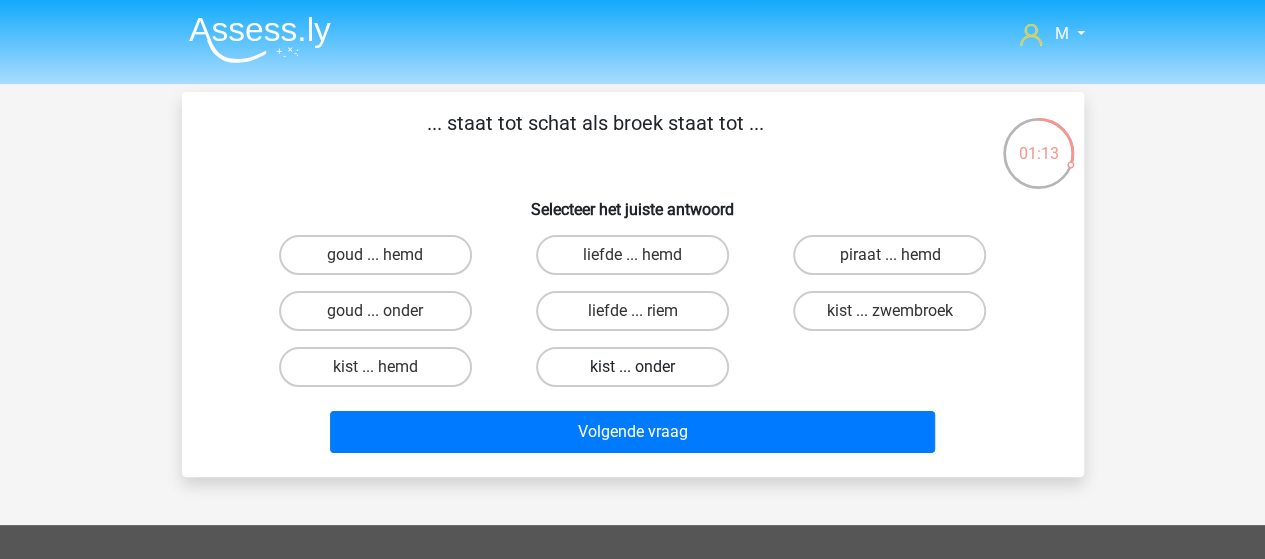 click on "kist ... onder" at bounding box center [632, 367] 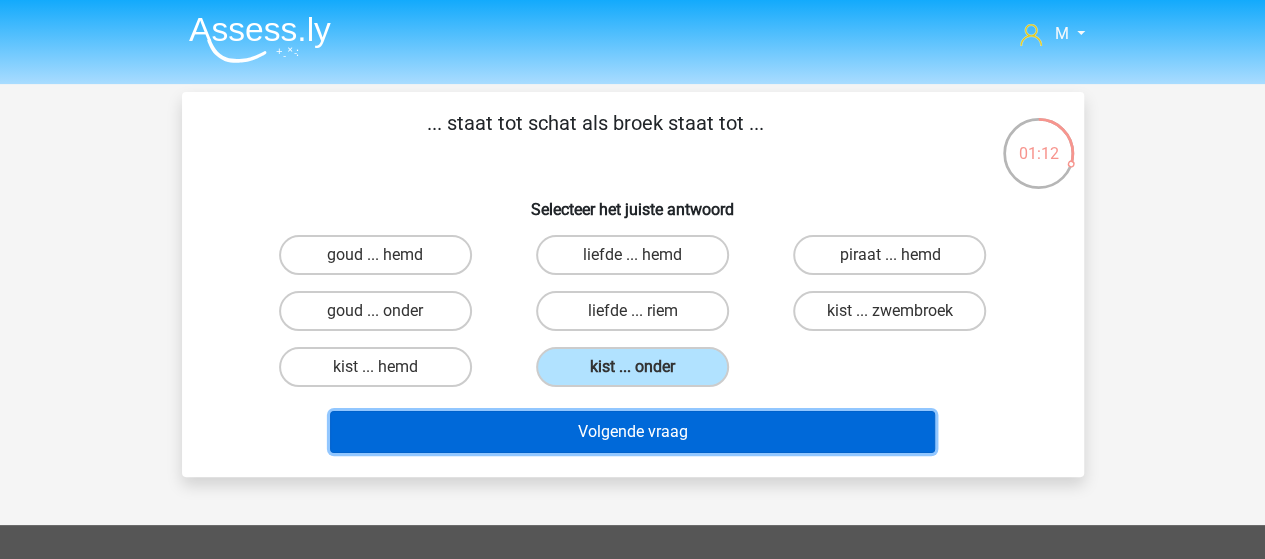 click on "Volgende vraag" at bounding box center (632, 432) 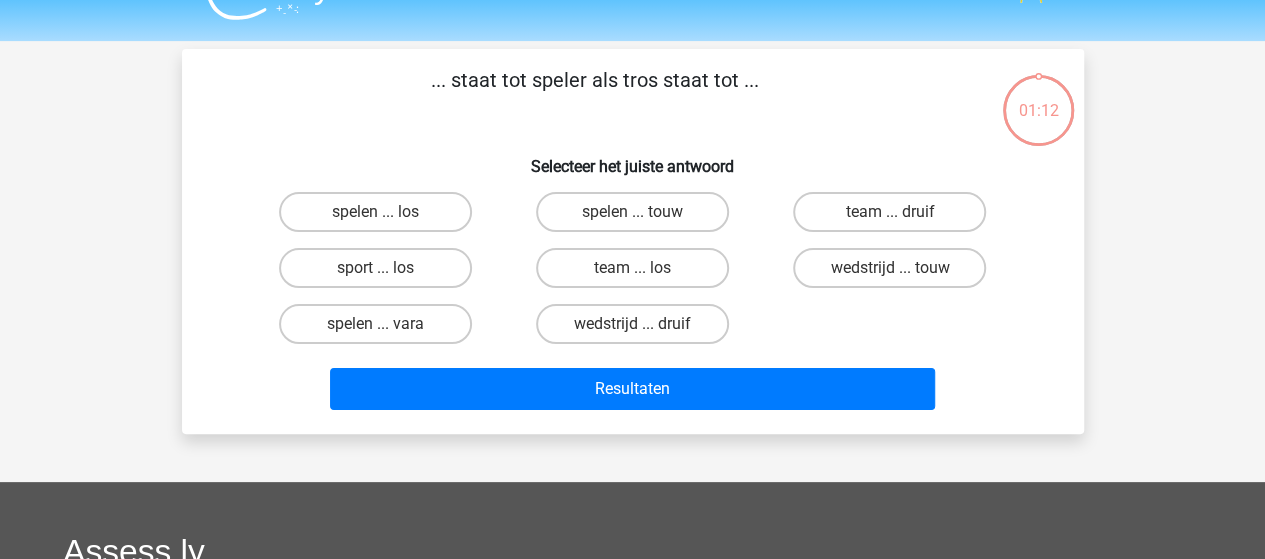 scroll, scrollTop: 0, scrollLeft: 0, axis: both 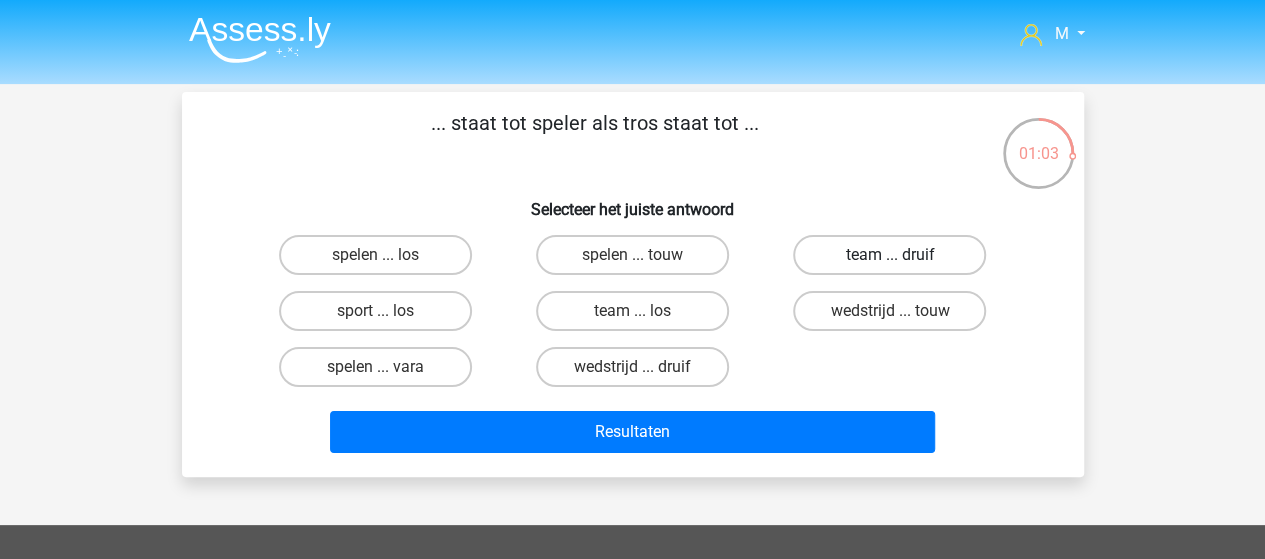 click on "team ... druif" at bounding box center [889, 255] 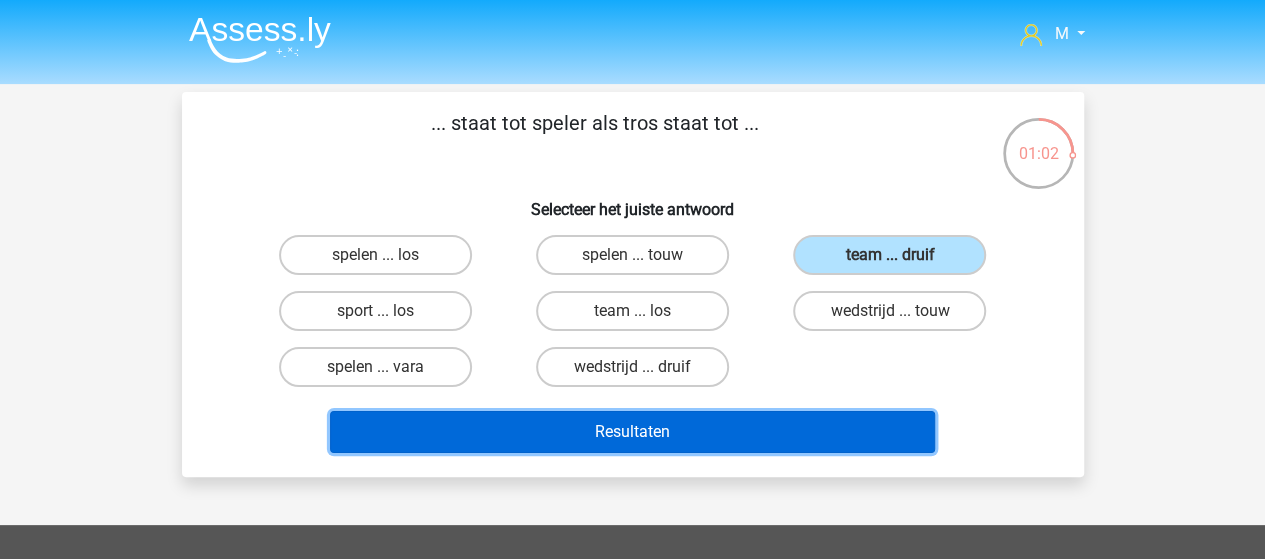 click on "Resultaten" at bounding box center (632, 432) 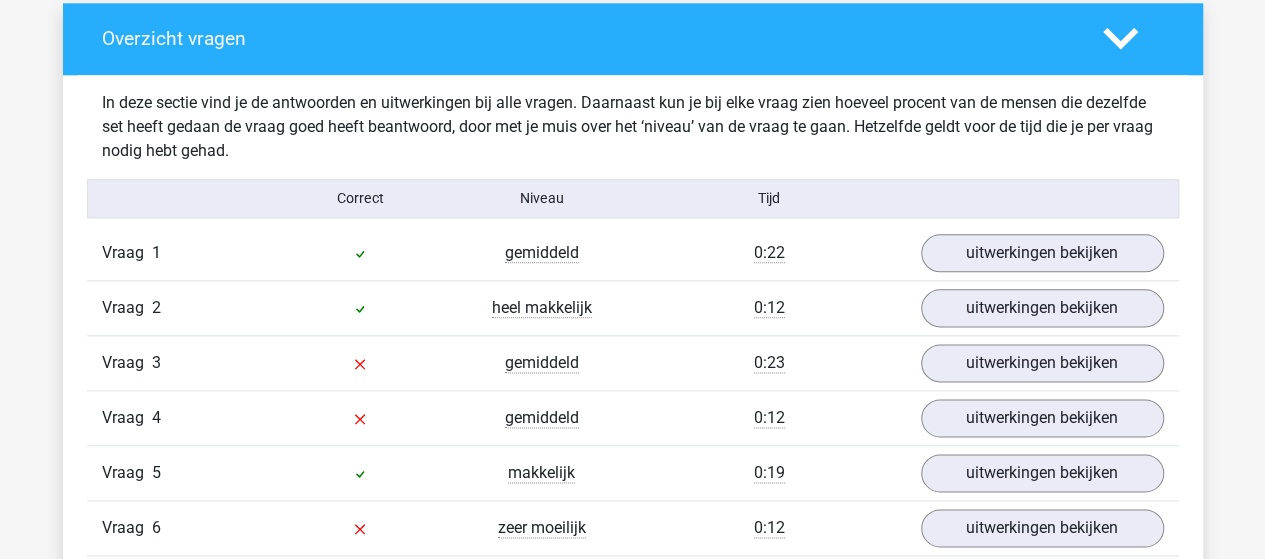 scroll, scrollTop: 1200, scrollLeft: 0, axis: vertical 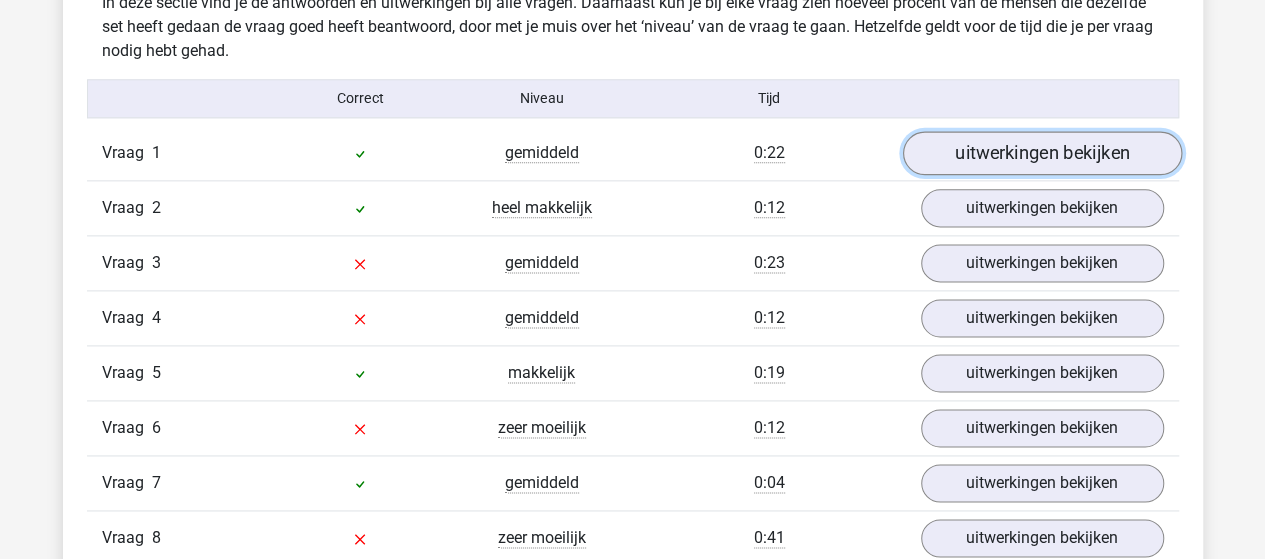 click on "uitwerkingen bekijken" at bounding box center (1041, 153) 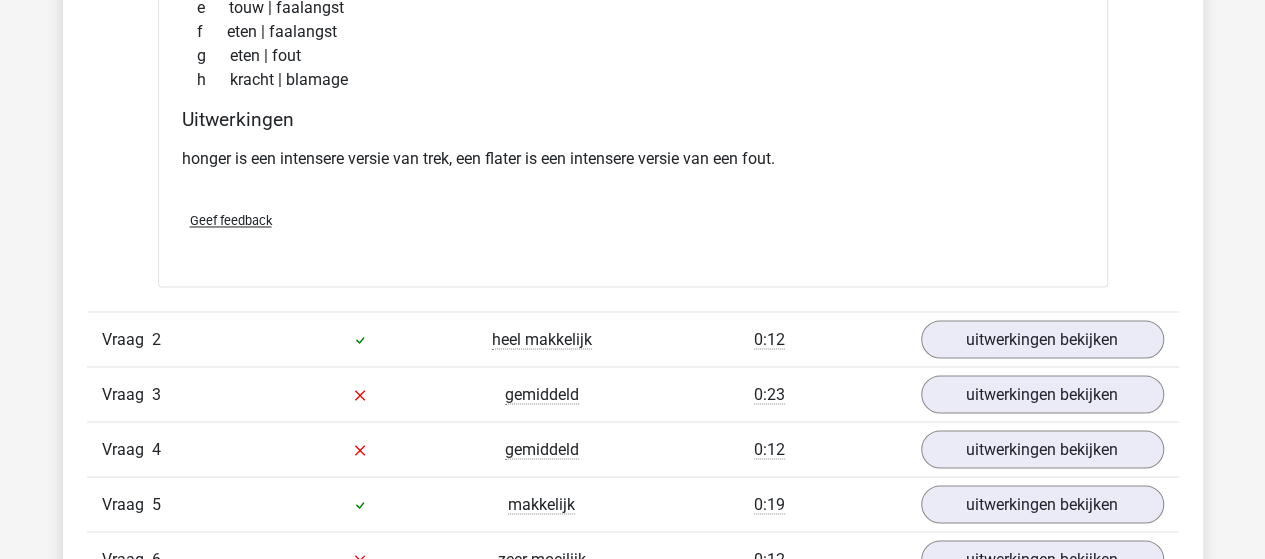 scroll, scrollTop: 1600, scrollLeft: 0, axis: vertical 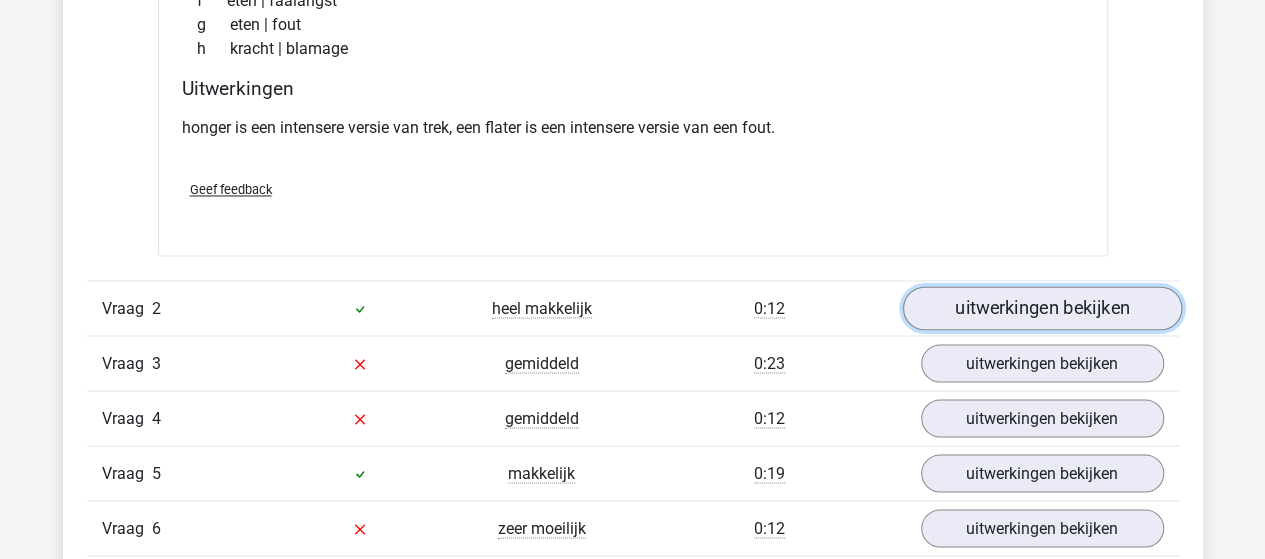 click on "uitwerkingen bekijken" at bounding box center [1041, 308] 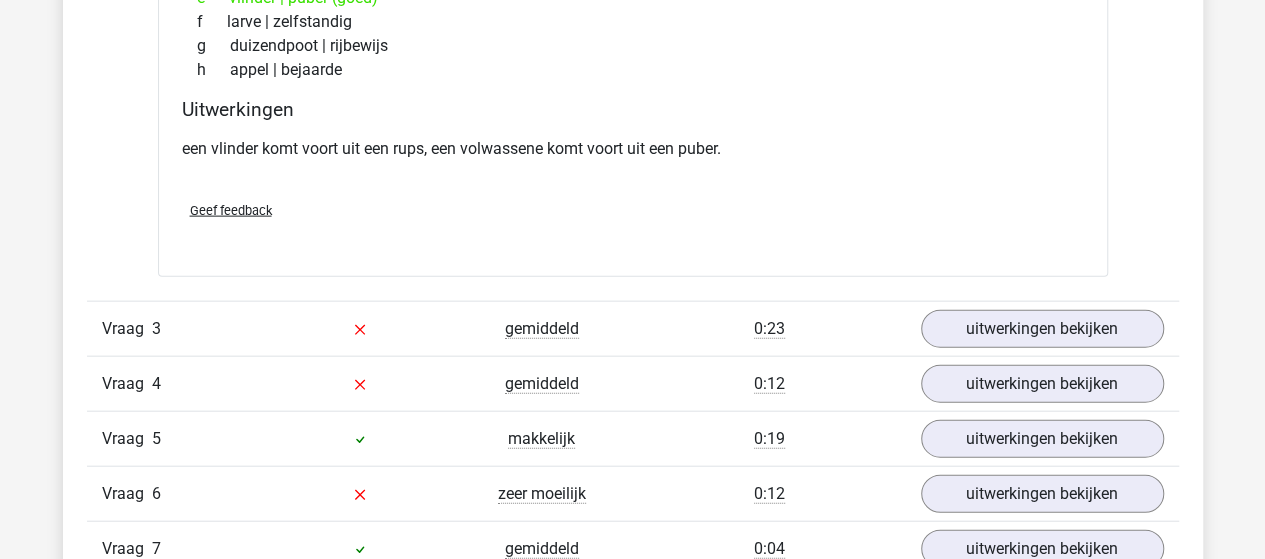 scroll, scrollTop: 2200, scrollLeft: 0, axis: vertical 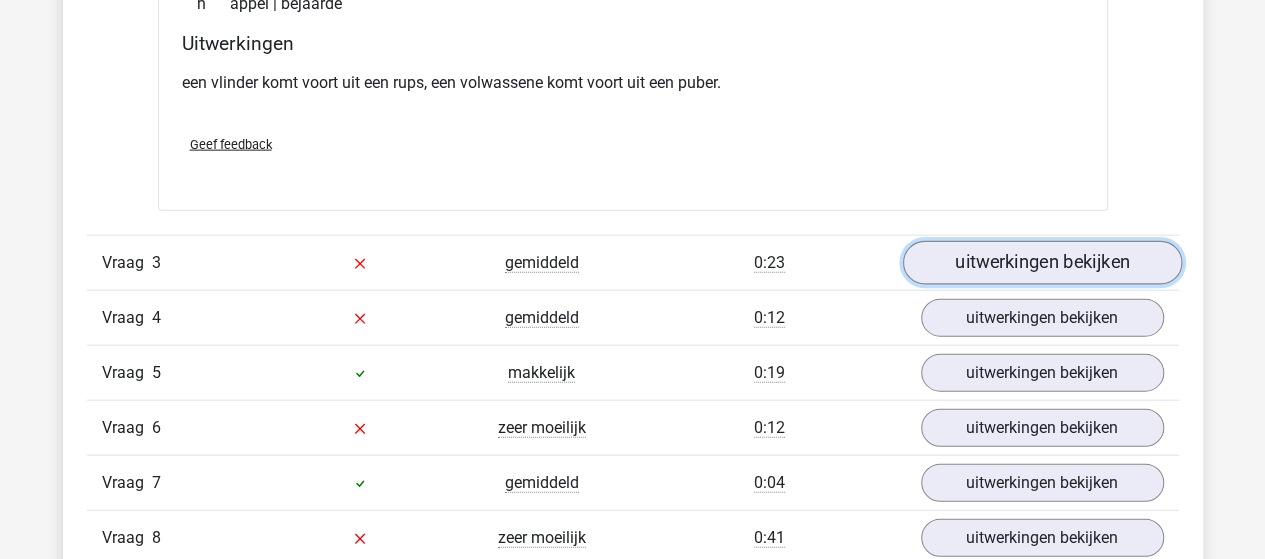 click on "uitwerkingen bekijken" at bounding box center [1041, 264] 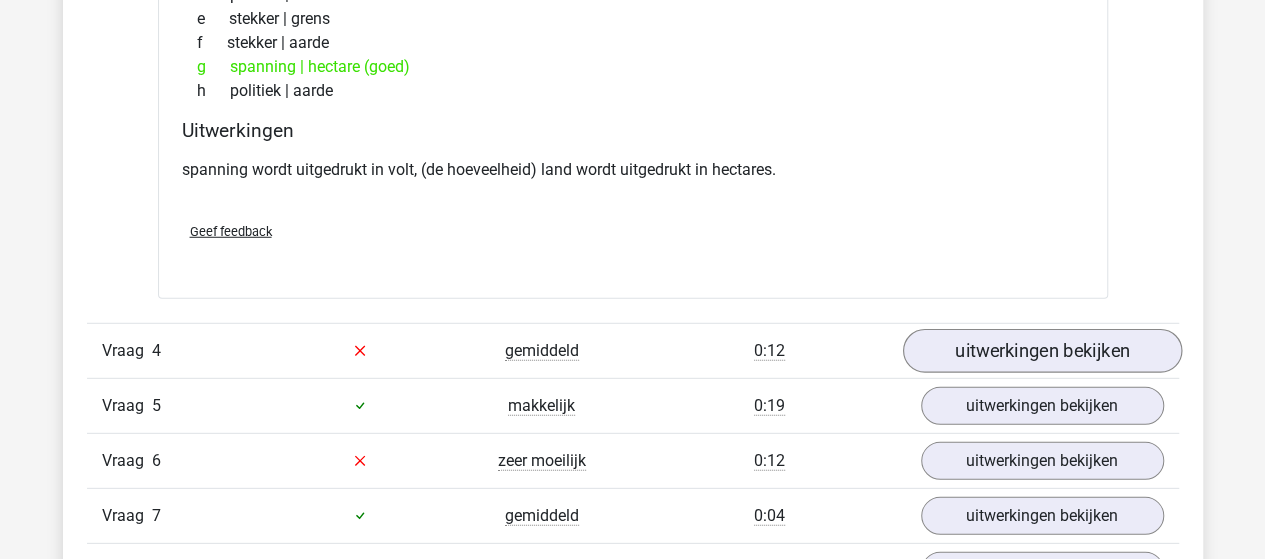 scroll, scrollTop: 2700, scrollLeft: 0, axis: vertical 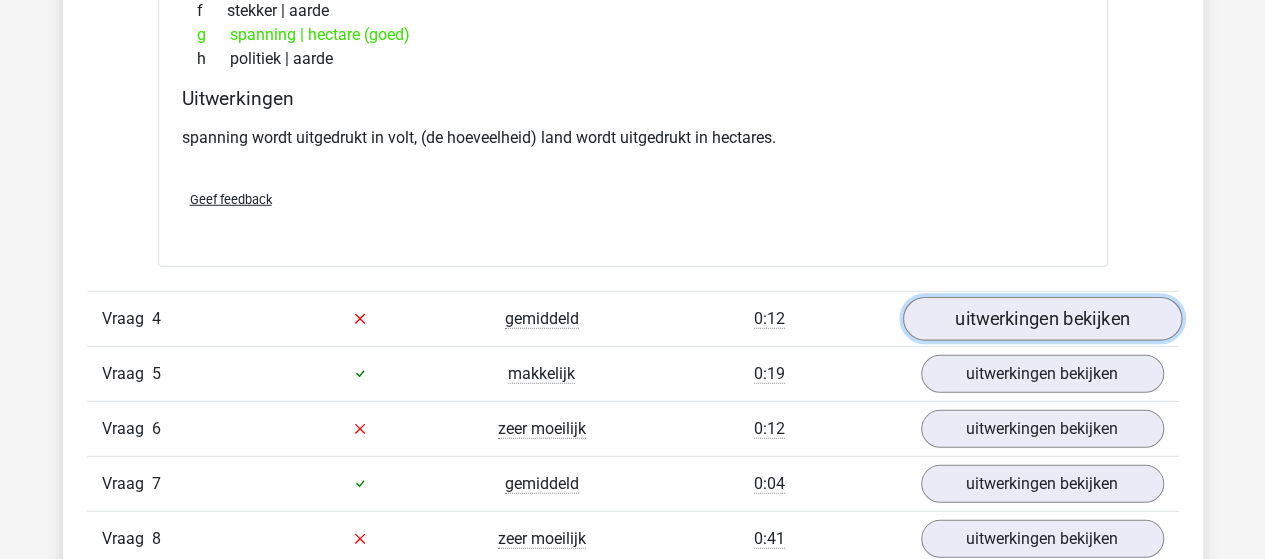 click on "uitwerkingen bekijken" at bounding box center (1041, 319) 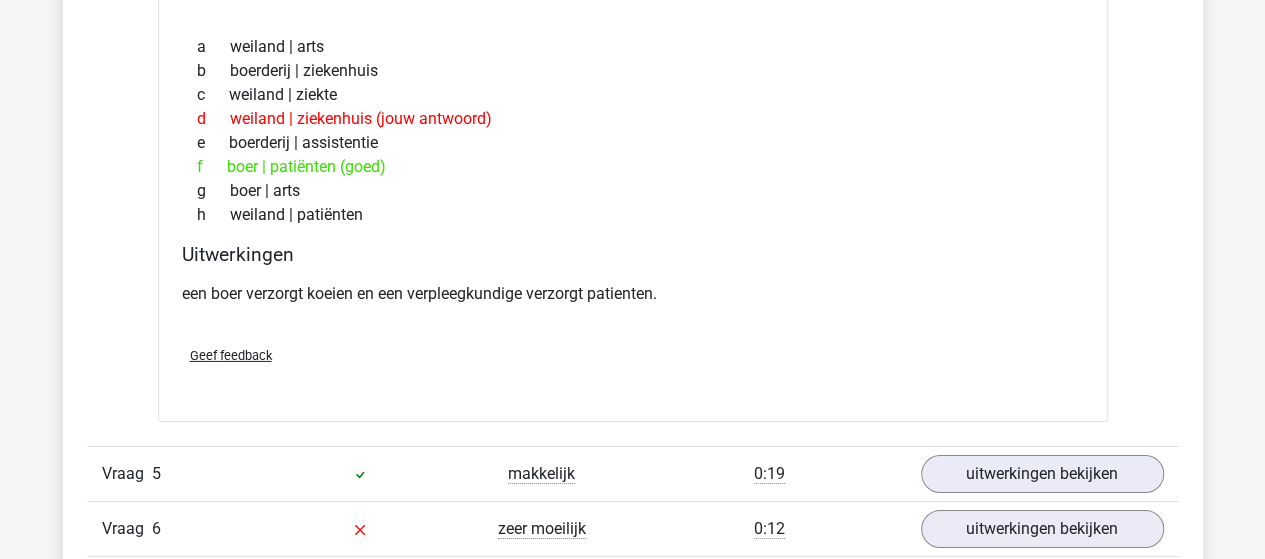 scroll, scrollTop: 3200, scrollLeft: 0, axis: vertical 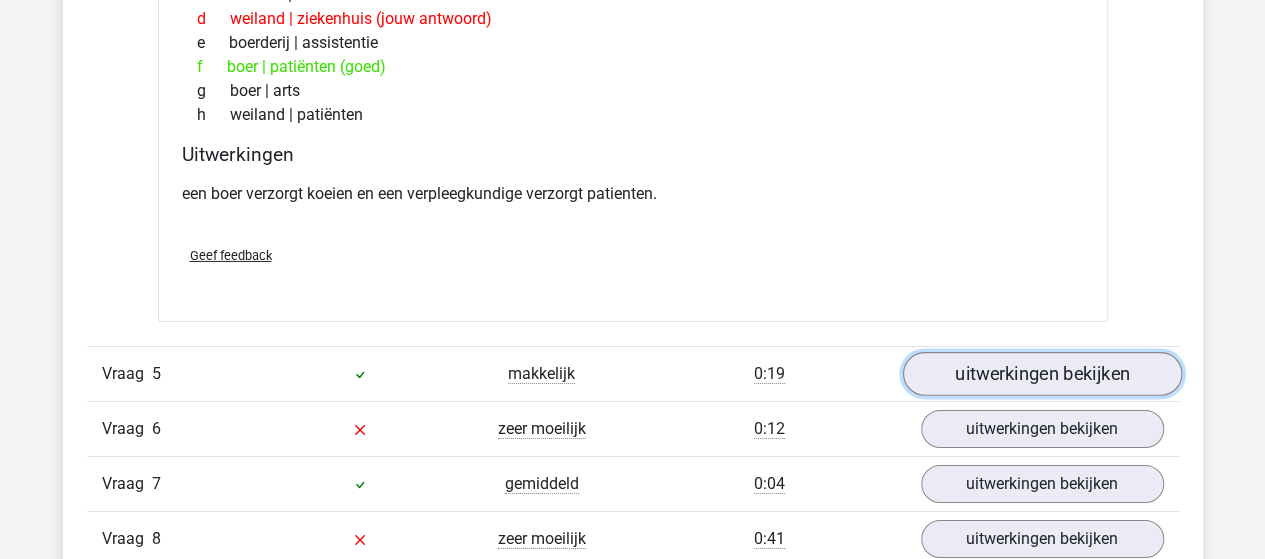 click on "uitwerkingen bekijken" at bounding box center (1041, 374) 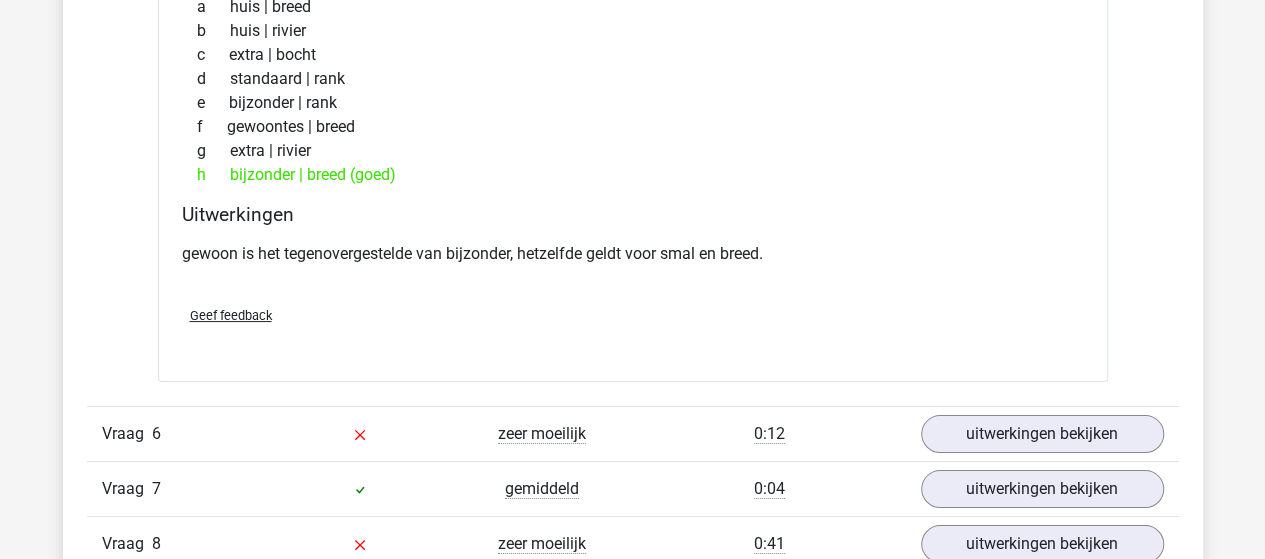 scroll, scrollTop: 3700, scrollLeft: 0, axis: vertical 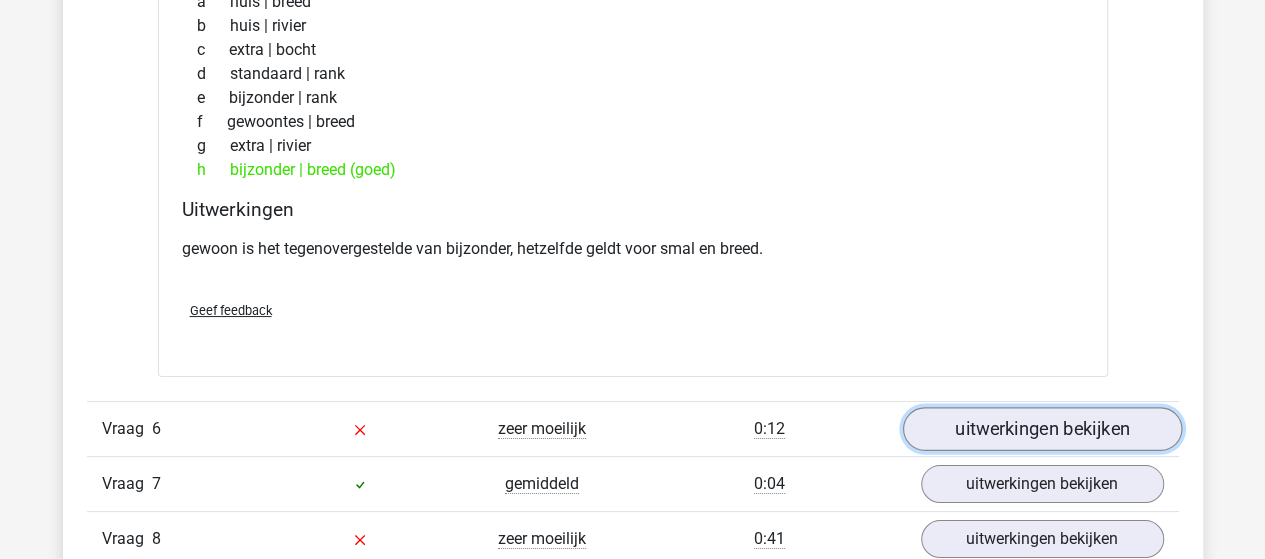 click on "uitwerkingen bekijken" at bounding box center (1041, 429) 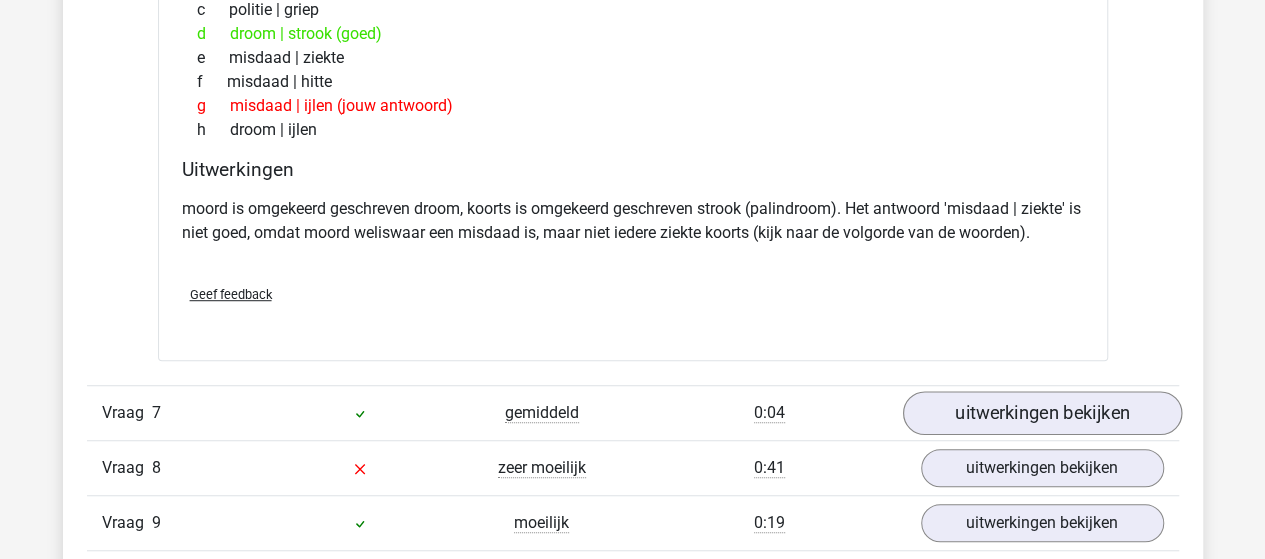 scroll, scrollTop: 4300, scrollLeft: 0, axis: vertical 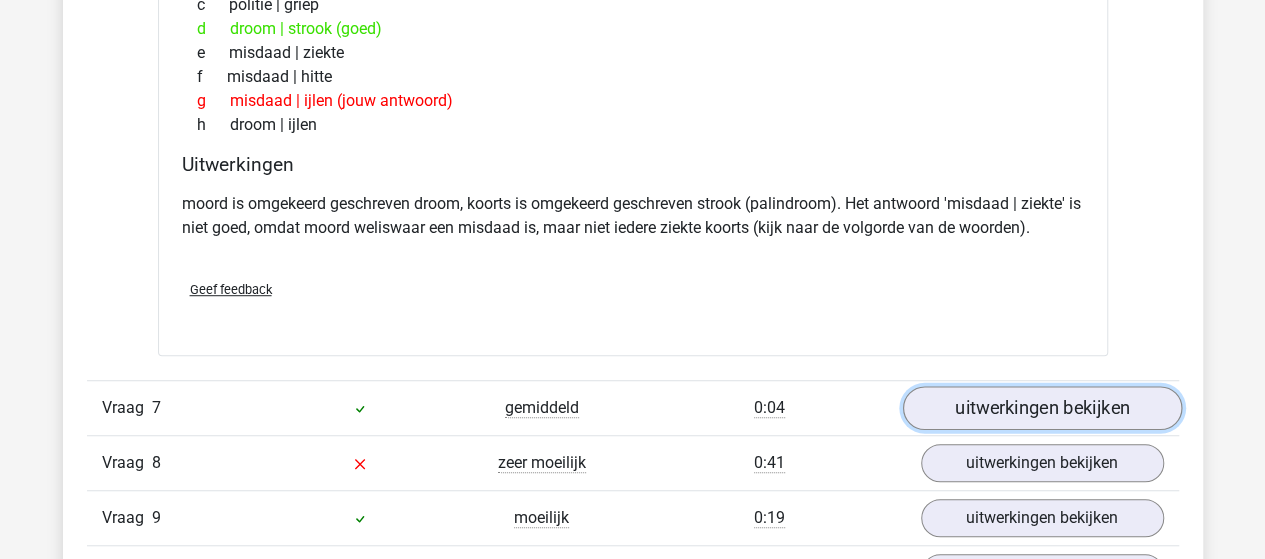 click on "uitwerkingen bekijken" at bounding box center [1041, 408] 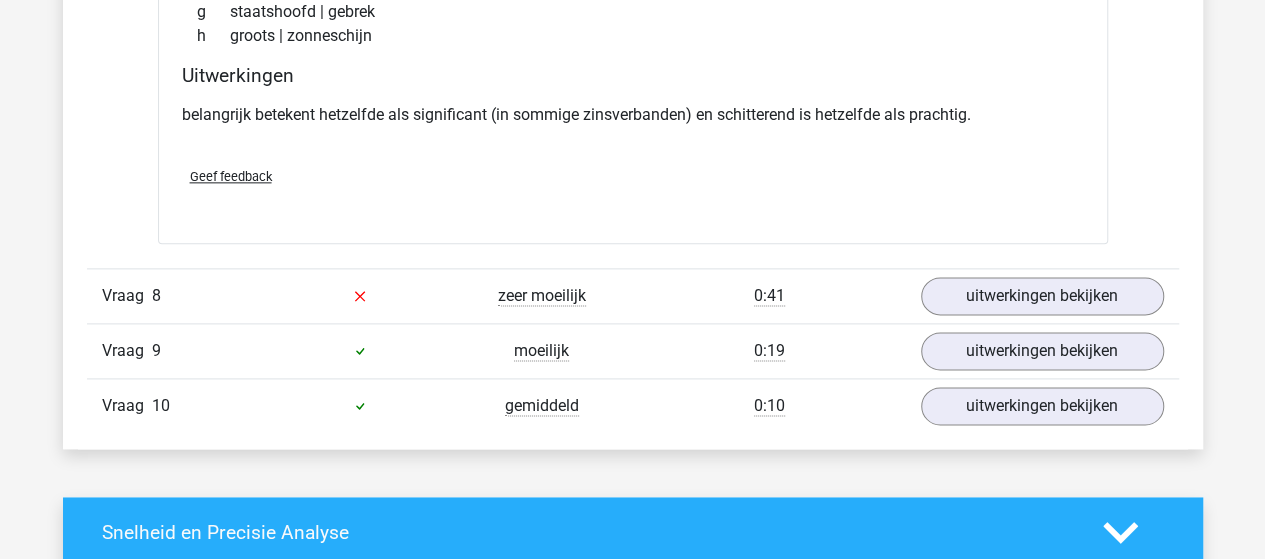 scroll, scrollTop: 5000, scrollLeft: 0, axis: vertical 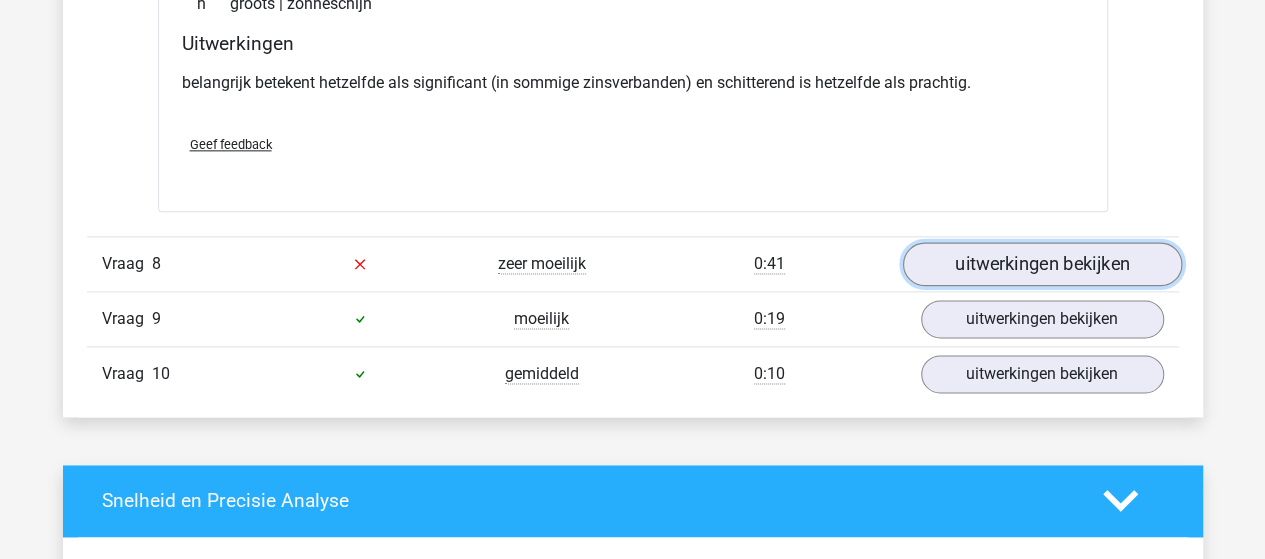 click on "uitwerkingen bekijken" at bounding box center [1041, 264] 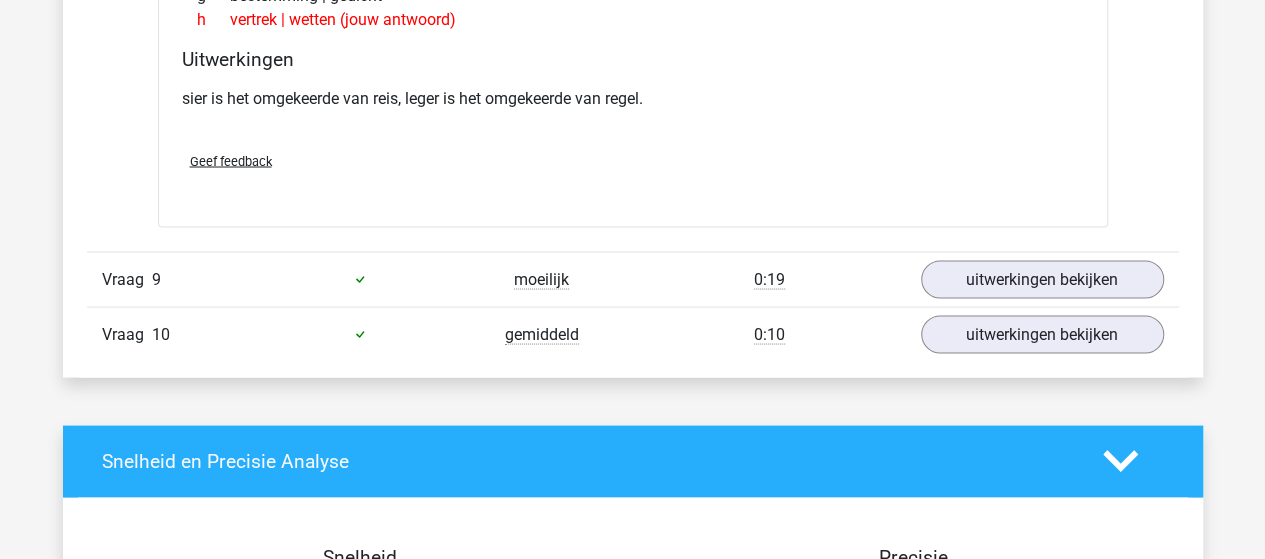 scroll, scrollTop: 5600, scrollLeft: 0, axis: vertical 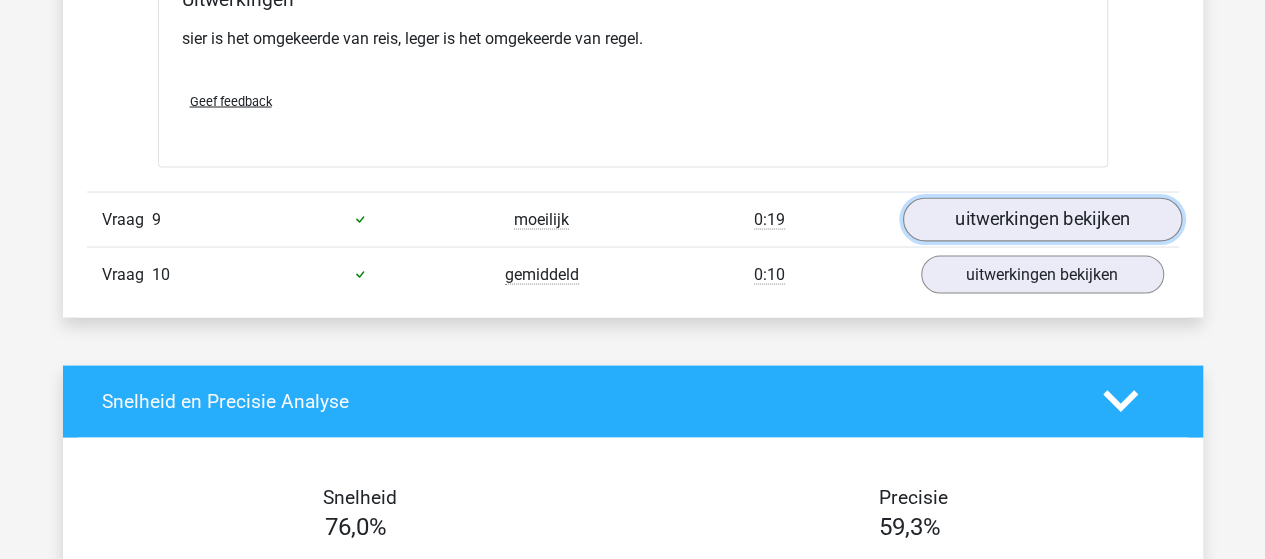 click on "uitwerkingen bekijken" at bounding box center (1041, 219) 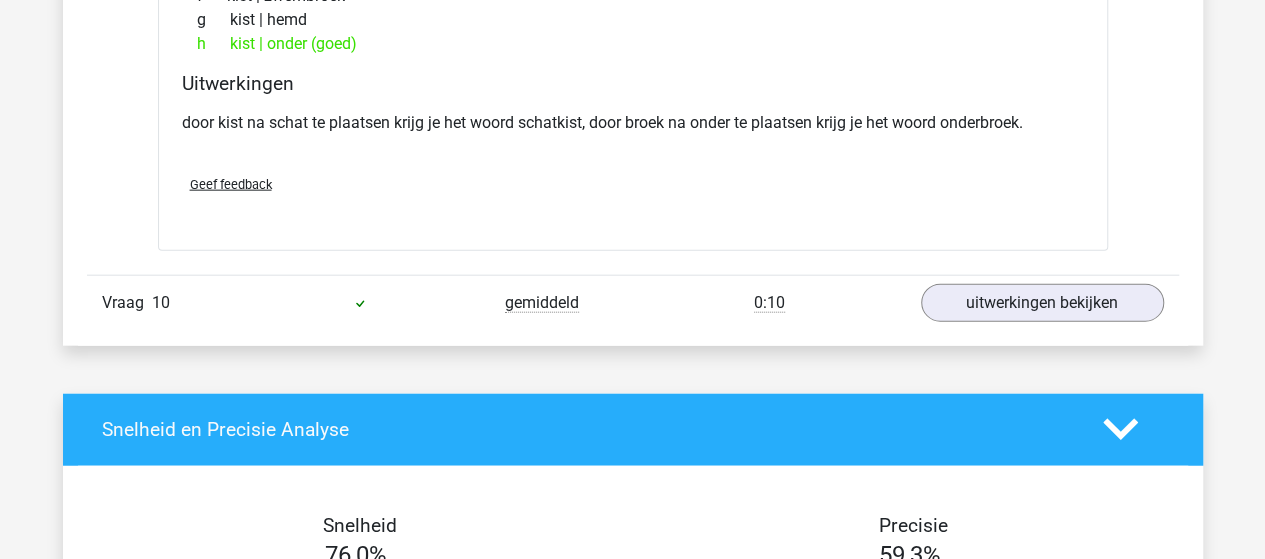 scroll, scrollTop: 6100, scrollLeft: 0, axis: vertical 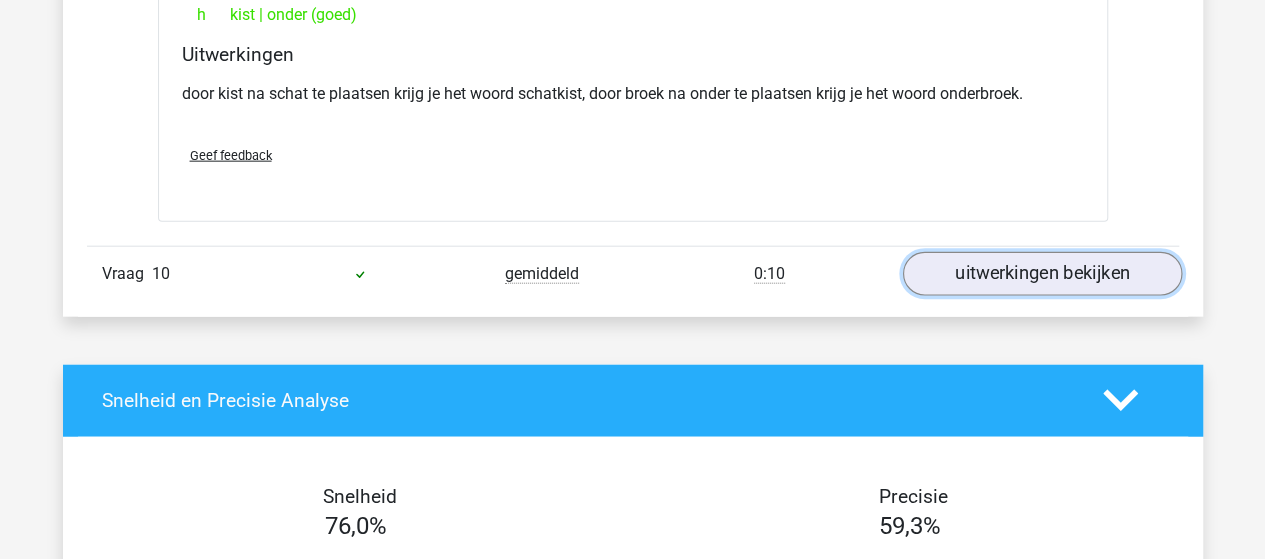 click on "uitwerkingen bekijken" at bounding box center (1041, 274) 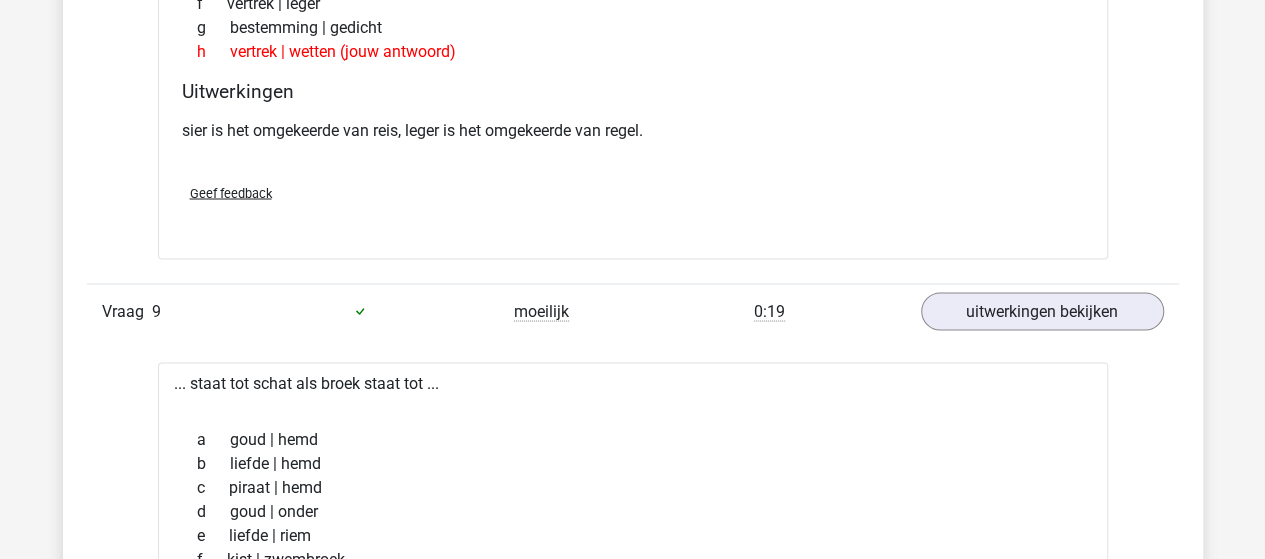 scroll, scrollTop: 5400, scrollLeft: 0, axis: vertical 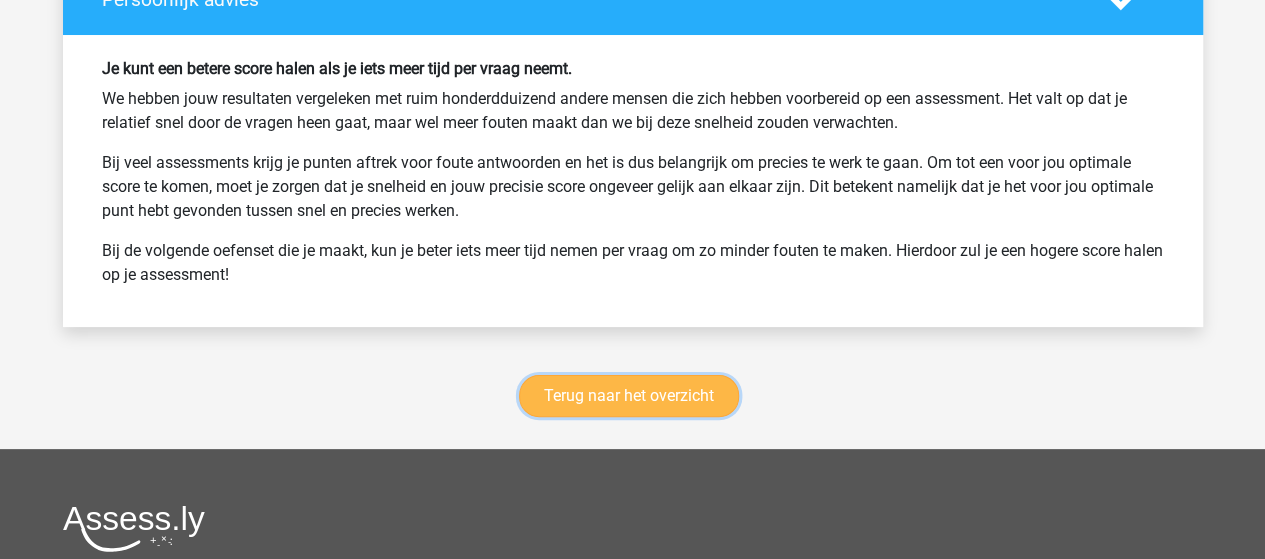 click on "Terug naar het overzicht" at bounding box center [629, 396] 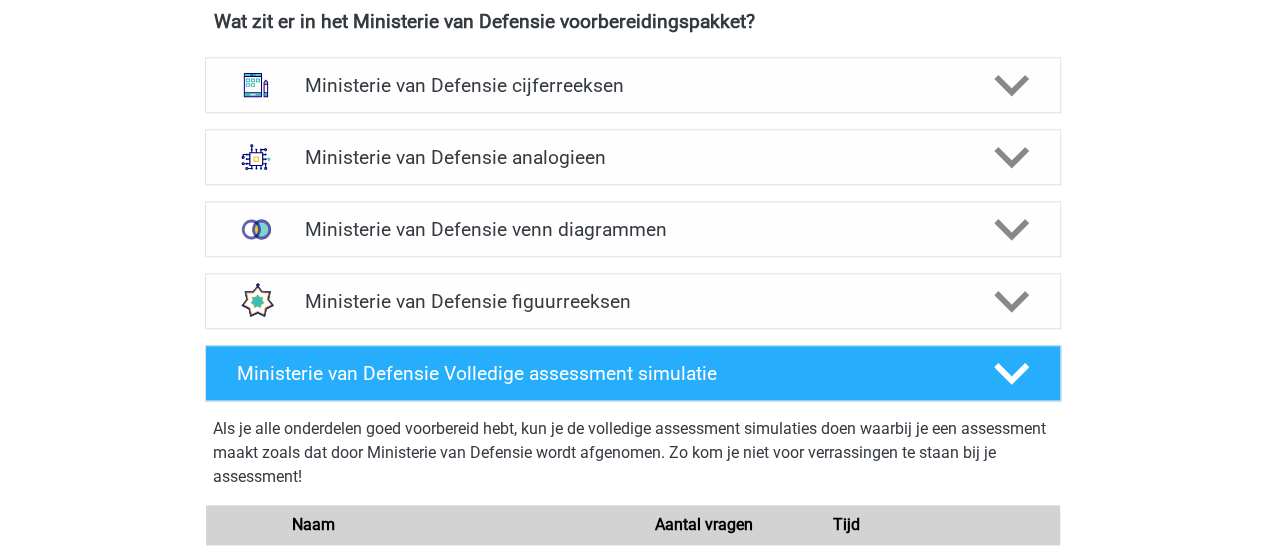 scroll, scrollTop: 1000, scrollLeft: 0, axis: vertical 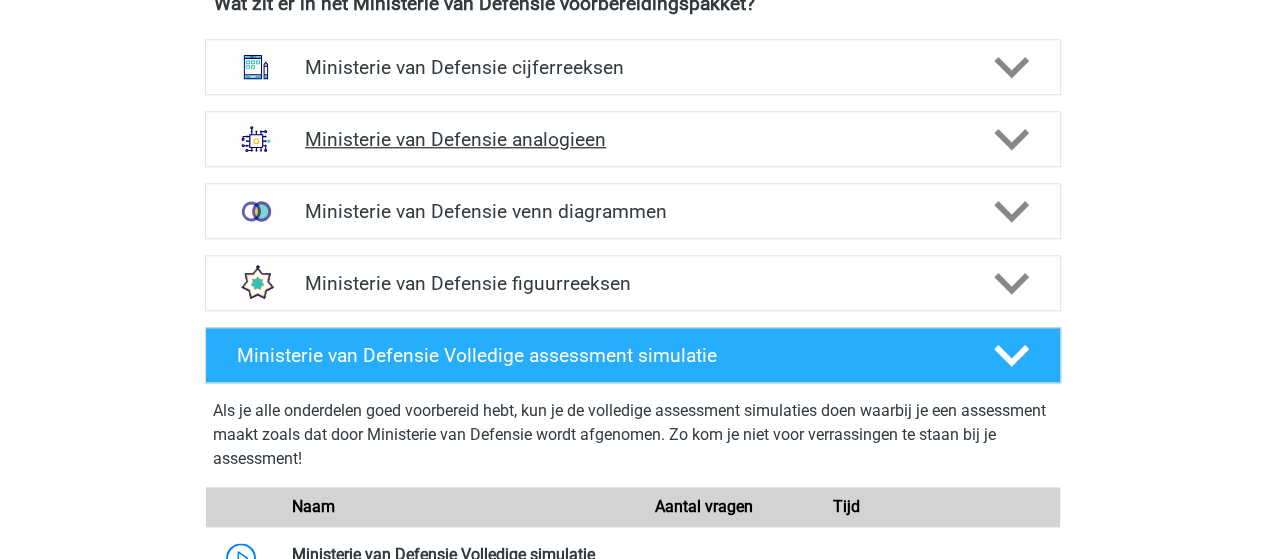 click on "Ministerie van Defensie analogieen" at bounding box center (632, 139) 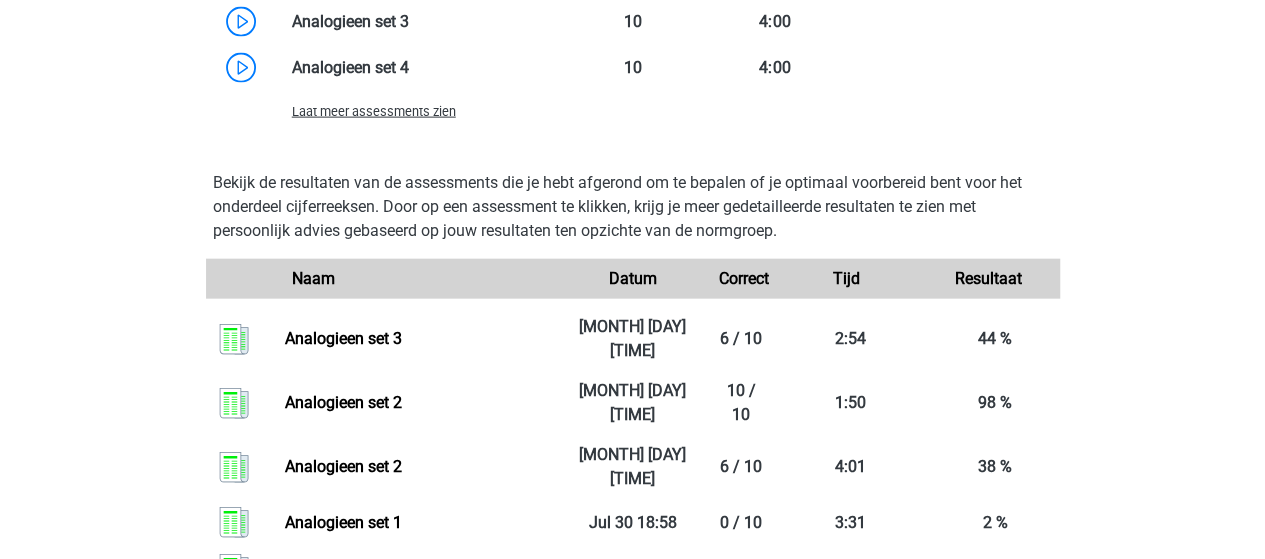 scroll, scrollTop: 2100, scrollLeft: 0, axis: vertical 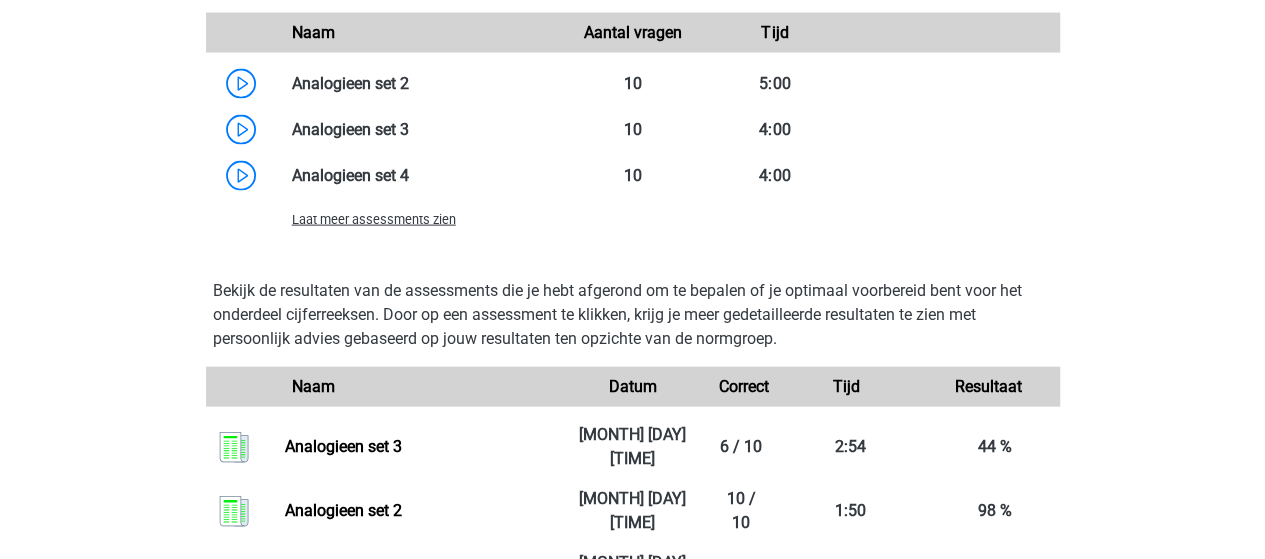 click on "Laat meer assessments zien" at bounding box center (374, 219) 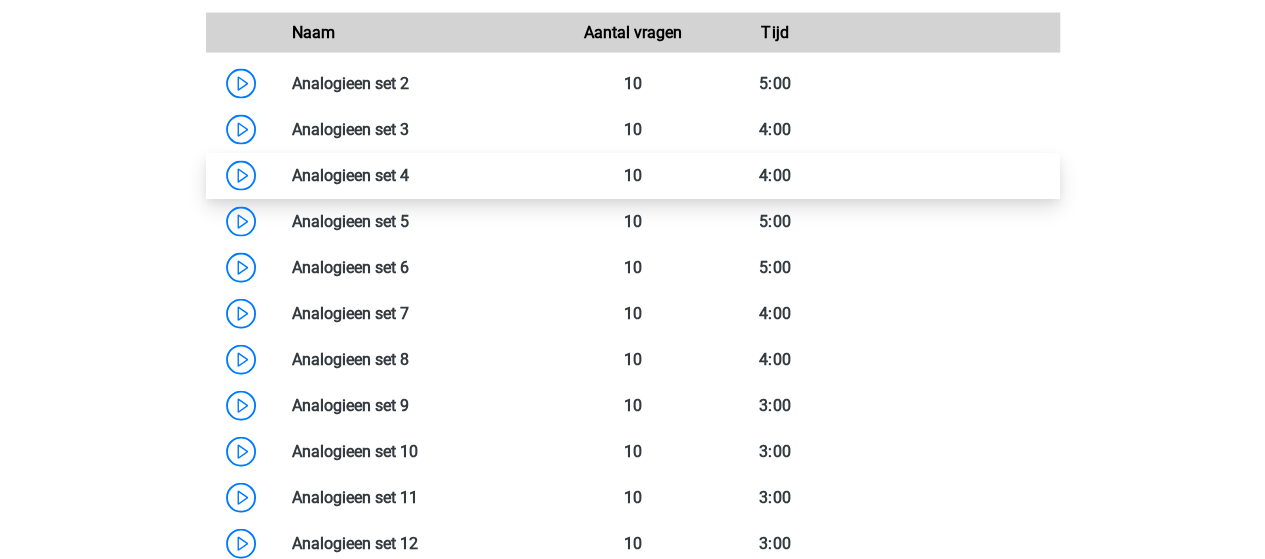 click at bounding box center [409, 175] 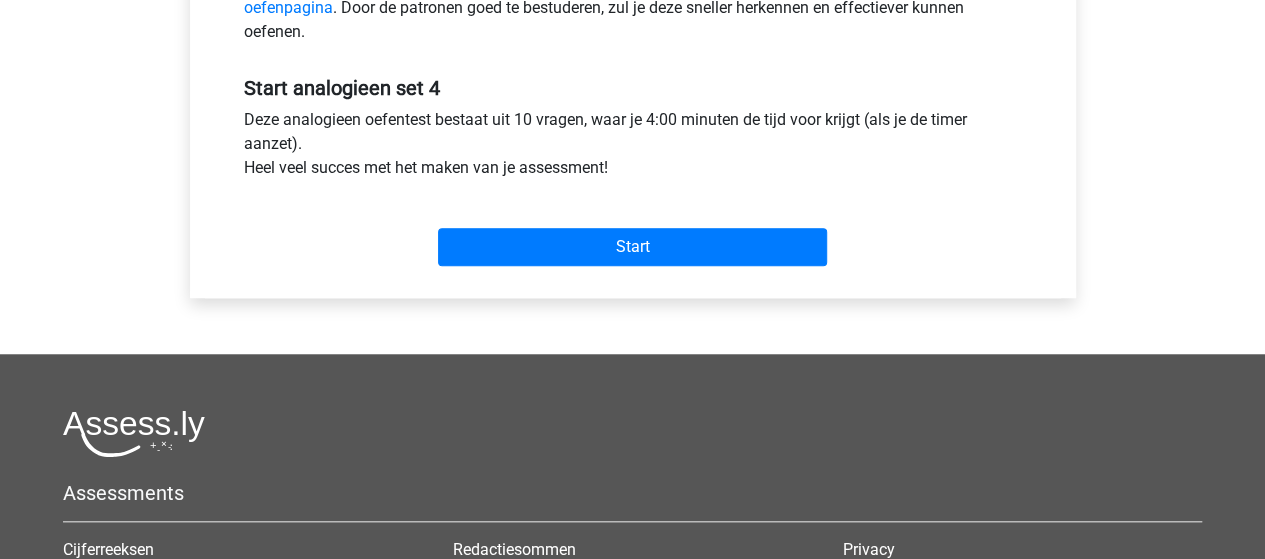 scroll, scrollTop: 700, scrollLeft: 0, axis: vertical 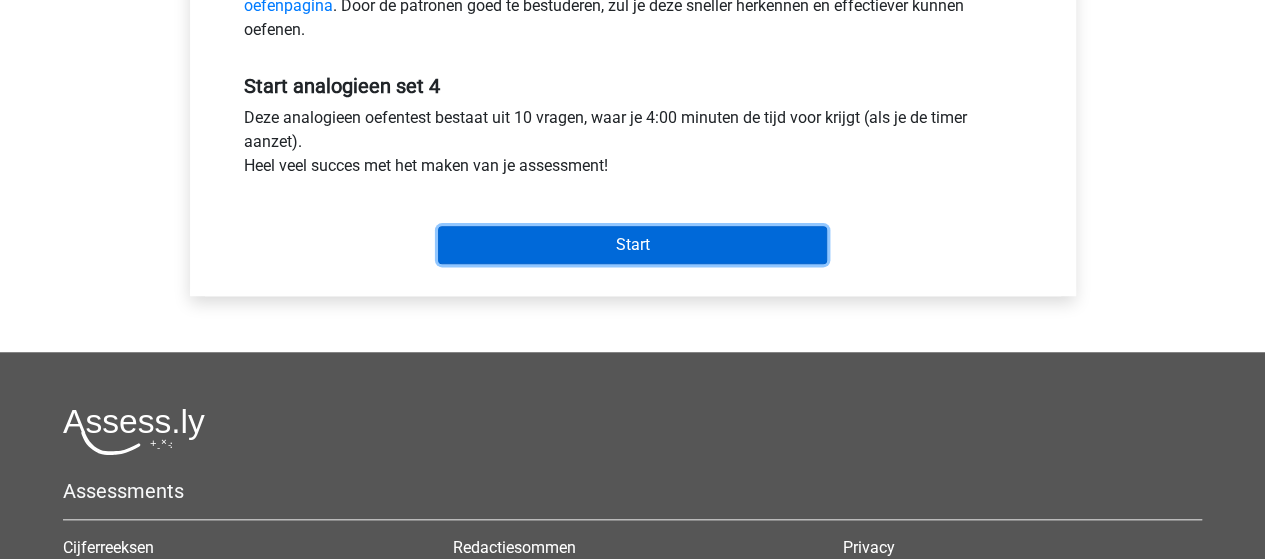 click on "Start" at bounding box center [632, 245] 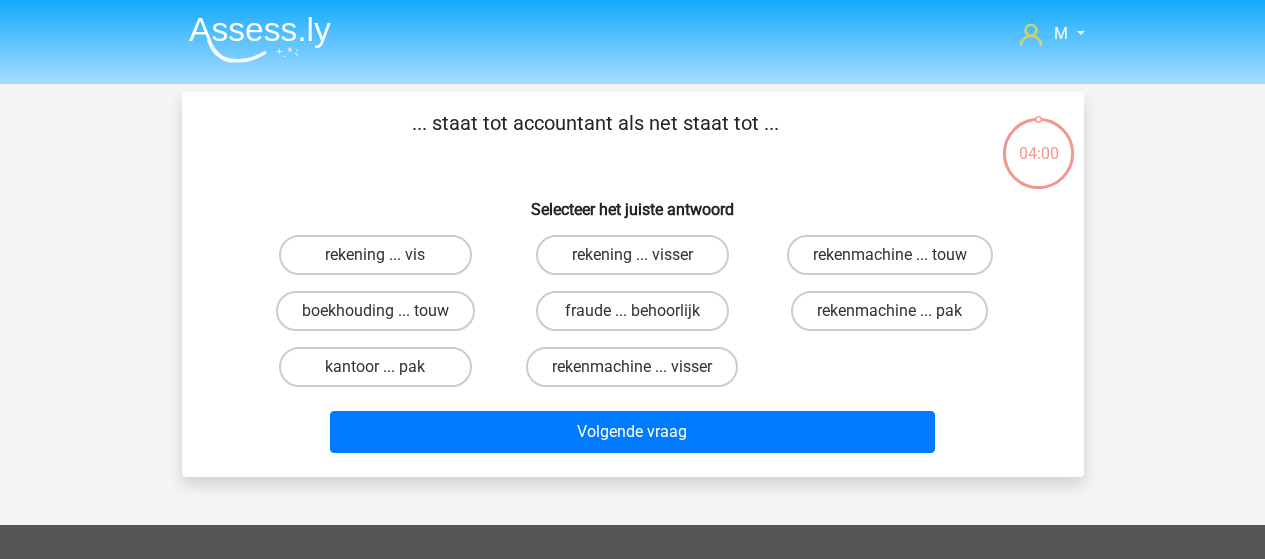 scroll, scrollTop: 0, scrollLeft: 0, axis: both 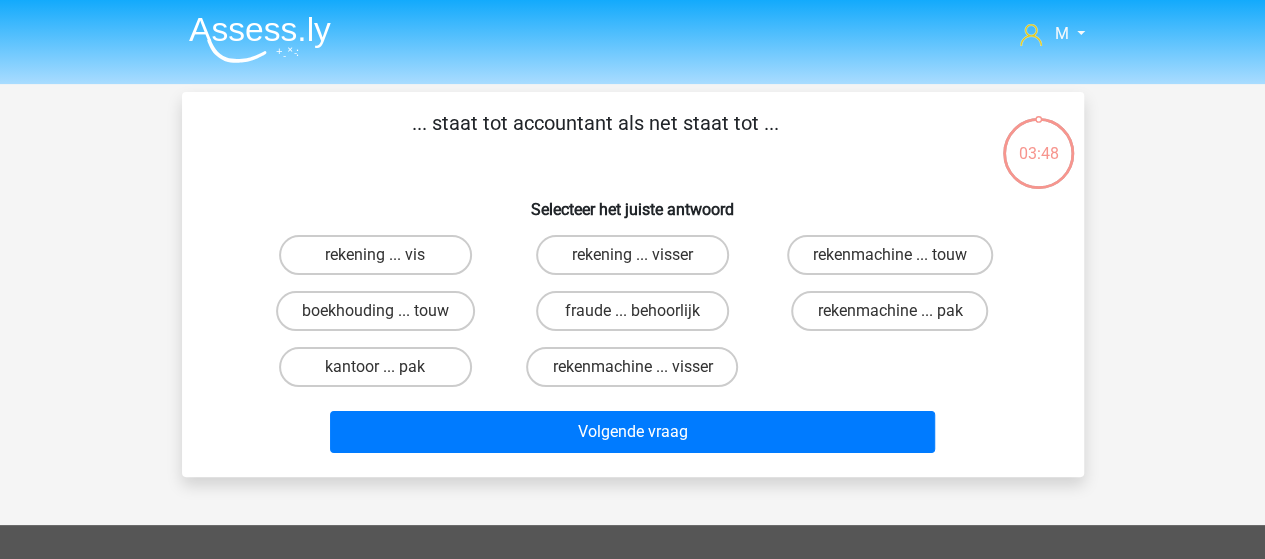 click on "rekenmachine ... visser" at bounding box center (638, 373) 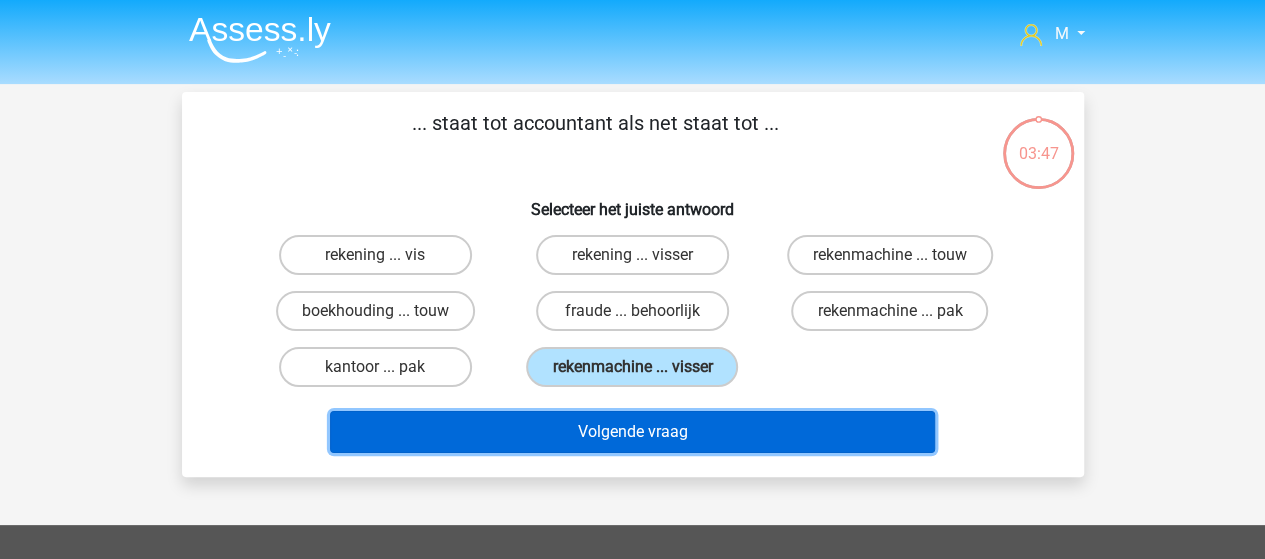 click on "Volgende vraag" at bounding box center (632, 432) 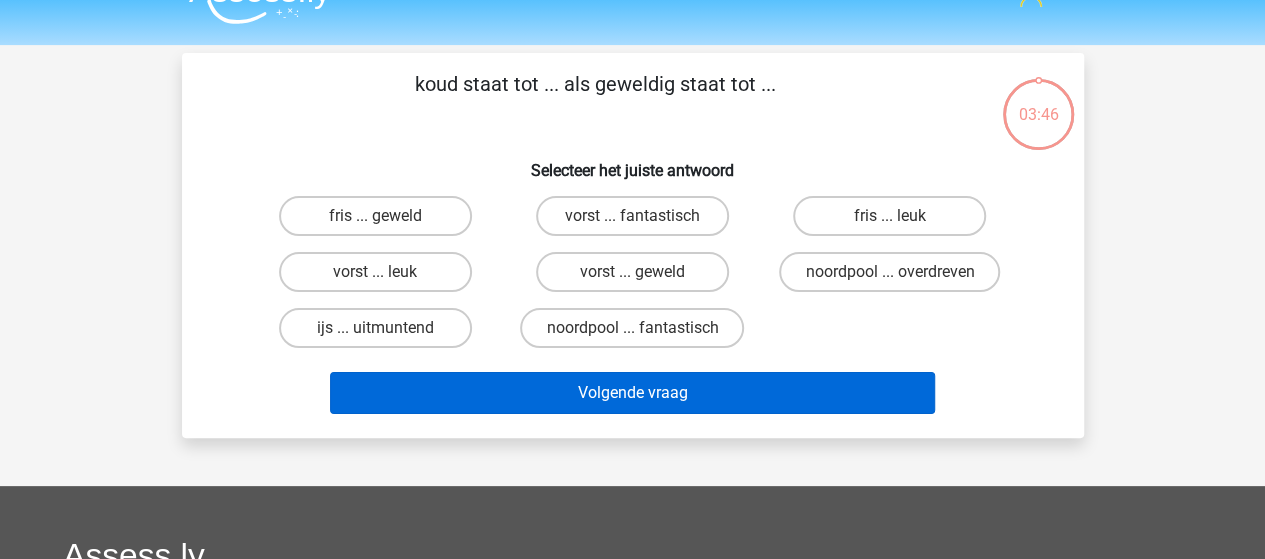 scroll, scrollTop: 92, scrollLeft: 0, axis: vertical 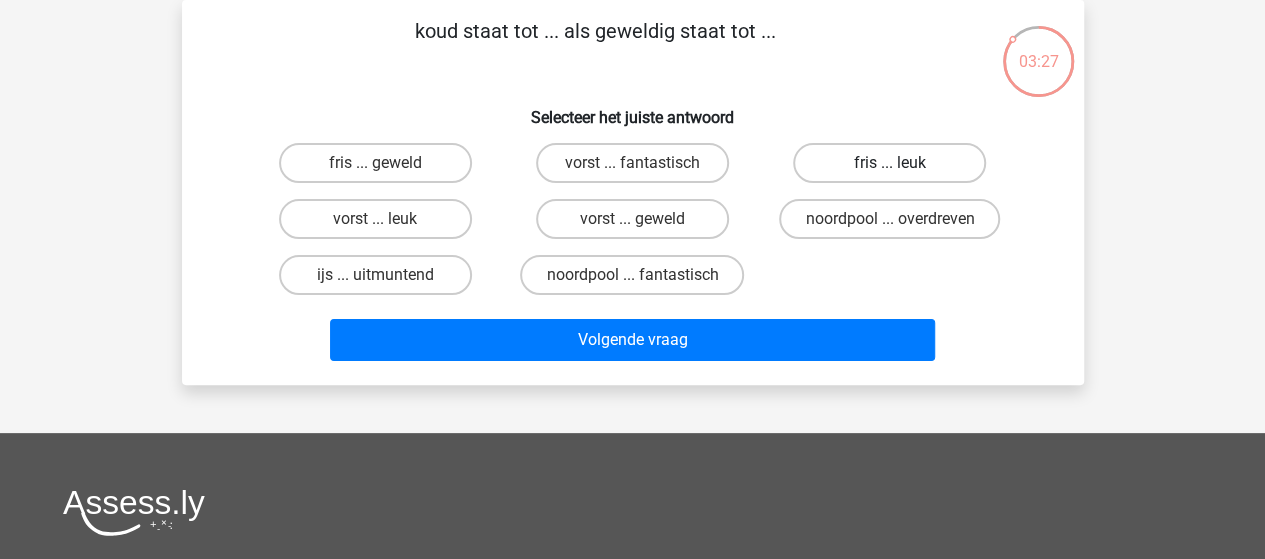 click on "fris ... leuk" at bounding box center [889, 163] 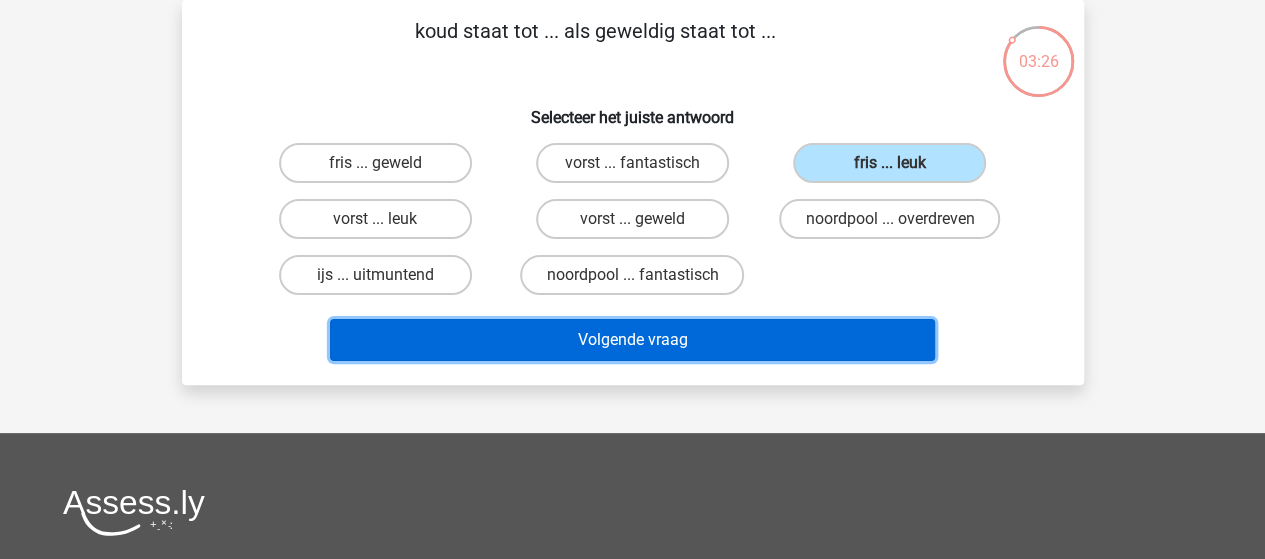 click on "Volgende vraag" at bounding box center (632, 340) 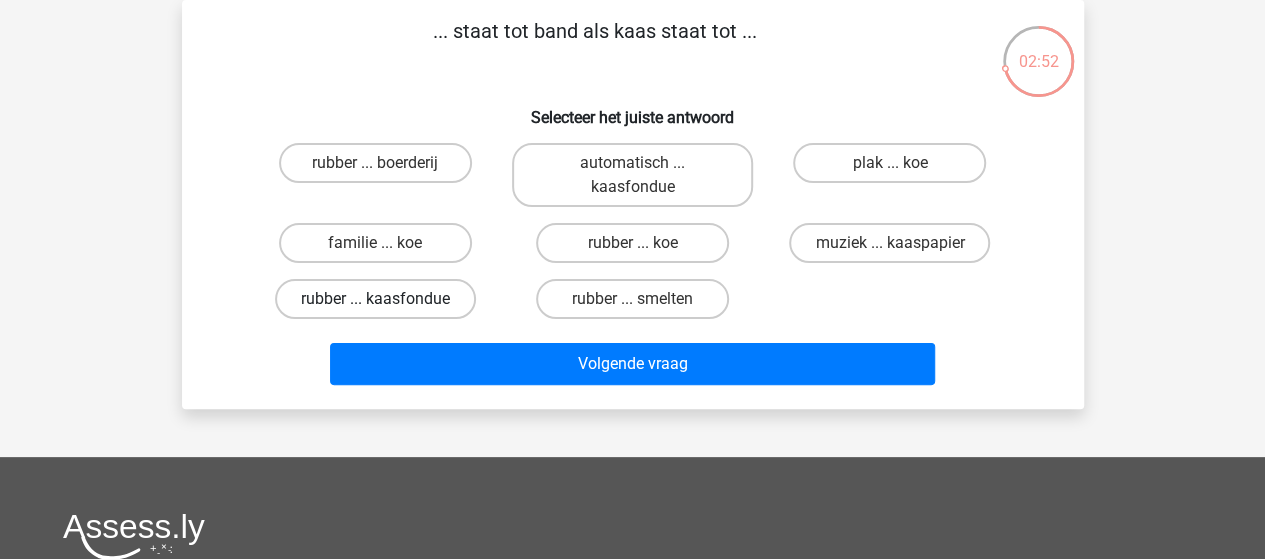 click on "rubber ... kaasfondue" at bounding box center (375, 299) 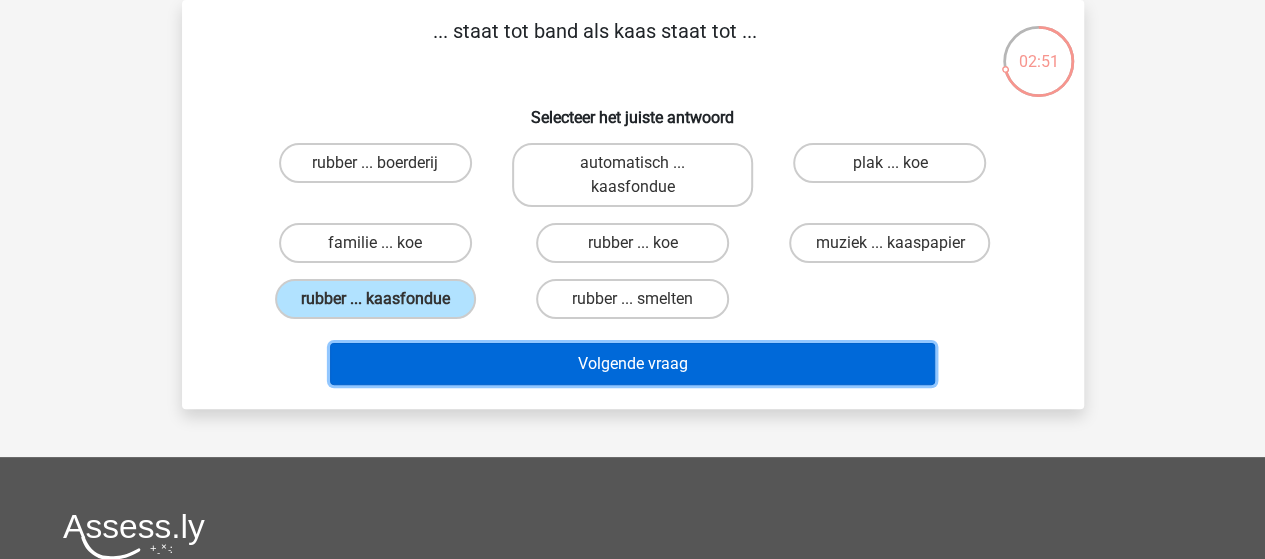 click on "Volgende vraag" at bounding box center [632, 364] 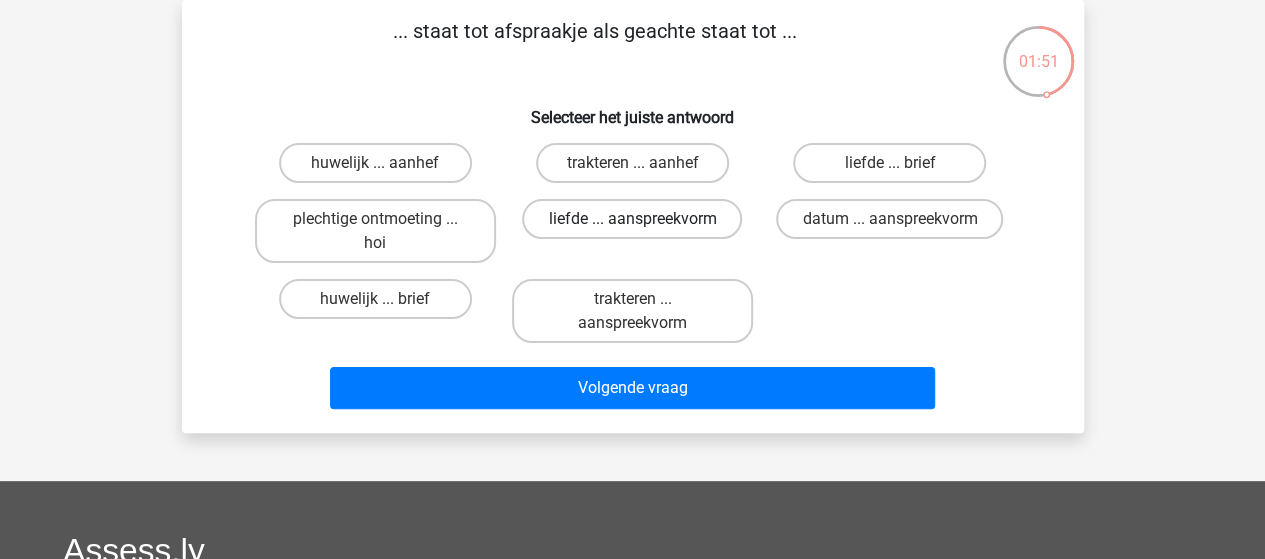 click on "liefde ... aanspreekvorm" at bounding box center (632, 219) 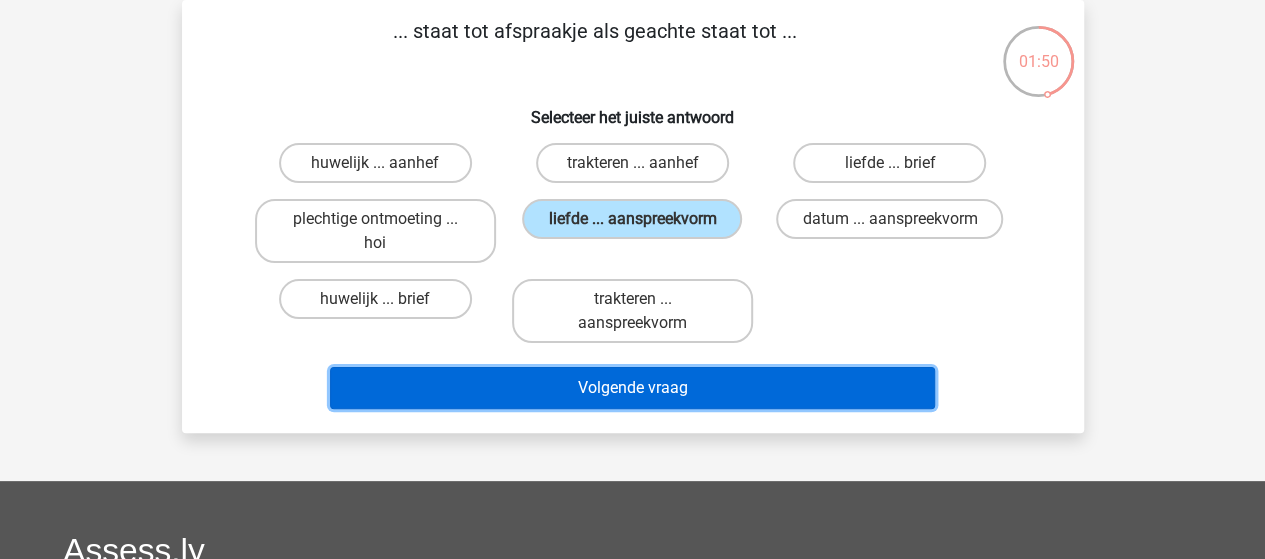 click on "Volgende vraag" at bounding box center [632, 388] 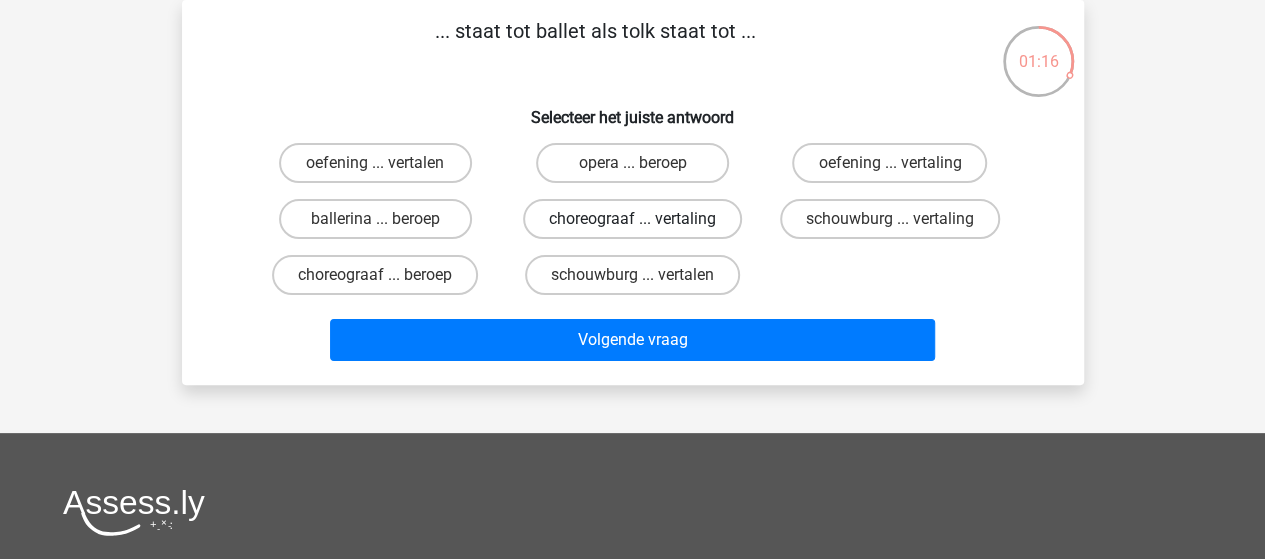 click on "choreograaf ... vertaling" at bounding box center (632, 219) 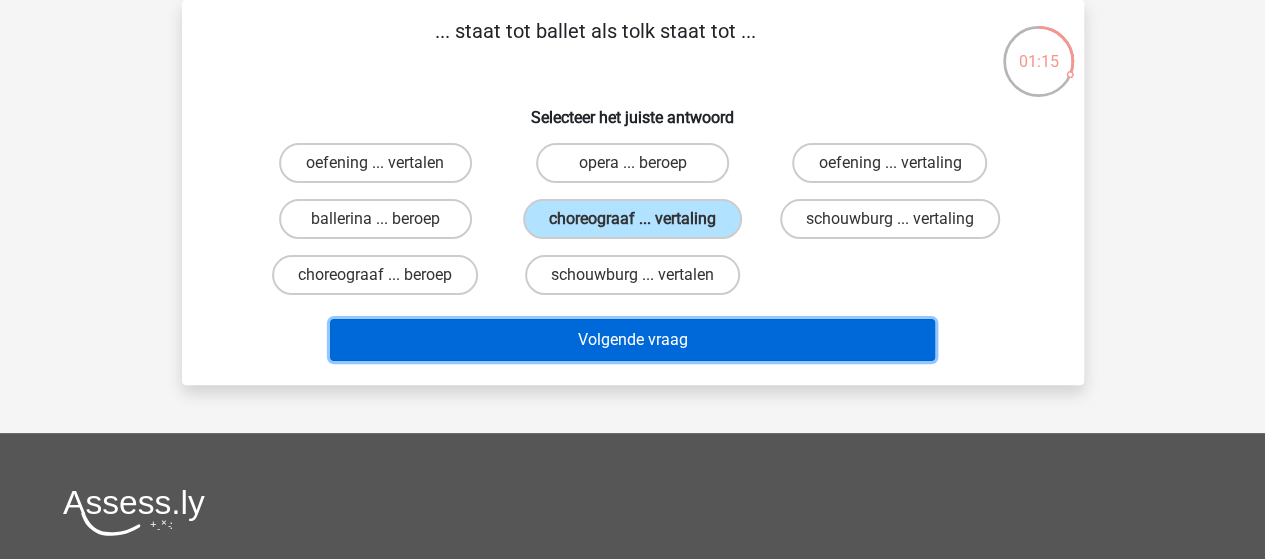 click on "Volgende vraag" at bounding box center (632, 340) 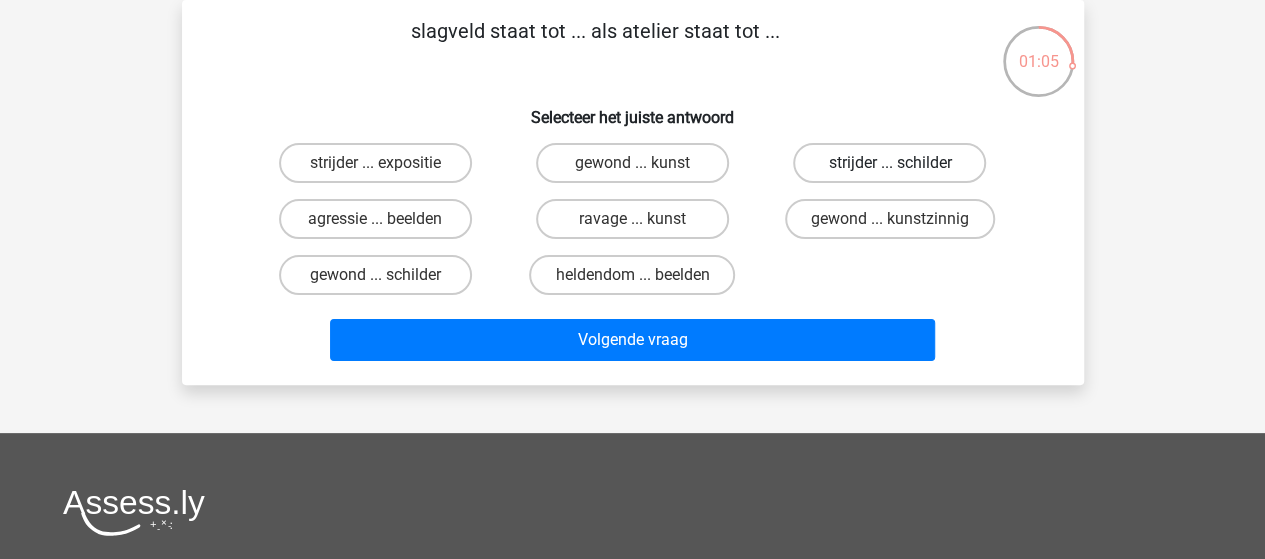click on "strijder ... schilder" at bounding box center (889, 163) 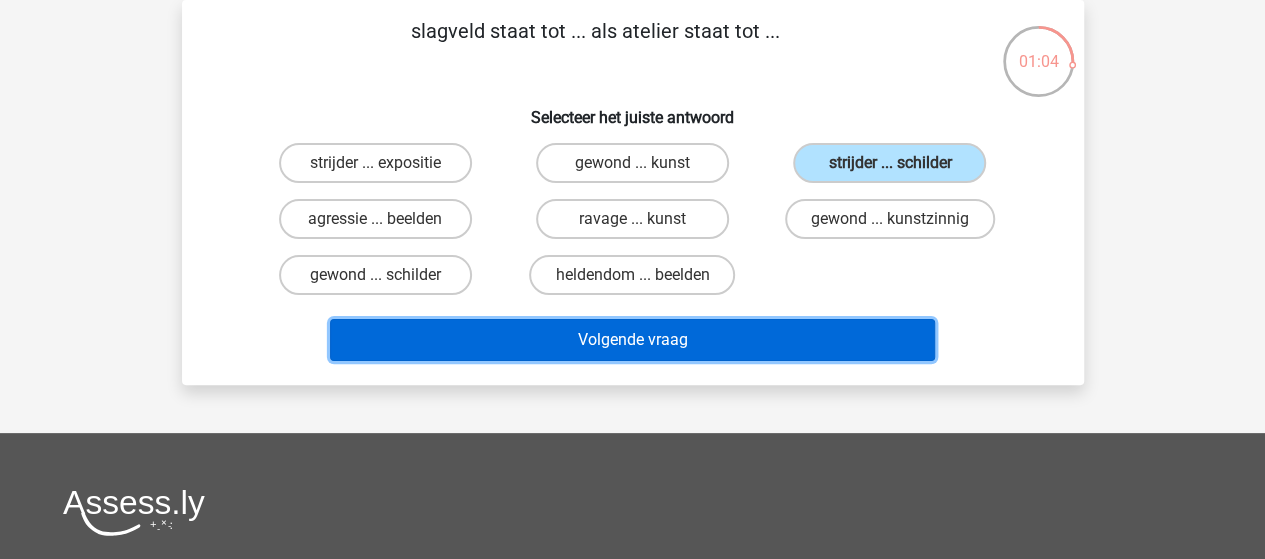 click on "Volgende vraag" at bounding box center [632, 340] 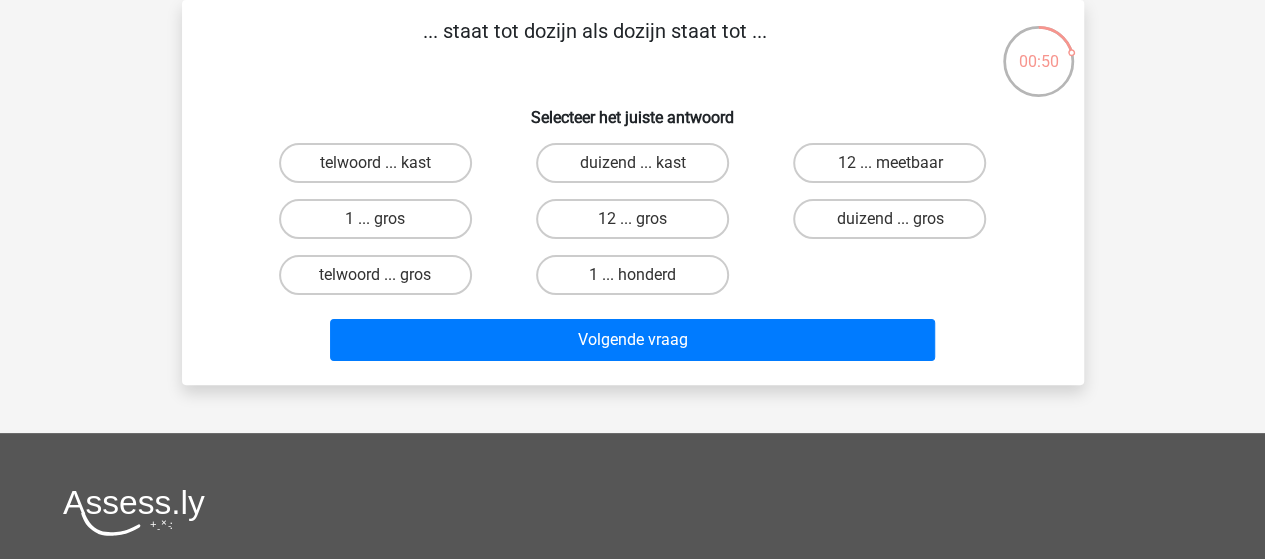 click on "12 ... gros" at bounding box center [638, 225] 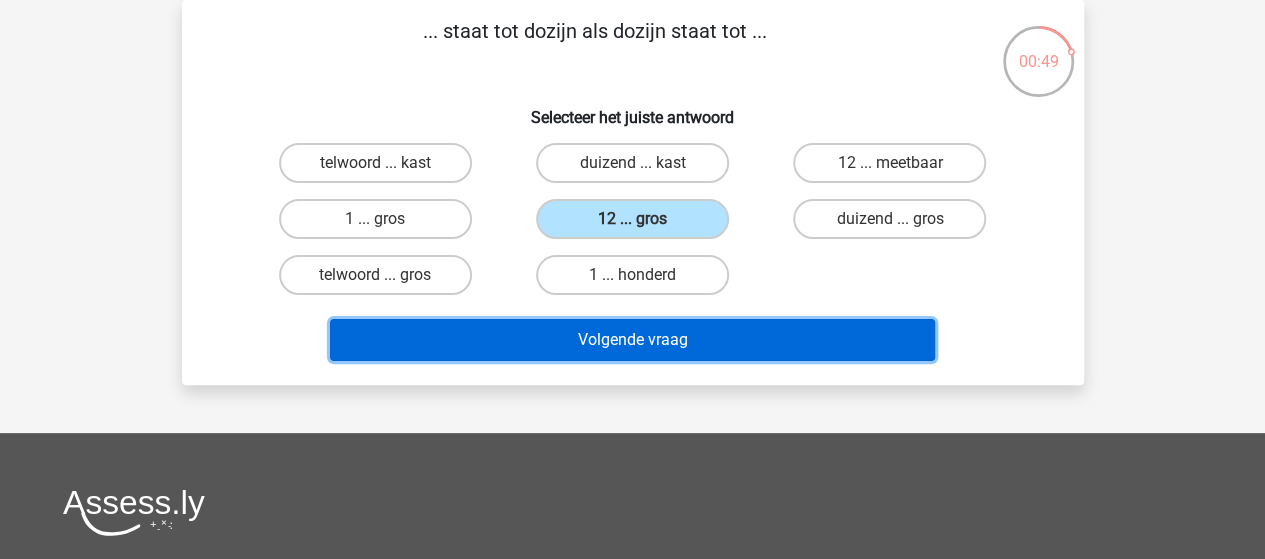 click on "Volgende vraag" at bounding box center [632, 340] 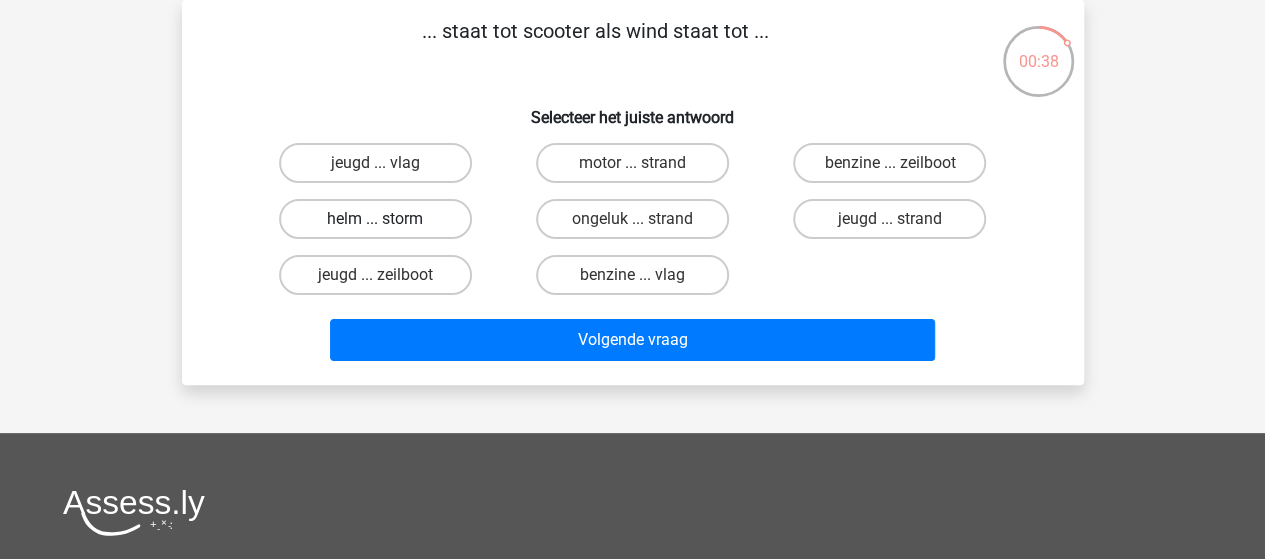 click on "helm ... storm" at bounding box center [375, 219] 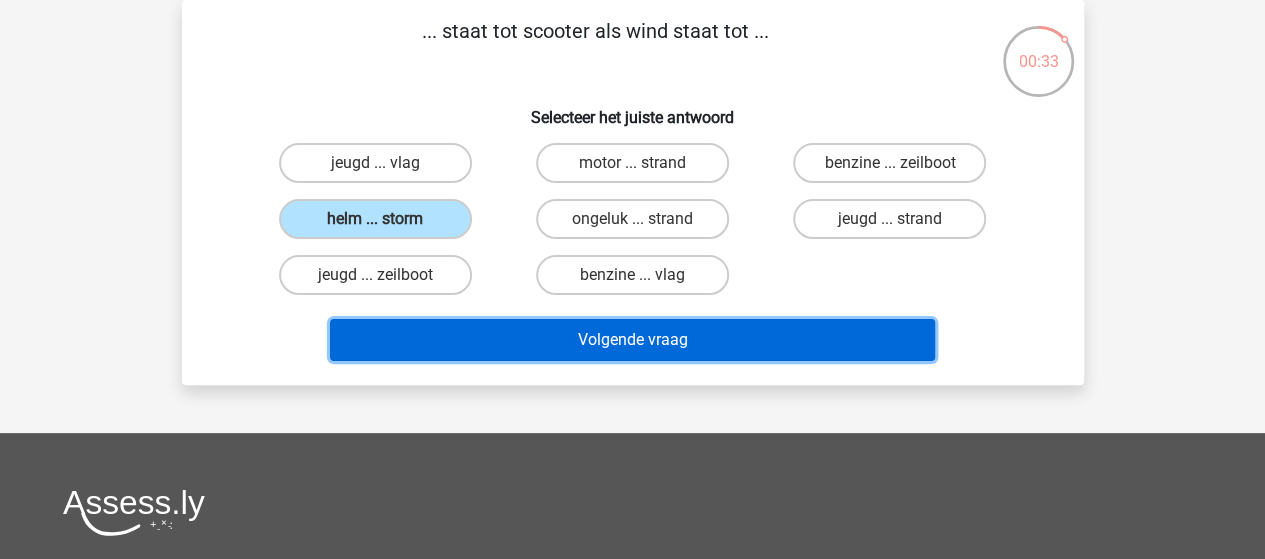 click on "Volgende vraag" at bounding box center (632, 340) 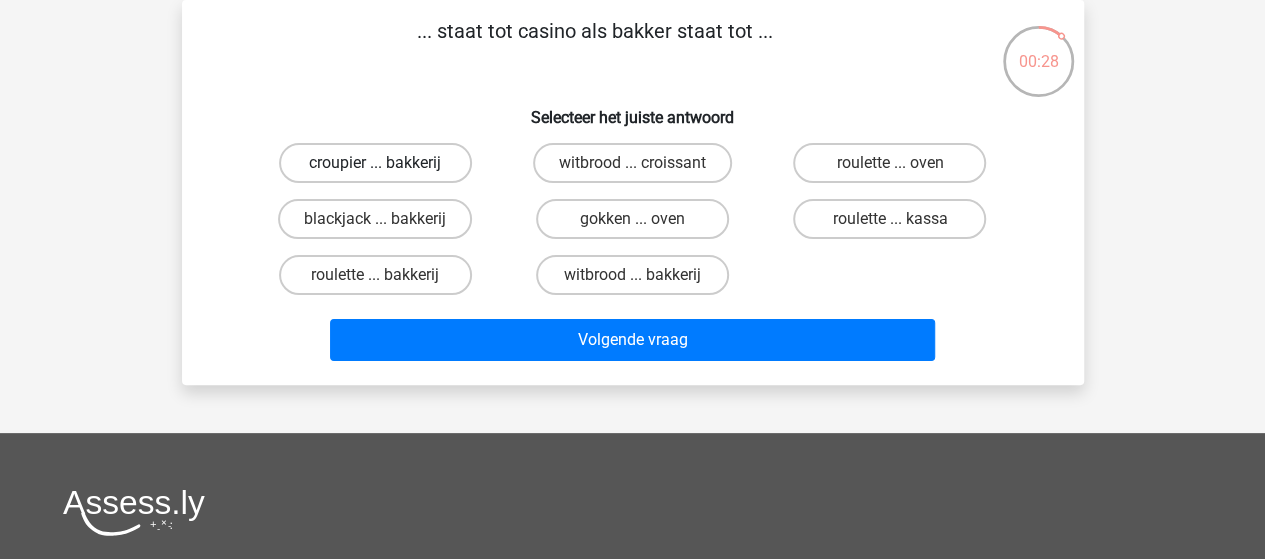 click on "croupier ... bakkerij" at bounding box center (375, 163) 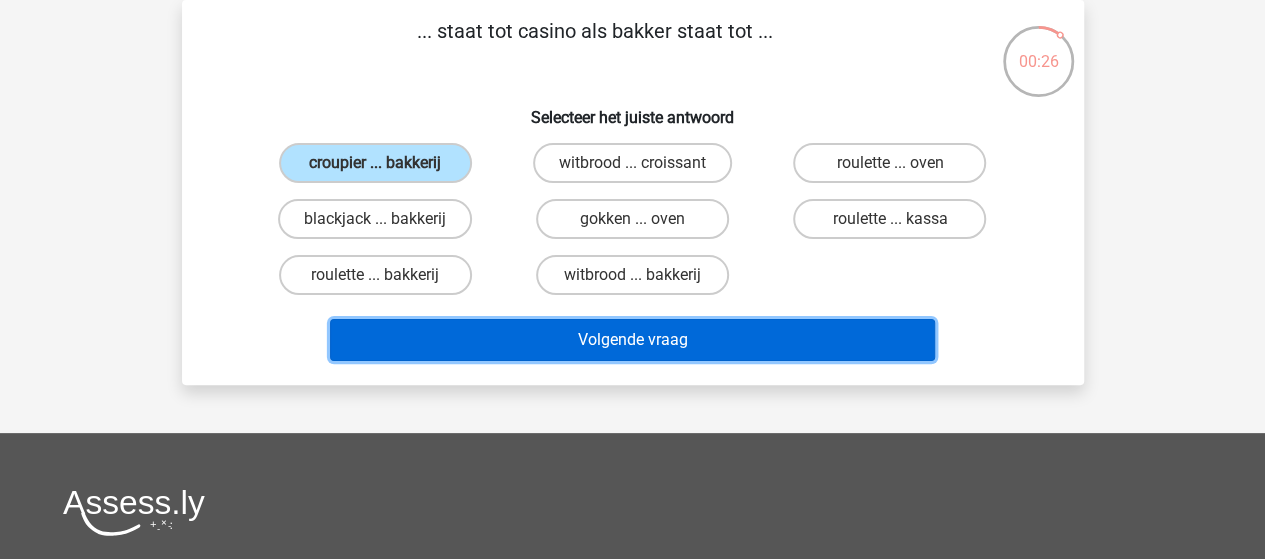 click on "Volgende vraag" at bounding box center (632, 340) 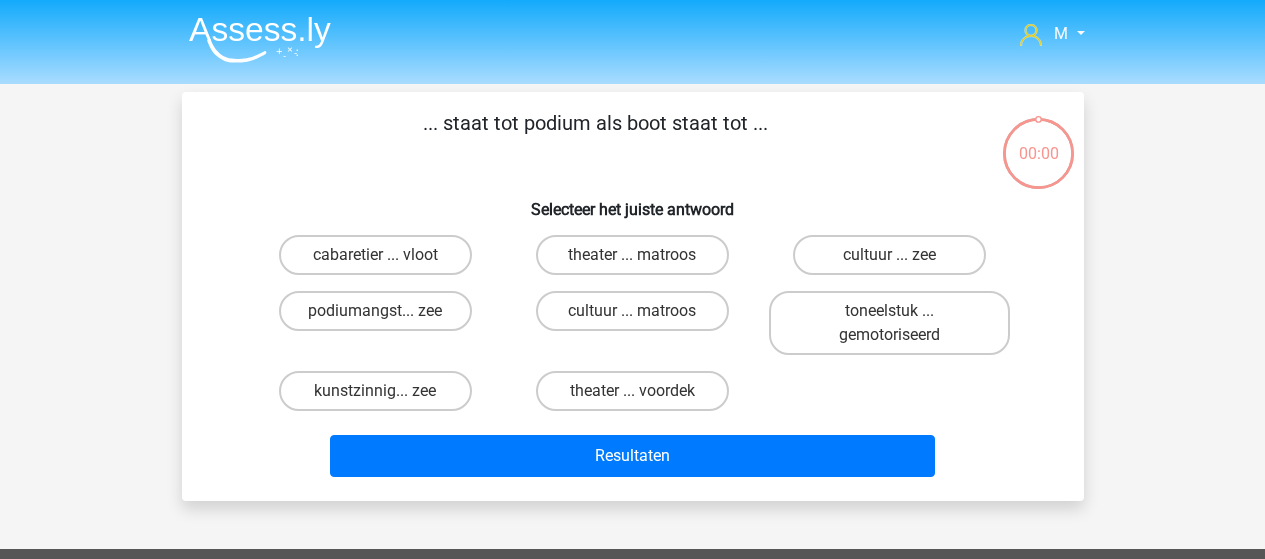 scroll, scrollTop: 92, scrollLeft: 0, axis: vertical 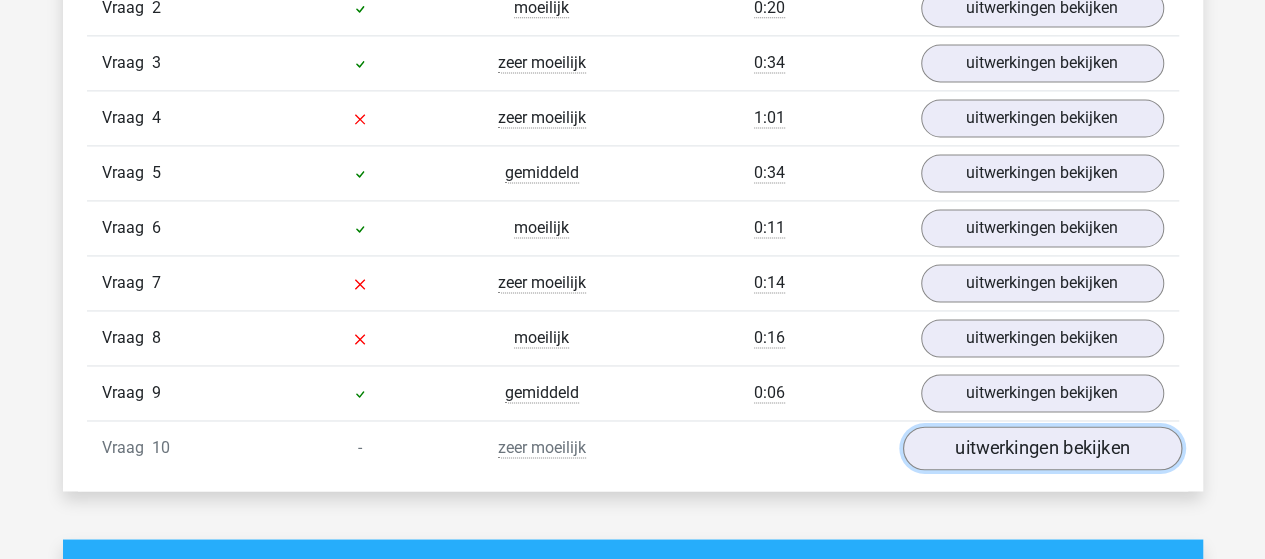 click on "uitwerkingen bekijken" at bounding box center (1041, 448) 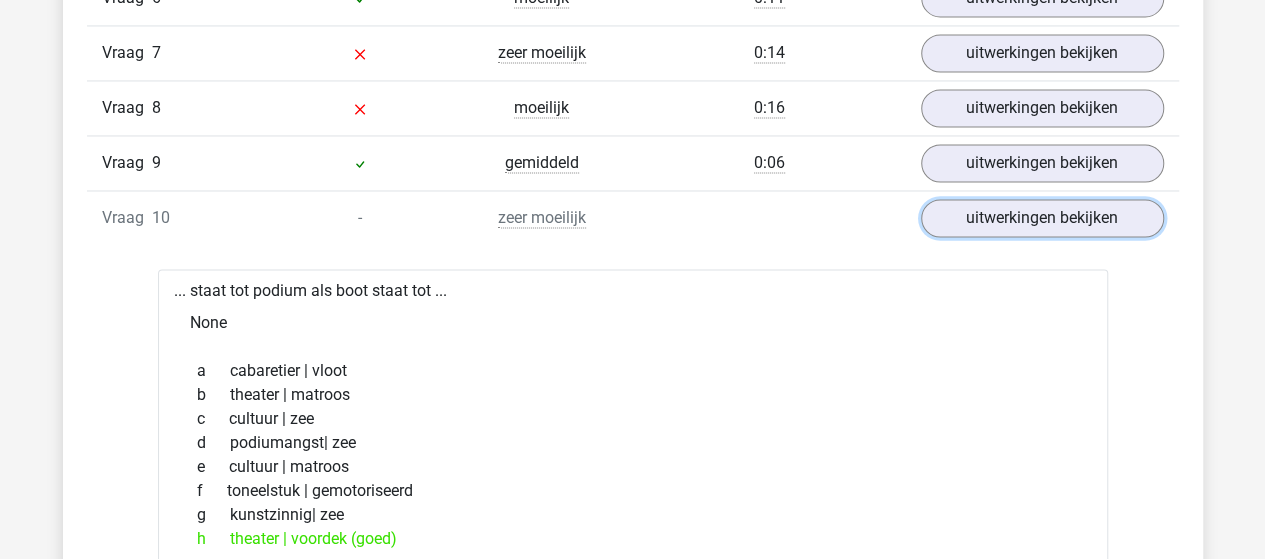 scroll, scrollTop: 1600, scrollLeft: 0, axis: vertical 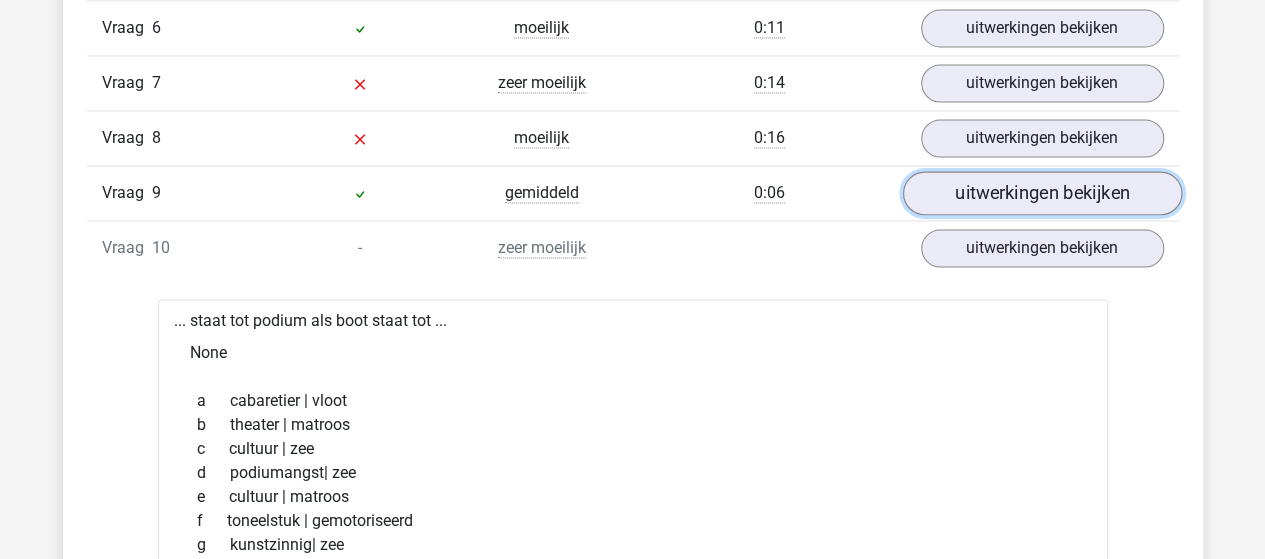 click on "uitwerkingen bekijken" at bounding box center (1041, 193) 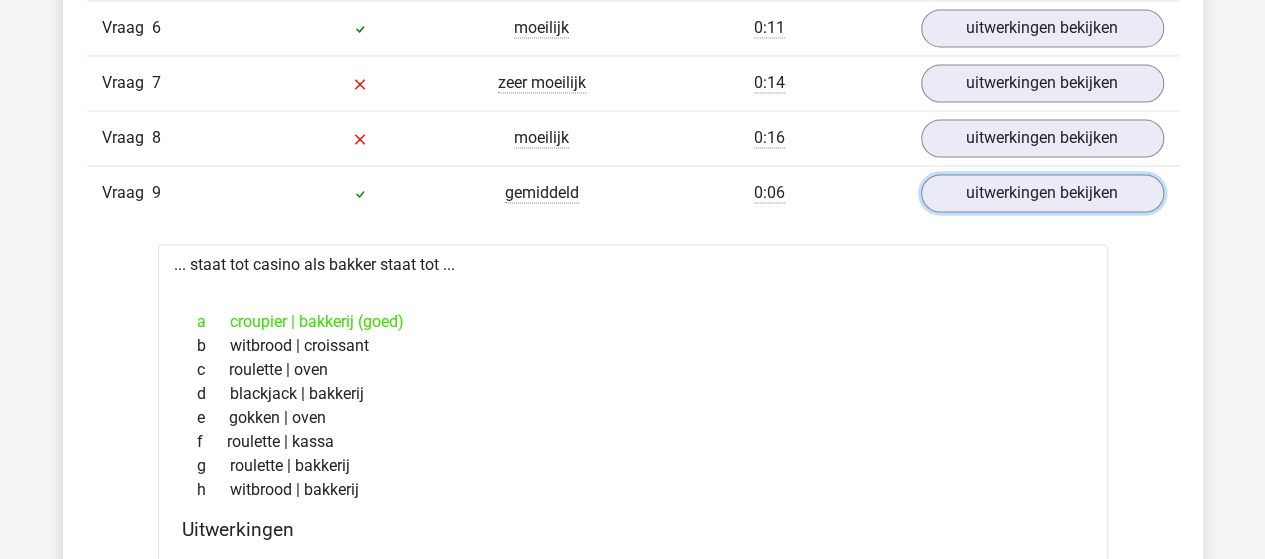 scroll, scrollTop: 1500, scrollLeft: 0, axis: vertical 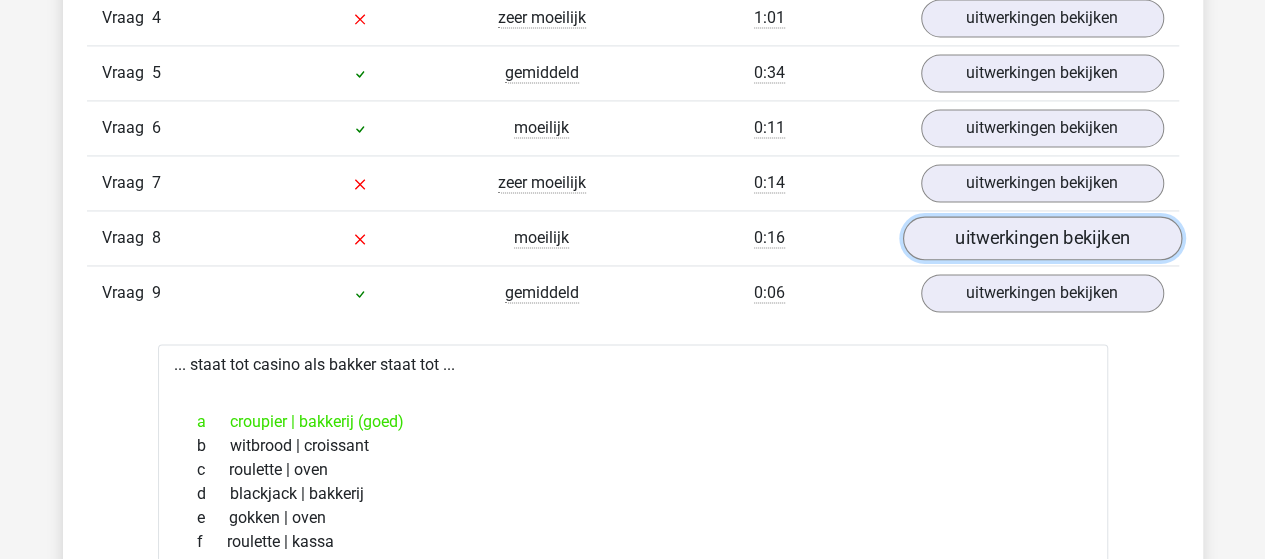 click on "uitwerkingen bekijken" at bounding box center (1041, 238) 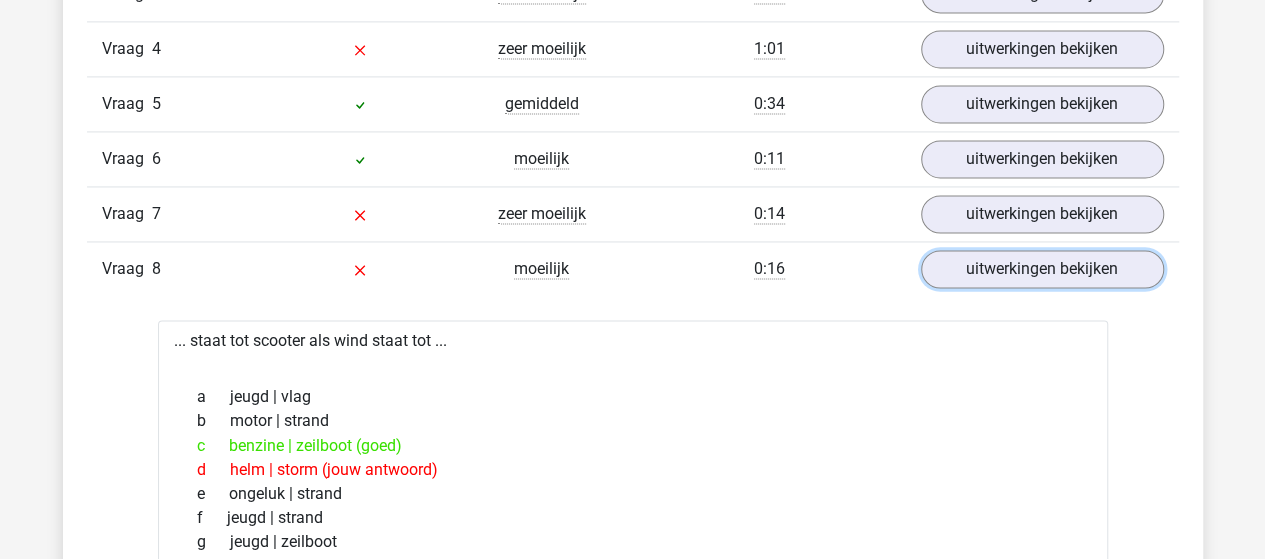 scroll, scrollTop: 1500, scrollLeft: 0, axis: vertical 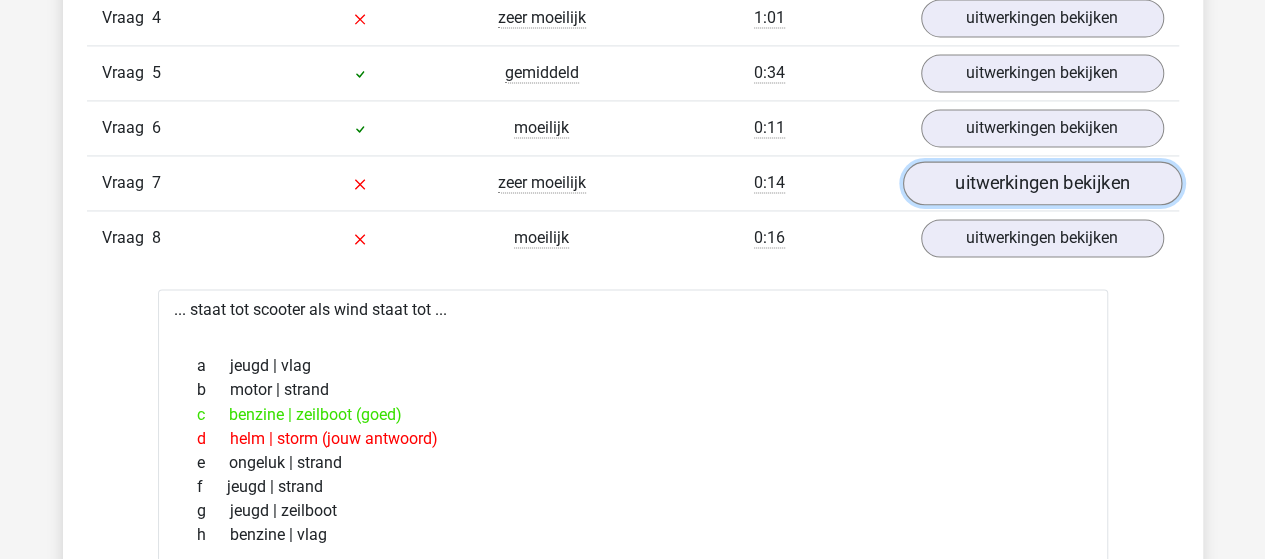 click on "uitwerkingen bekijken" at bounding box center (1041, 183) 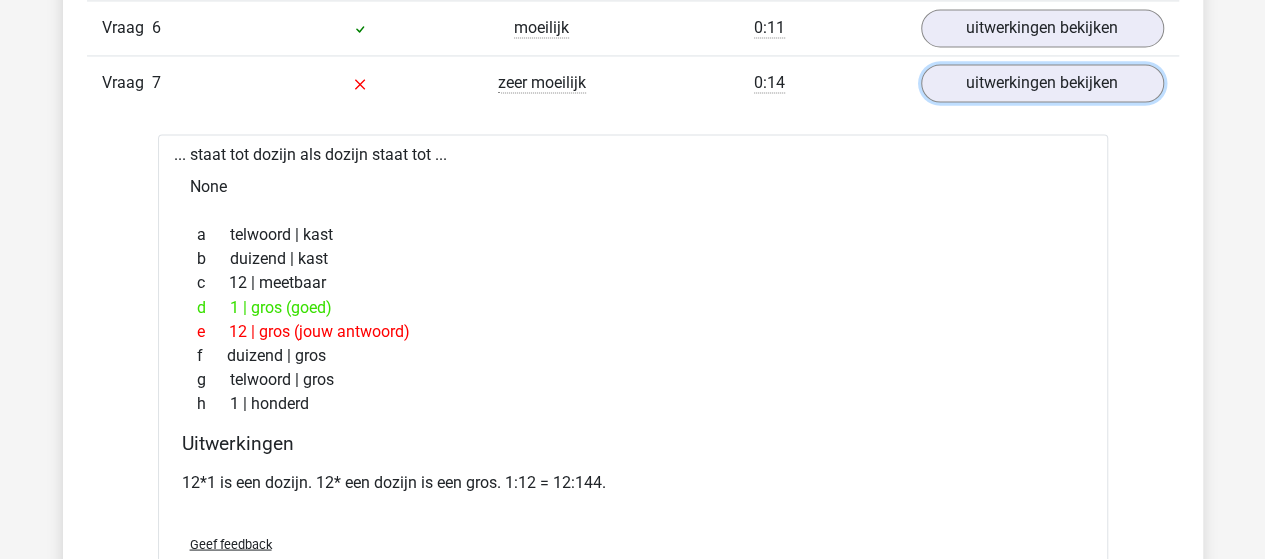 scroll, scrollTop: 1500, scrollLeft: 0, axis: vertical 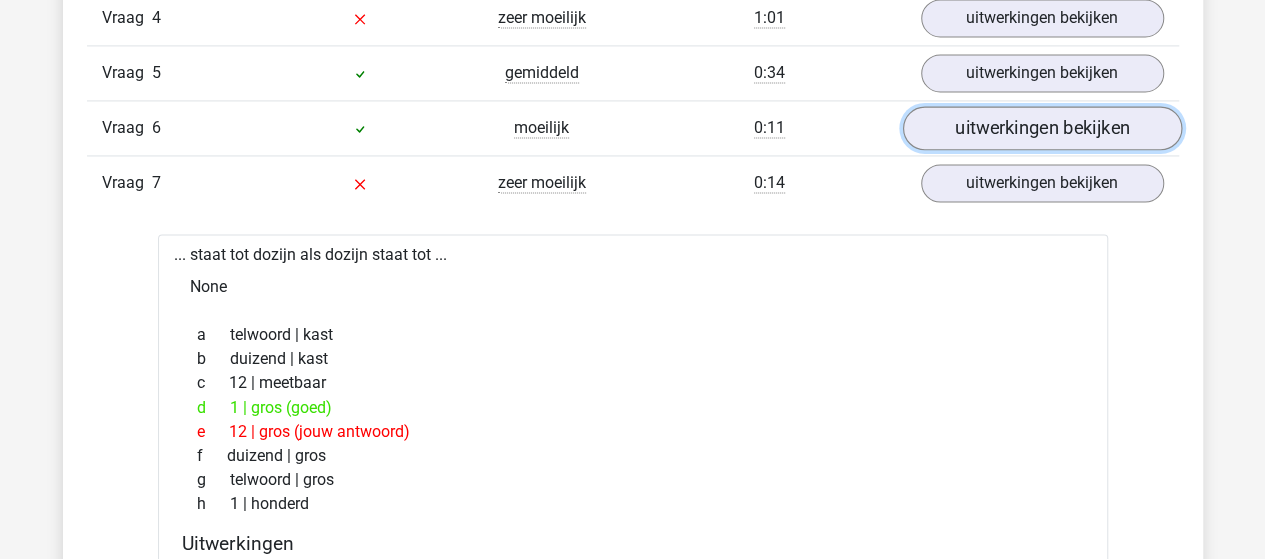 click on "uitwerkingen bekijken" at bounding box center [1041, 128] 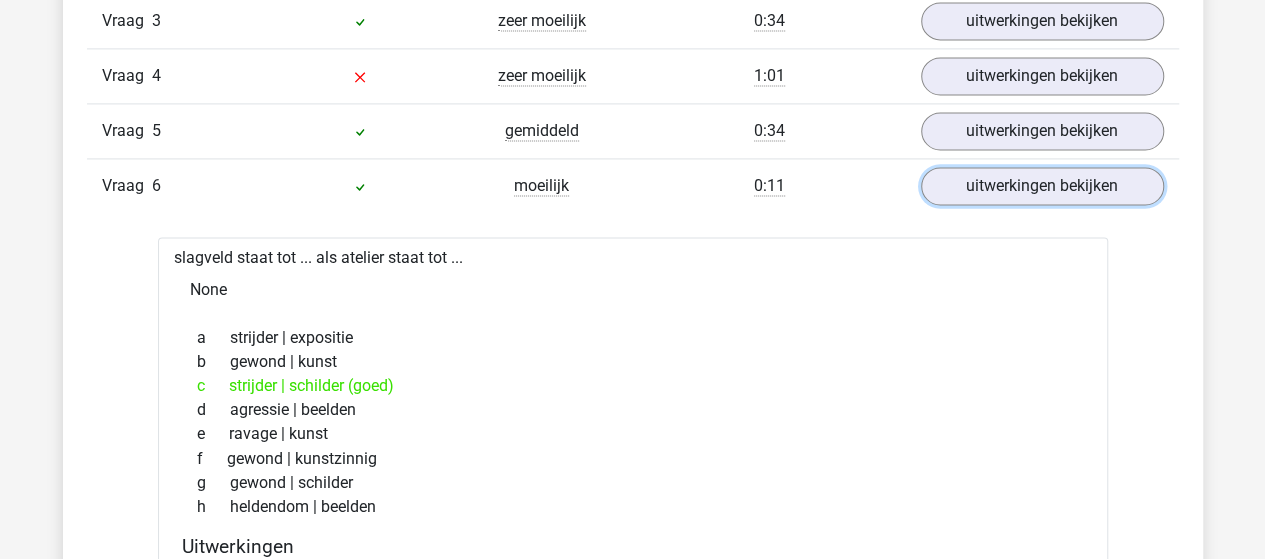 scroll, scrollTop: 1400, scrollLeft: 0, axis: vertical 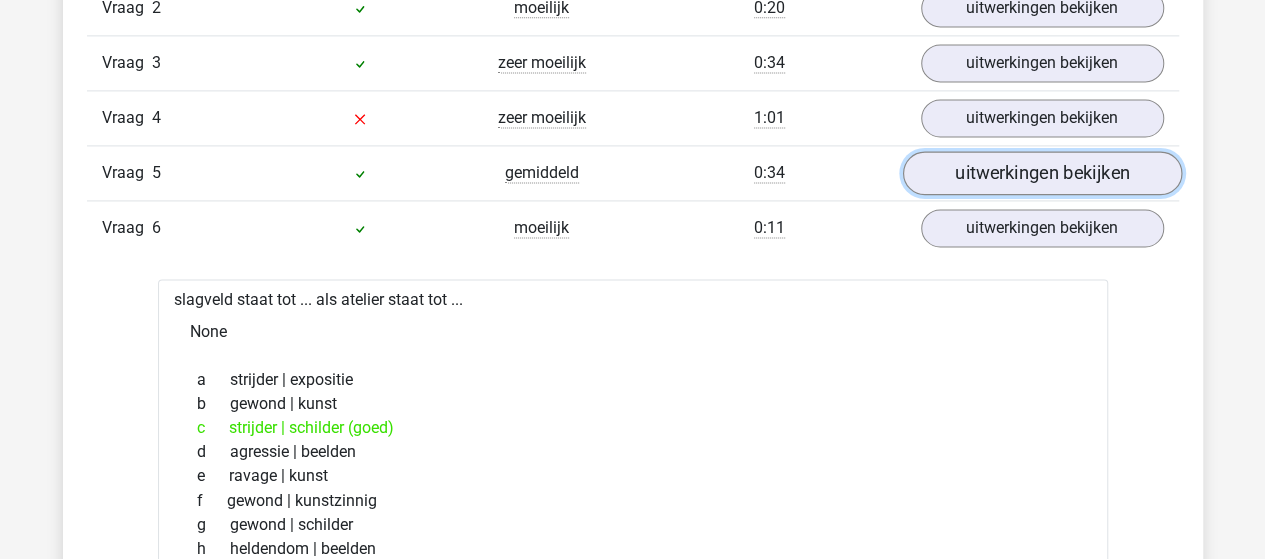 click on "uitwerkingen bekijken" at bounding box center [1041, 173] 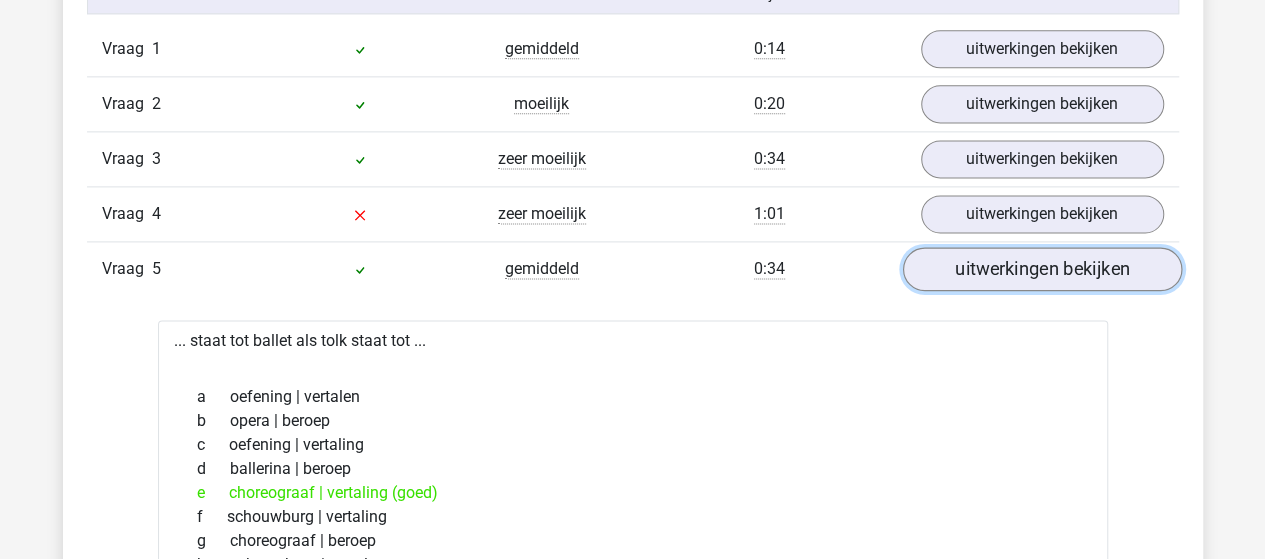 scroll, scrollTop: 1300, scrollLeft: 0, axis: vertical 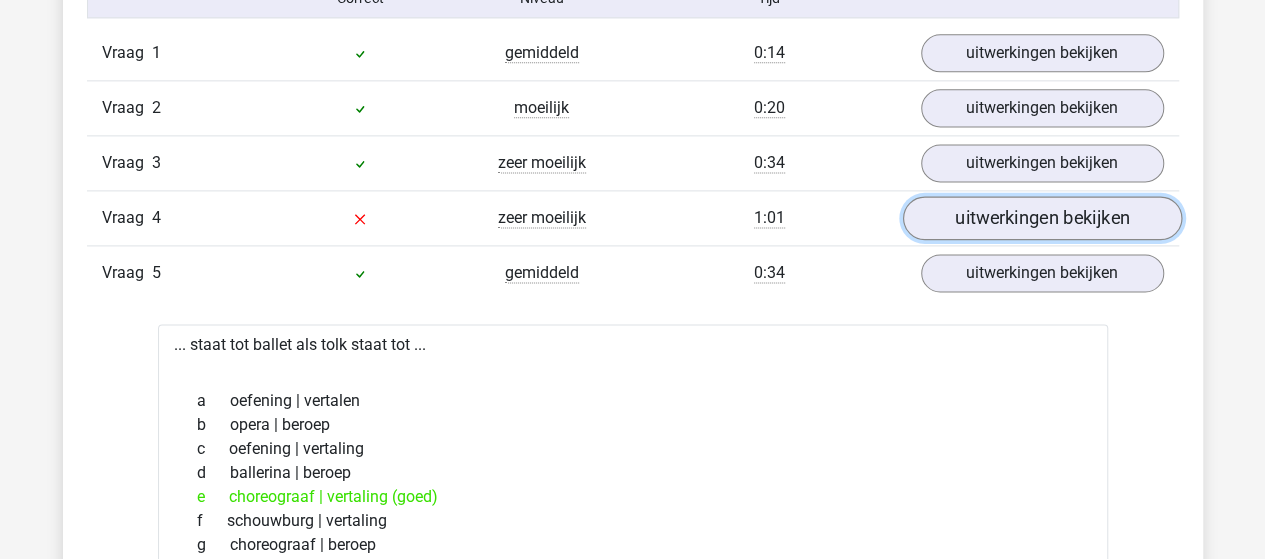 click on "uitwerkingen bekijken" at bounding box center (1041, 218) 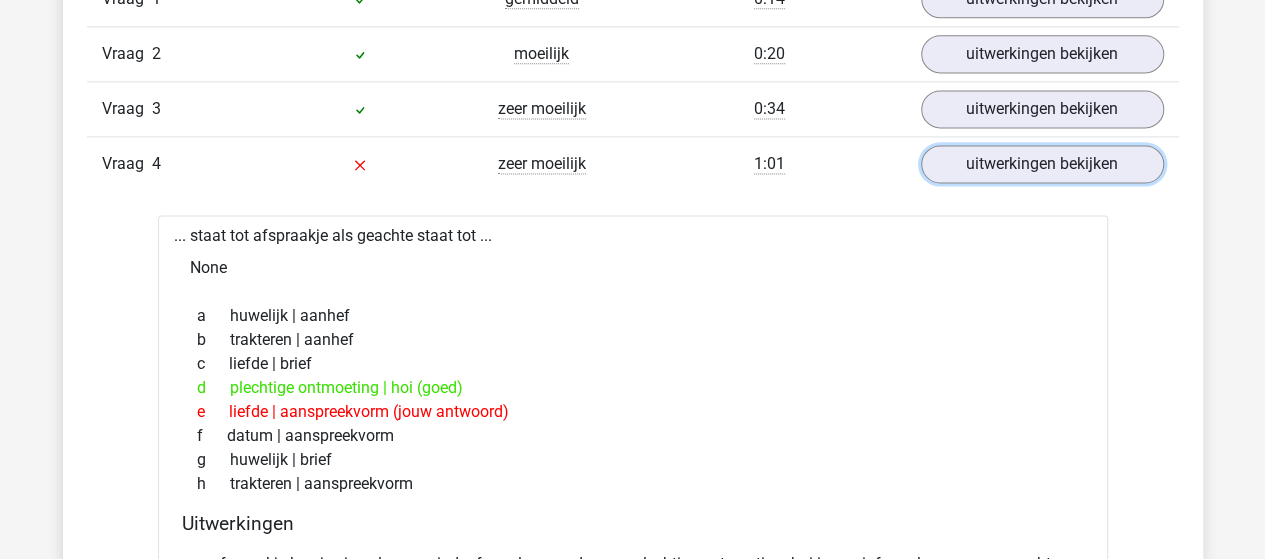 scroll, scrollTop: 1300, scrollLeft: 0, axis: vertical 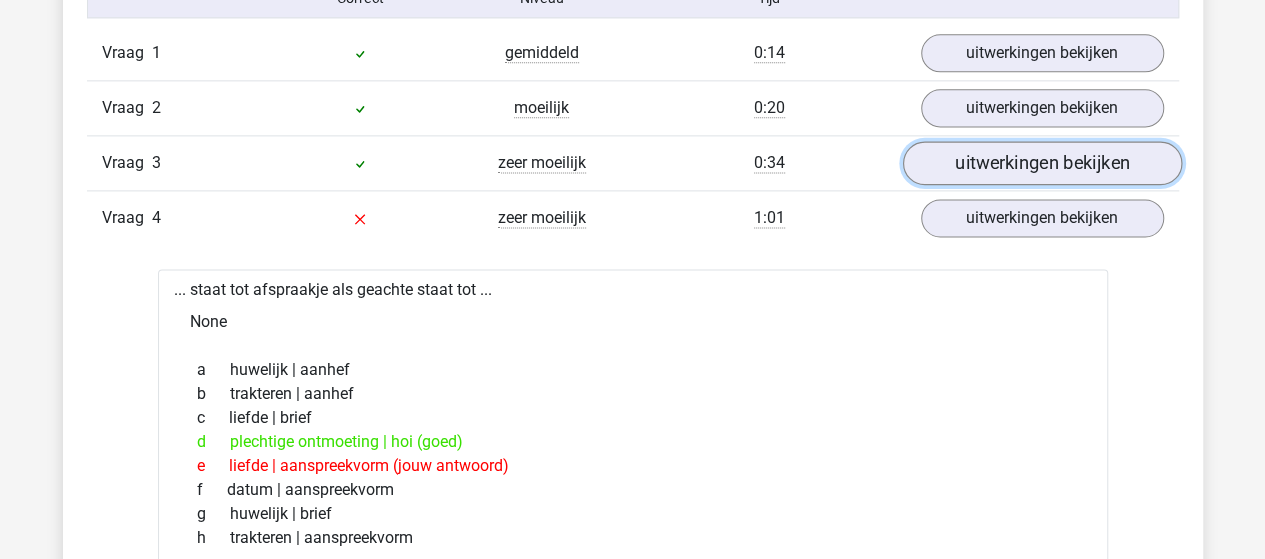 click on "uitwerkingen bekijken" at bounding box center (1041, 163) 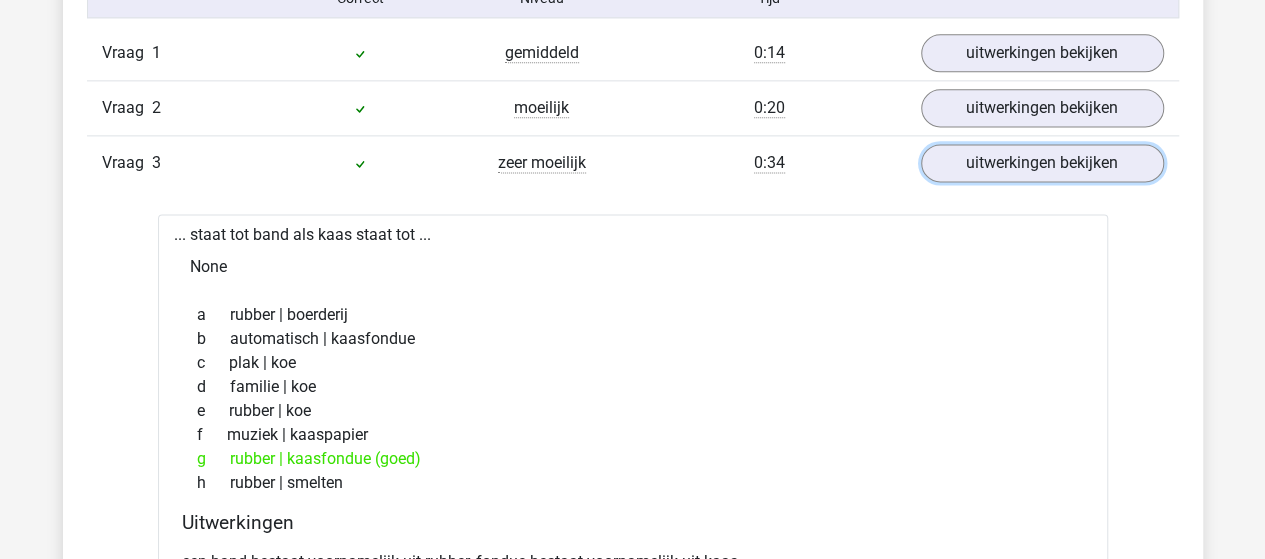 scroll, scrollTop: 1200, scrollLeft: 0, axis: vertical 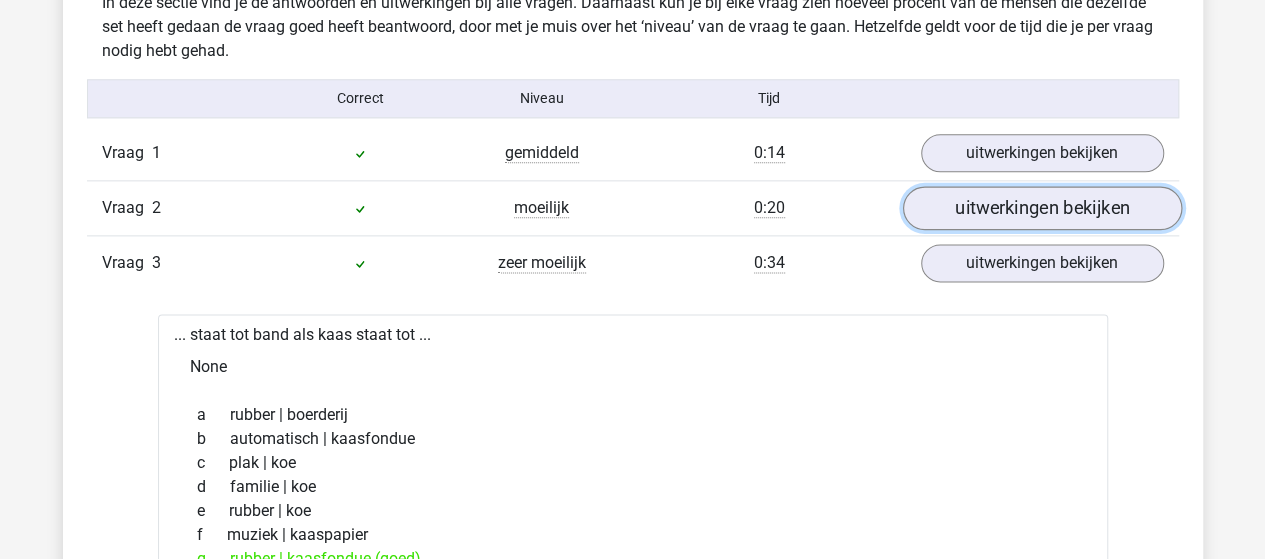 click on "uitwerkingen bekijken" at bounding box center [1041, 208] 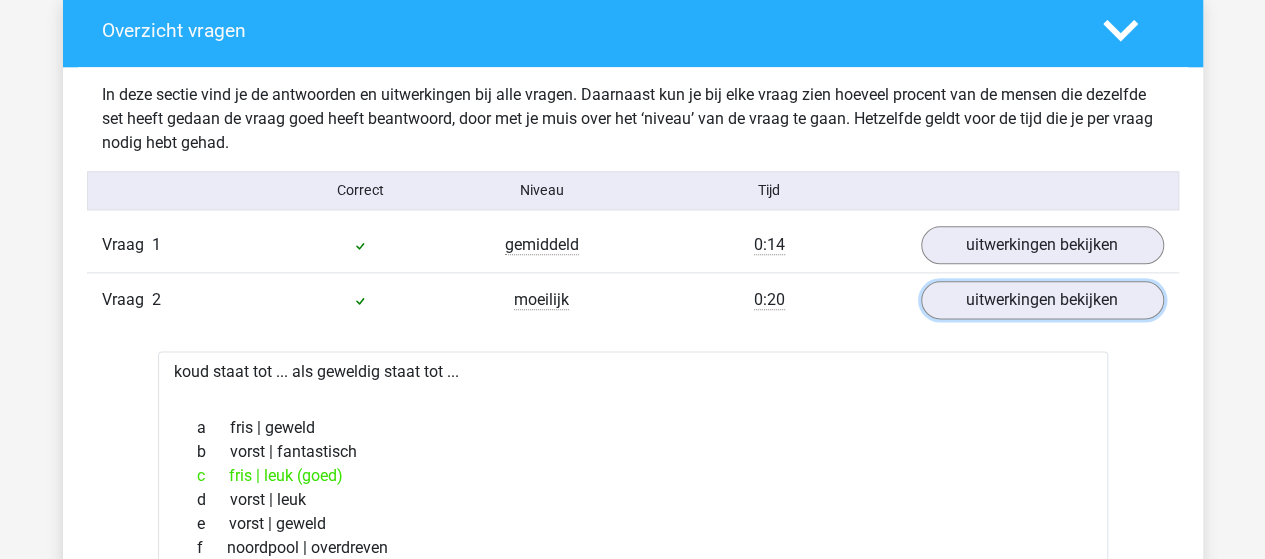 scroll, scrollTop: 1100, scrollLeft: 0, axis: vertical 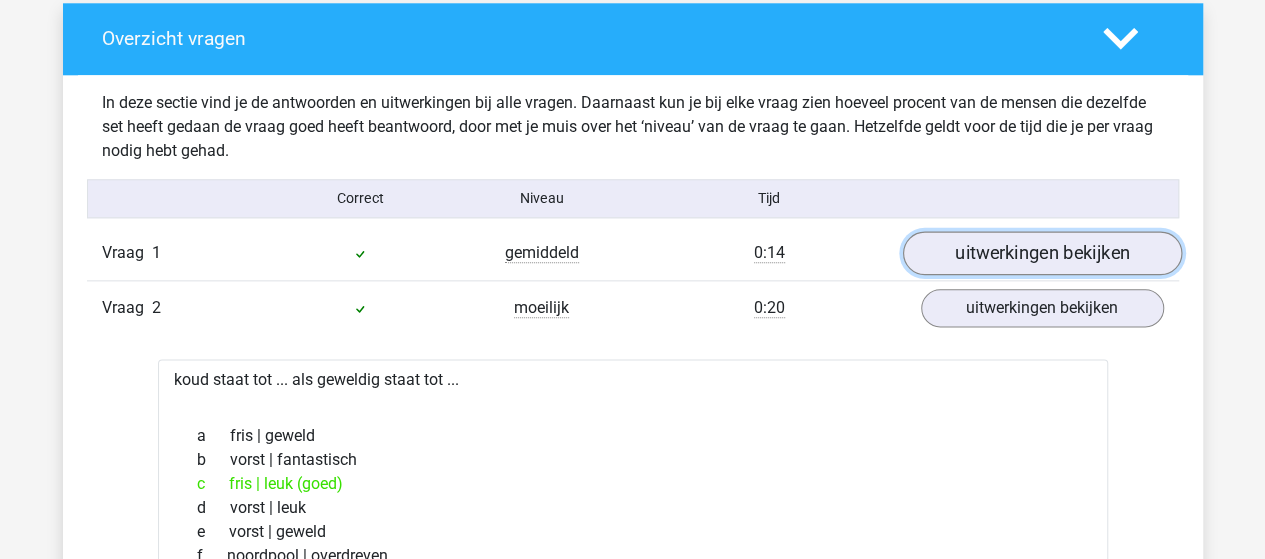 click on "uitwerkingen bekijken" at bounding box center (1041, 253) 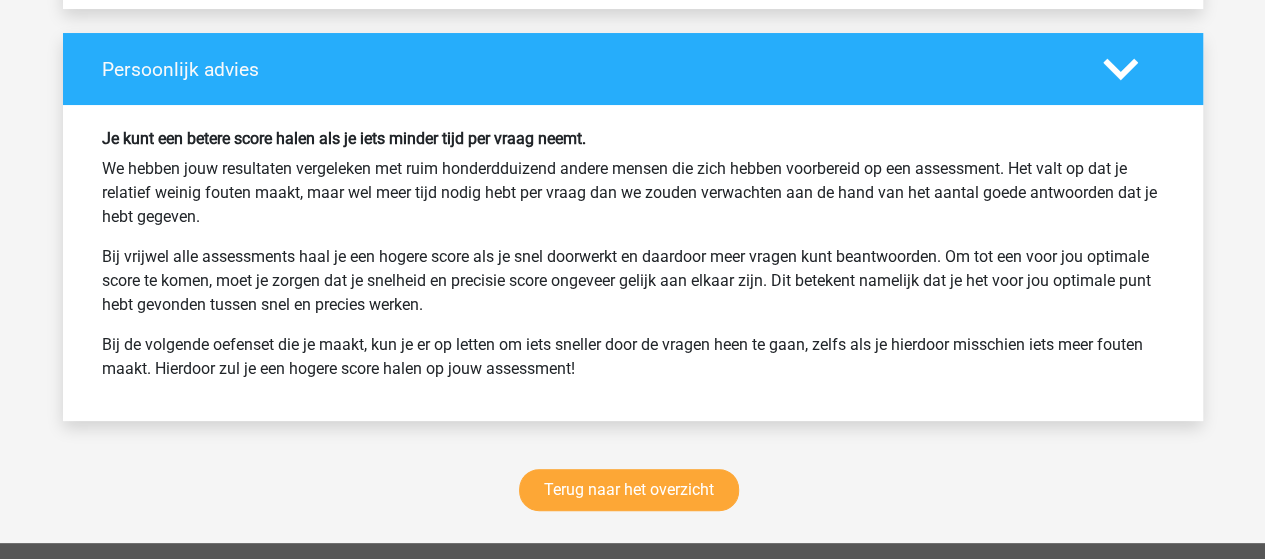 scroll, scrollTop: 8000, scrollLeft: 0, axis: vertical 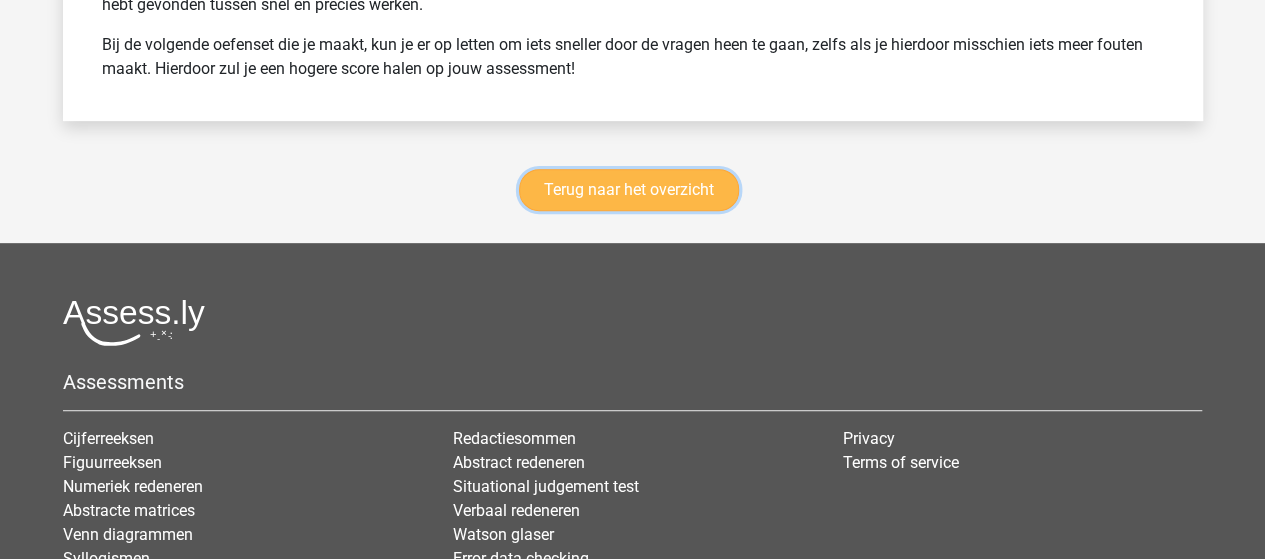 click on "Terug naar het overzicht" at bounding box center [629, 190] 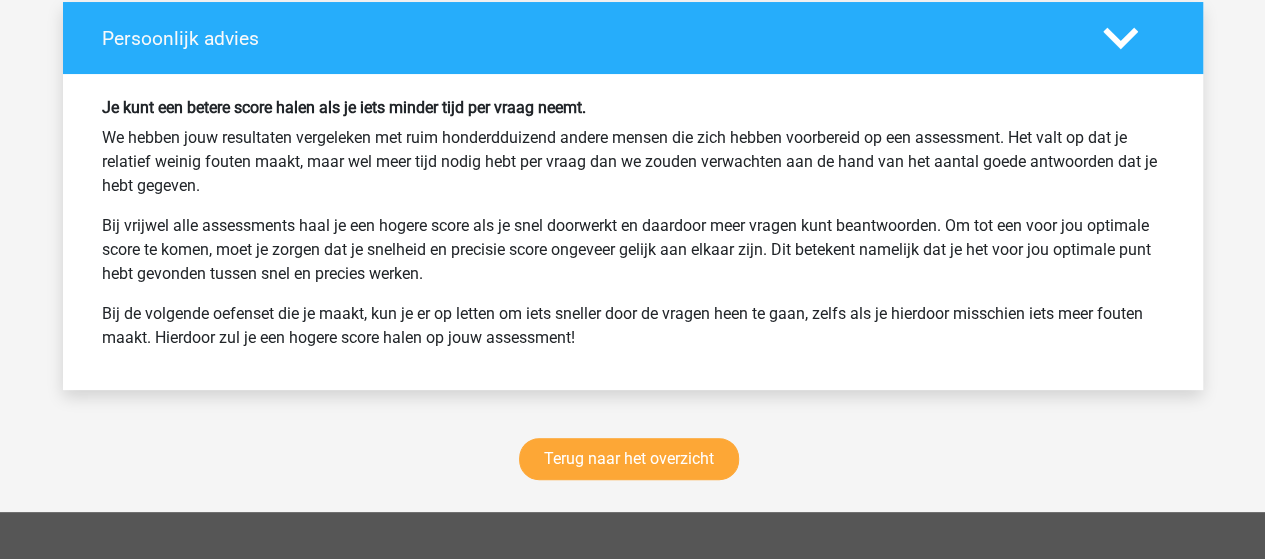 scroll, scrollTop: 7700, scrollLeft: 0, axis: vertical 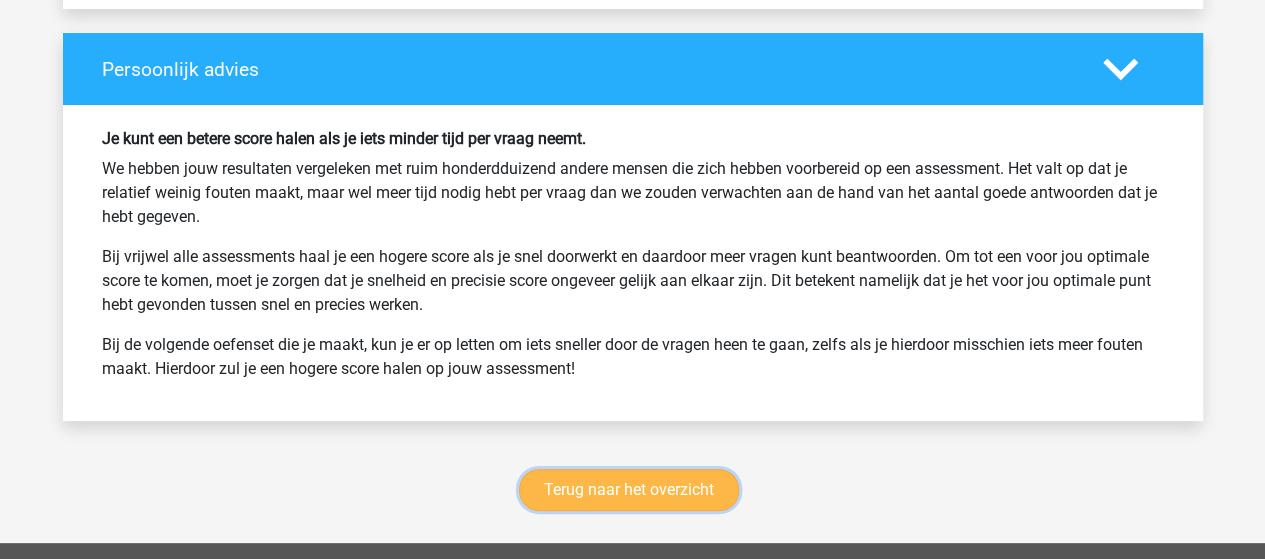 click on "Terug naar het overzicht" at bounding box center [629, 490] 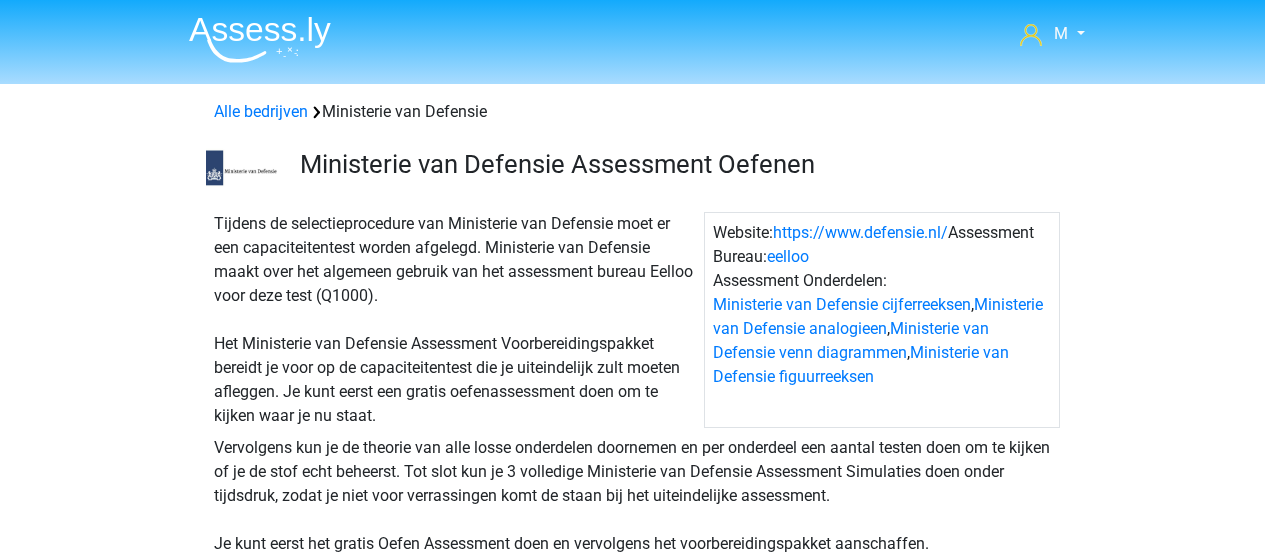 scroll, scrollTop: 0, scrollLeft: 0, axis: both 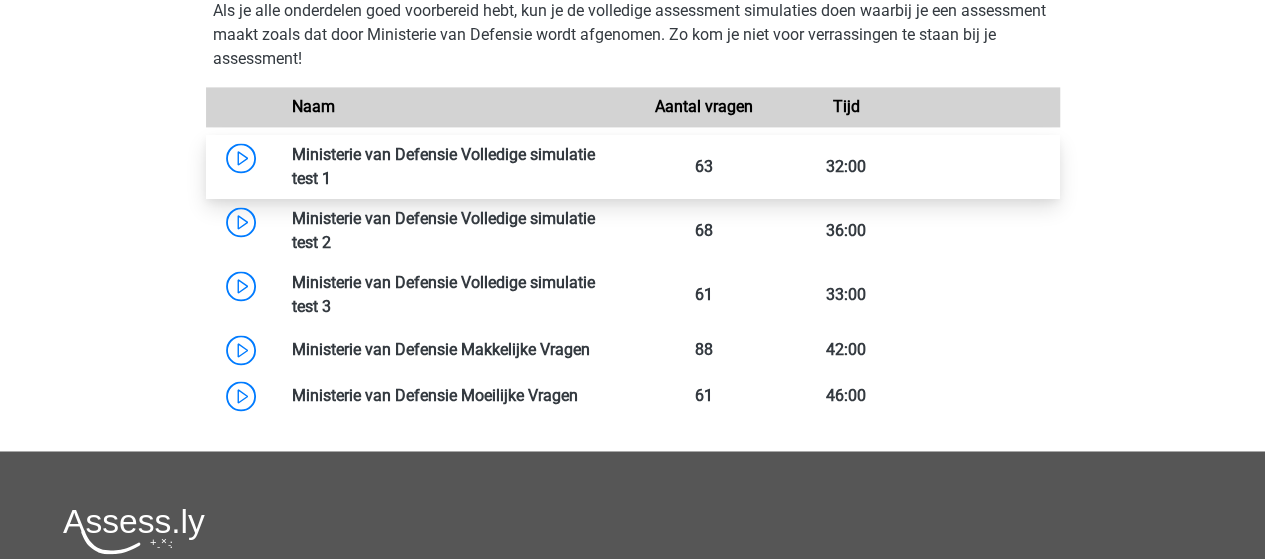 click at bounding box center [331, 178] 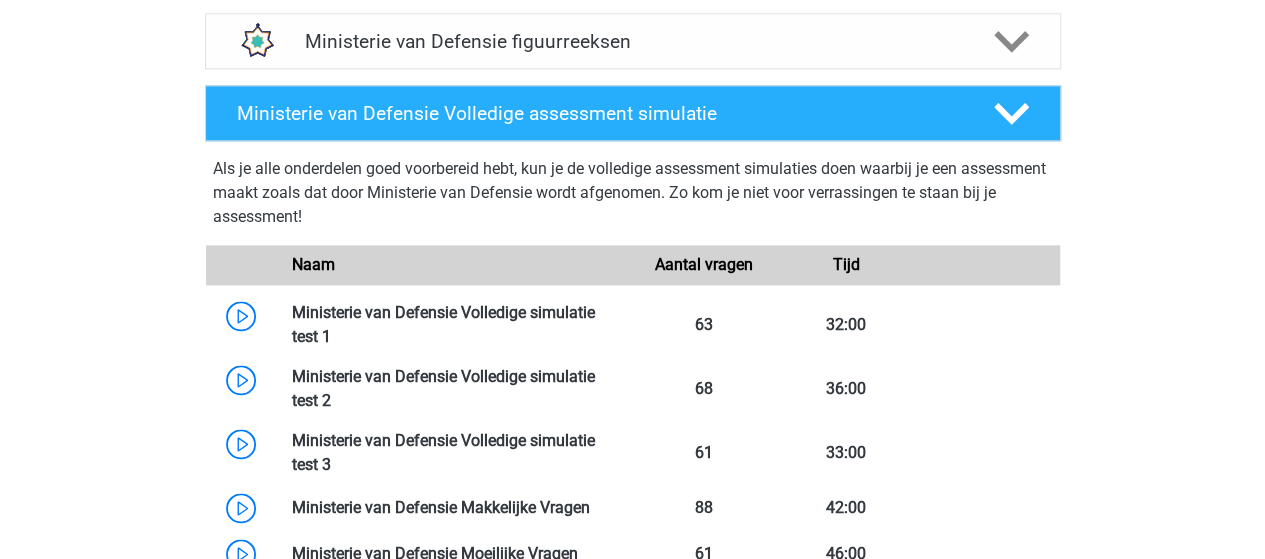scroll, scrollTop: 1300, scrollLeft: 0, axis: vertical 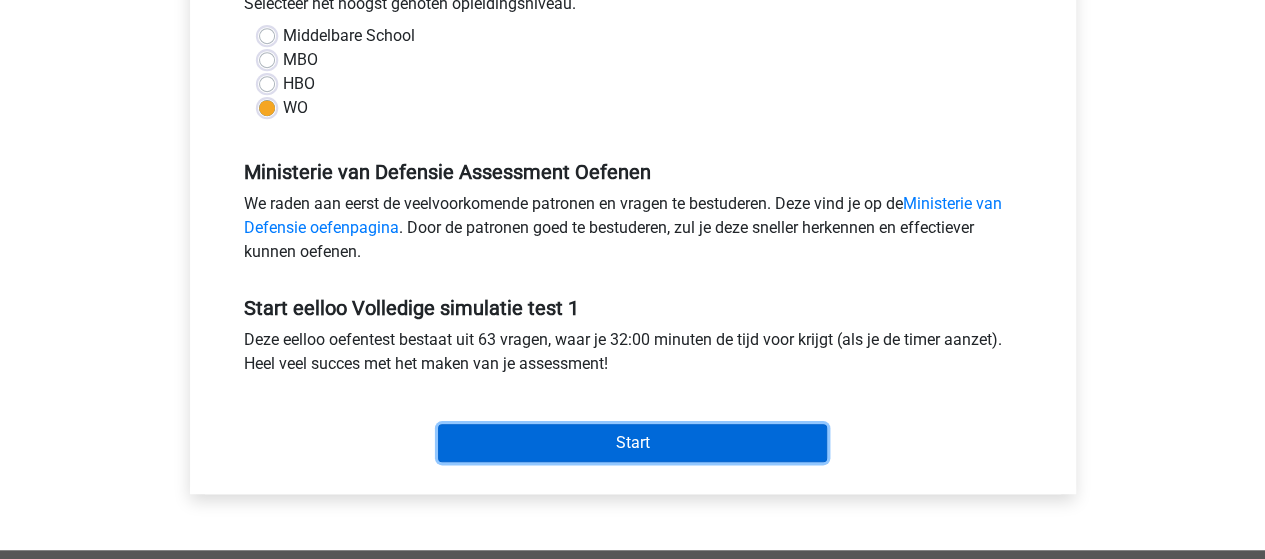 click on "Start" at bounding box center (632, 443) 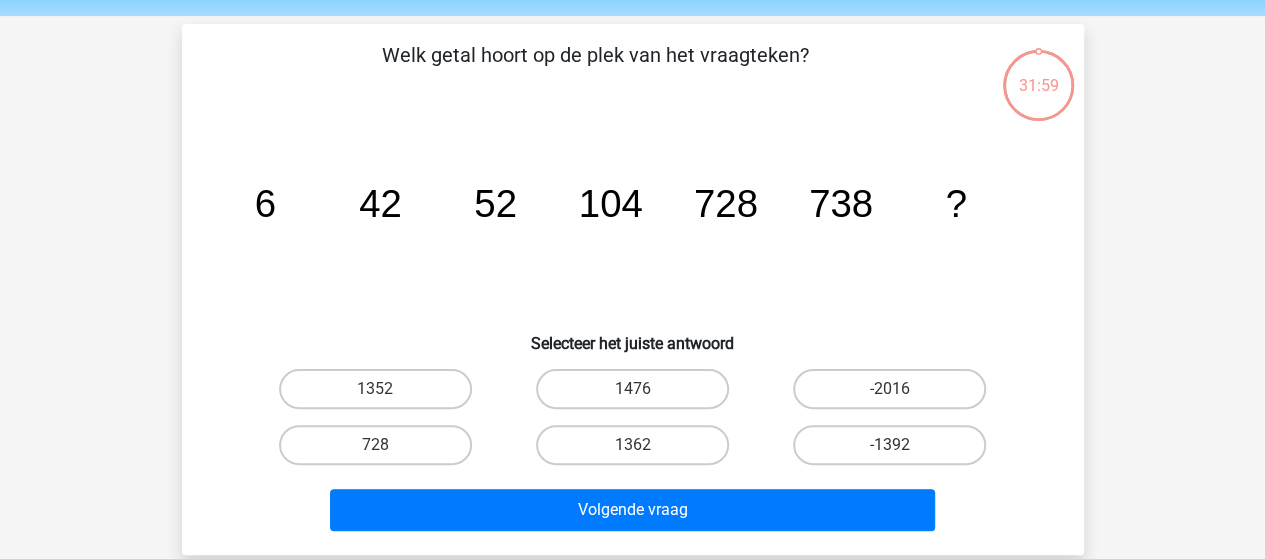 scroll, scrollTop: 100, scrollLeft: 0, axis: vertical 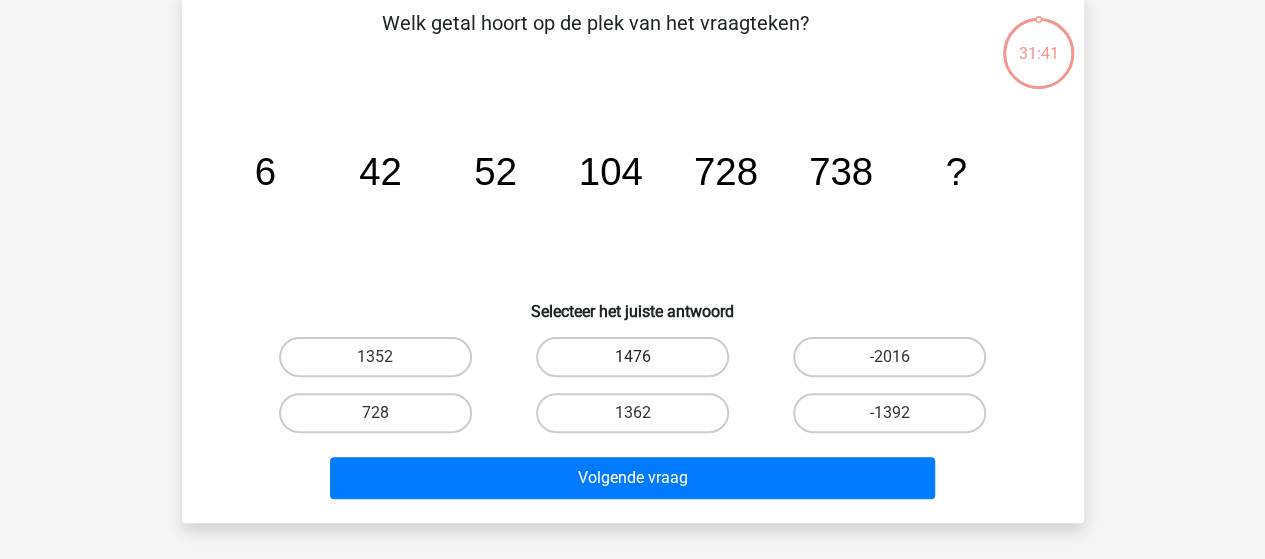 click on "1476" at bounding box center [632, 357] 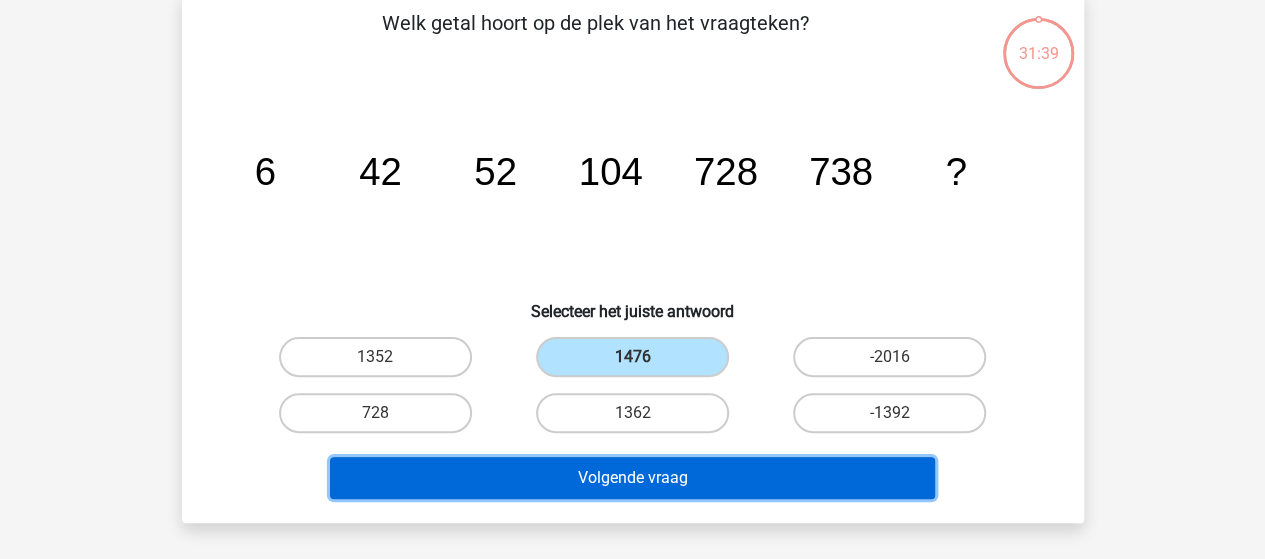 click on "Volgende vraag" at bounding box center [632, 478] 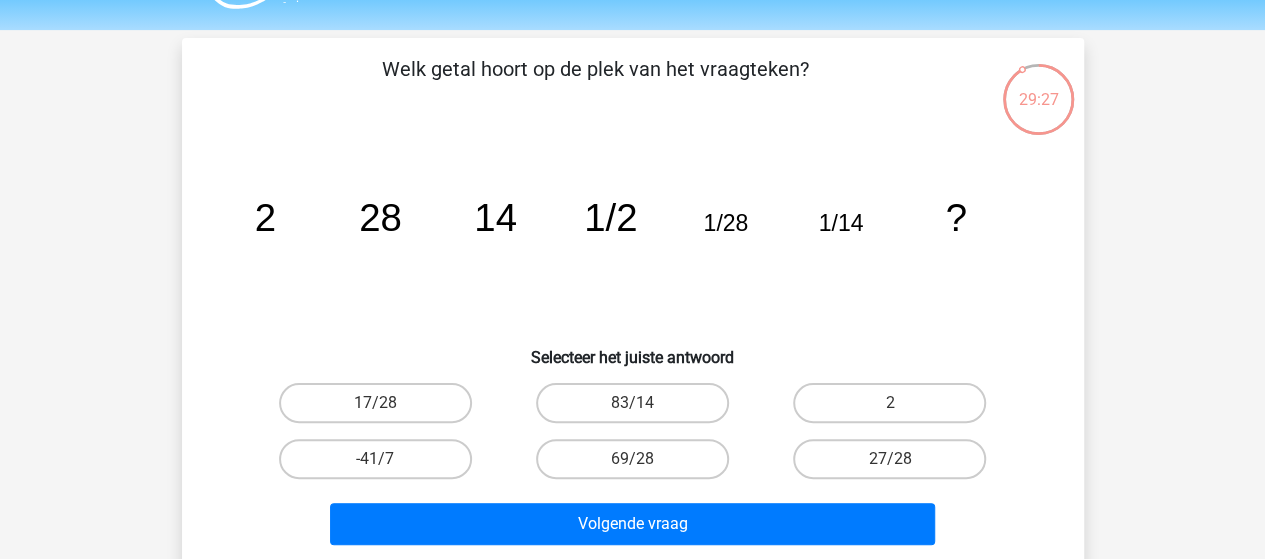 scroll, scrollTop: 100, scrollLeft: 0, axis: vertical 